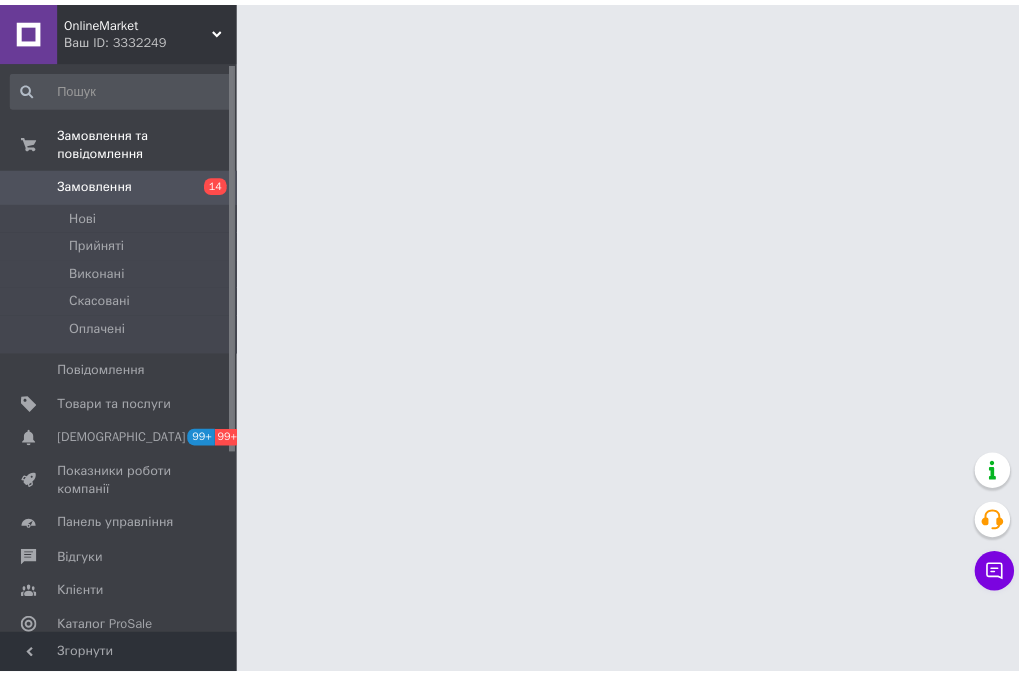 scroll, scrollTop: 0, scrollLeft: 0, axis: both 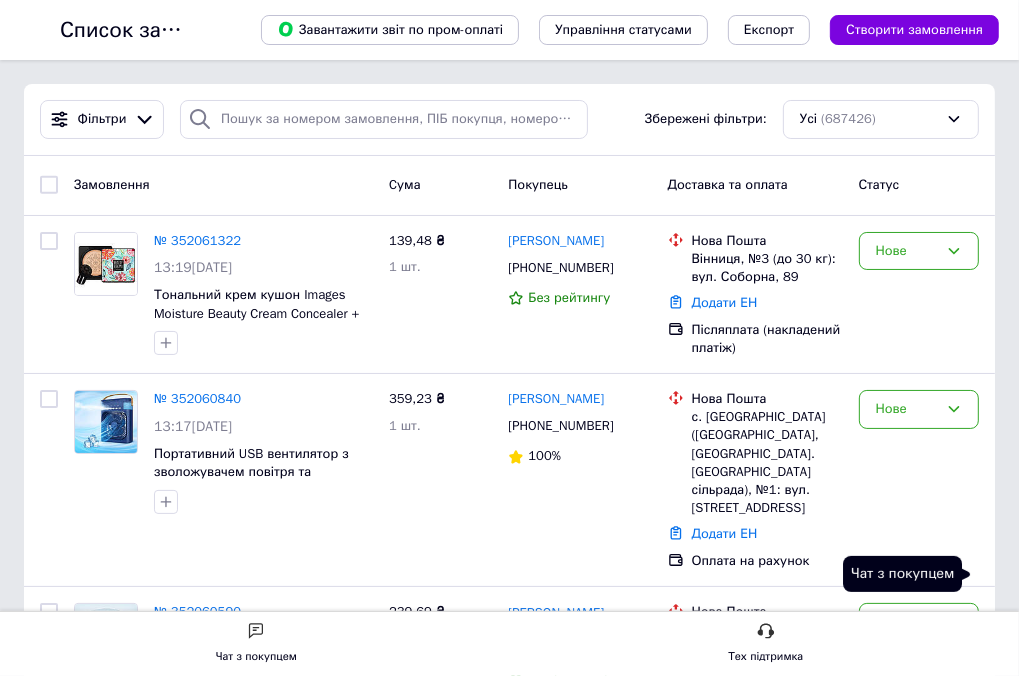 click 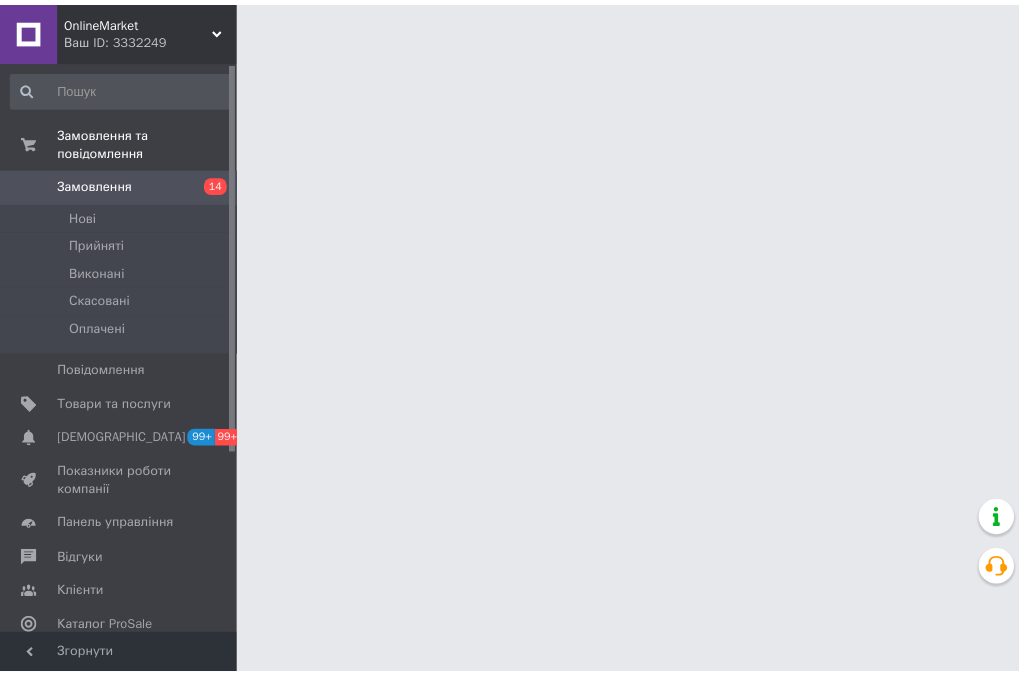 scroll, scrollTop: 0, scrollLeft: 0, axis: both 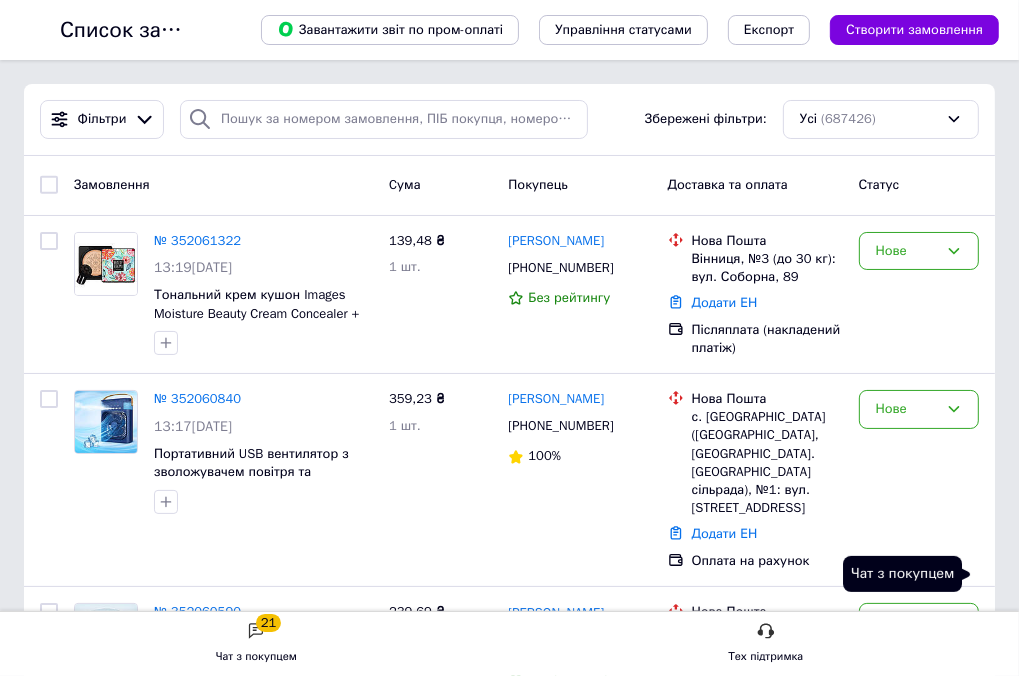 click on "Чат з покупцем 21" at bounding box center (0, 0) 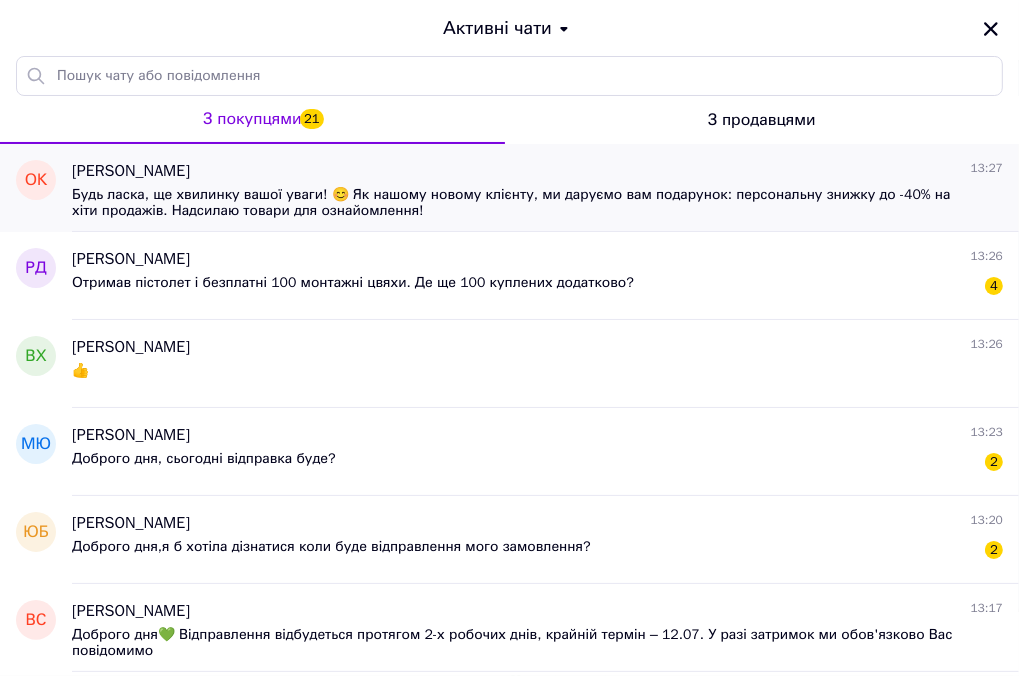 click on "Будь ласка, ще хвилинку вашої уваги! 😊 Як нашому новому клієнту, ми даруємо вам подарунок: персональну знижку до -40% на хіти продажів. Надсилаю товари для ознайомлення!" at bounding box center (523, 203) 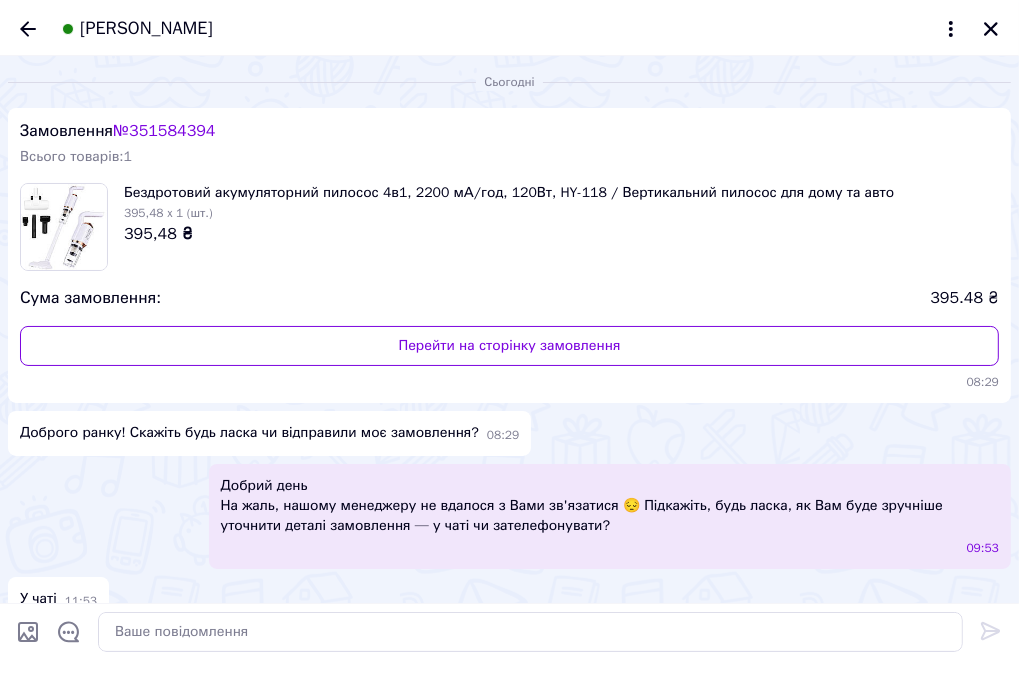 scroll, scrollTop: 592, scrollLeft: 0, axis: vertical 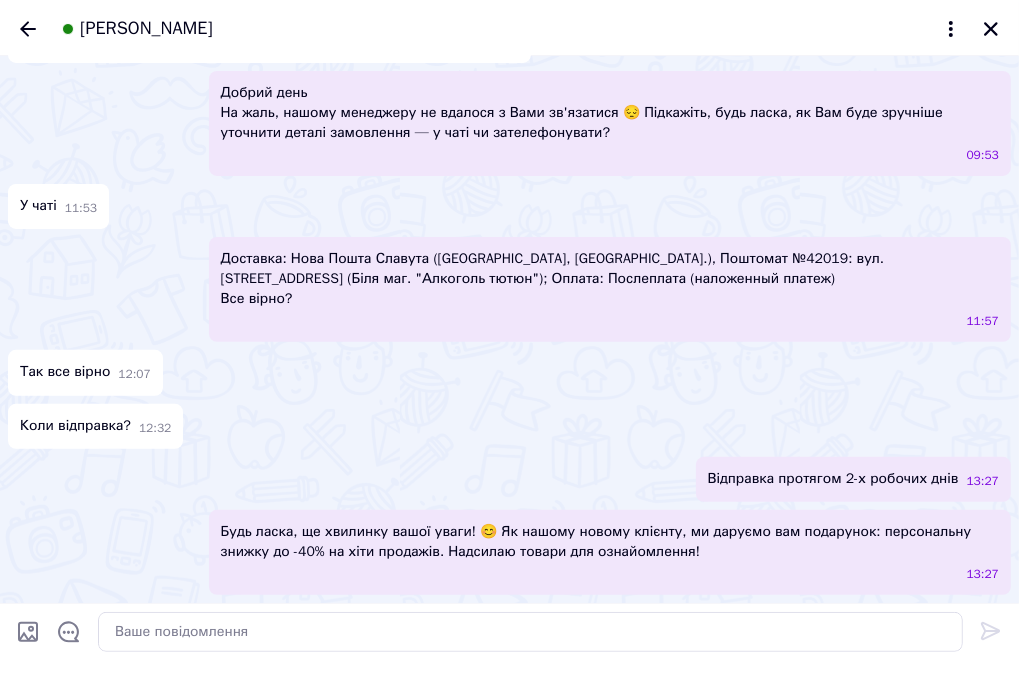 click at bounding box center (28, 632) 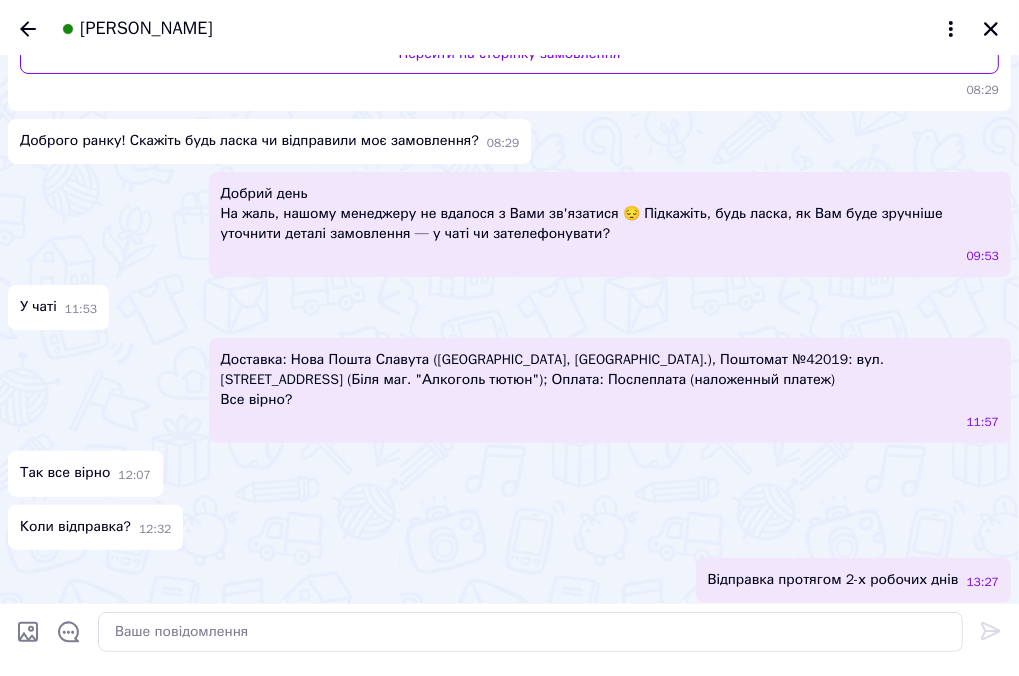 scroll, scrollTop: 0, scrollLeft: 0, axis: both 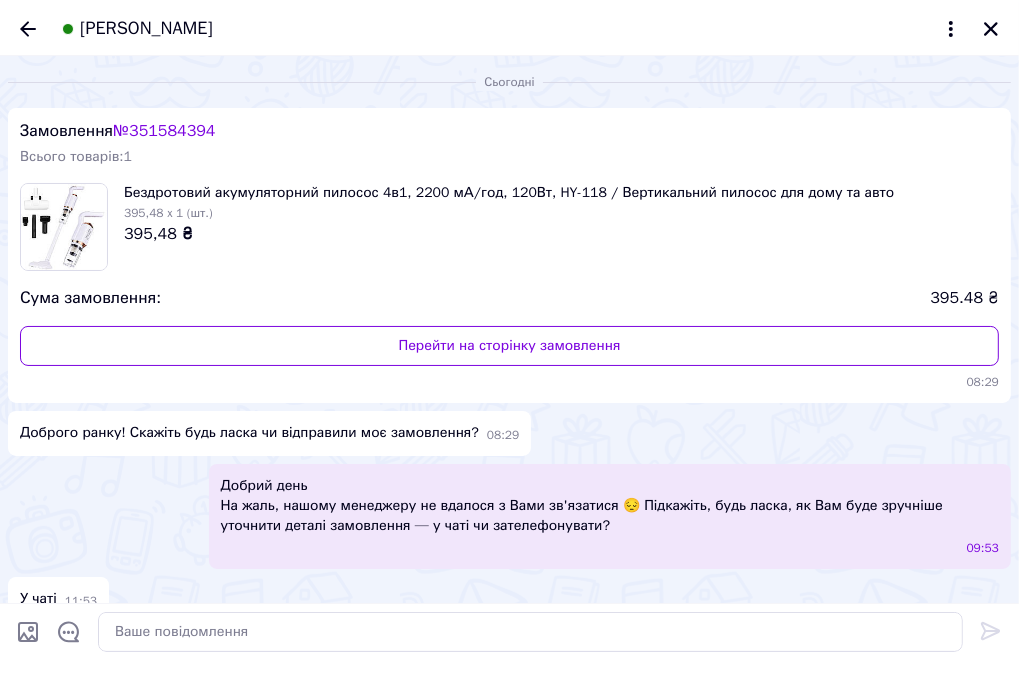 type on "C:\fakepath\photo_2024-01-18_21-00-36 — копия (3).jpg" 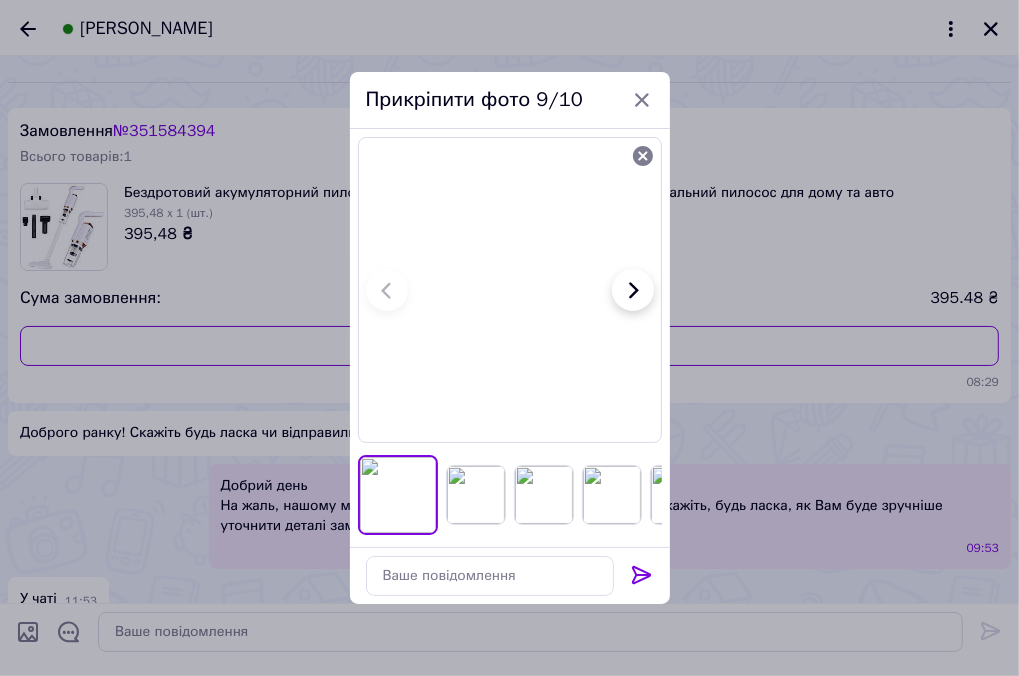 click 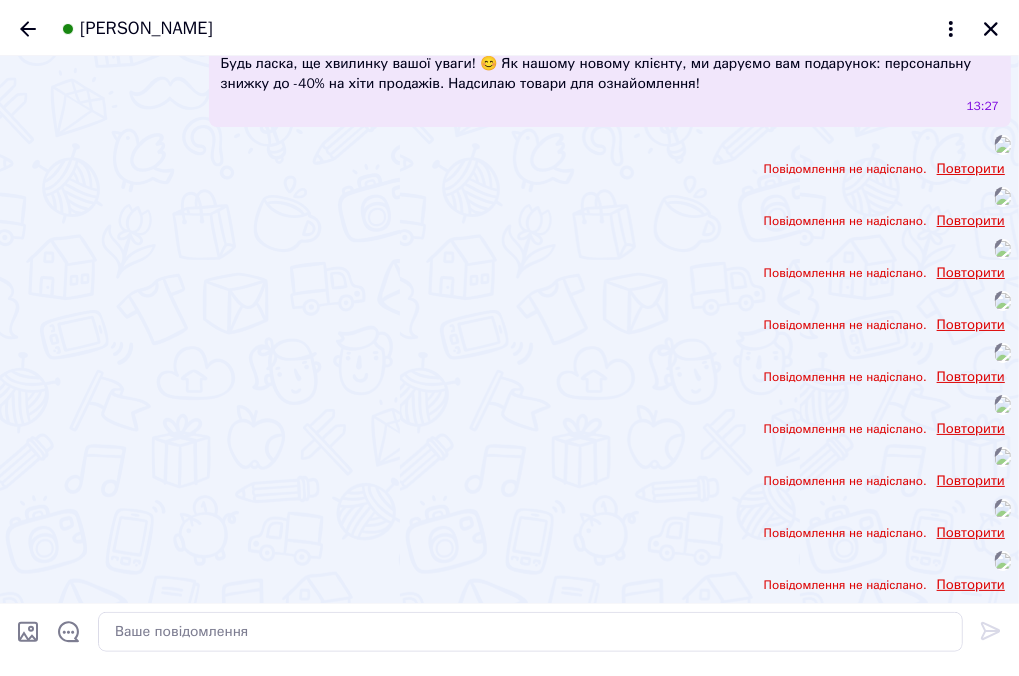 scroll, scrollTop: 1300, scrollLeft: 0, axis: vertical 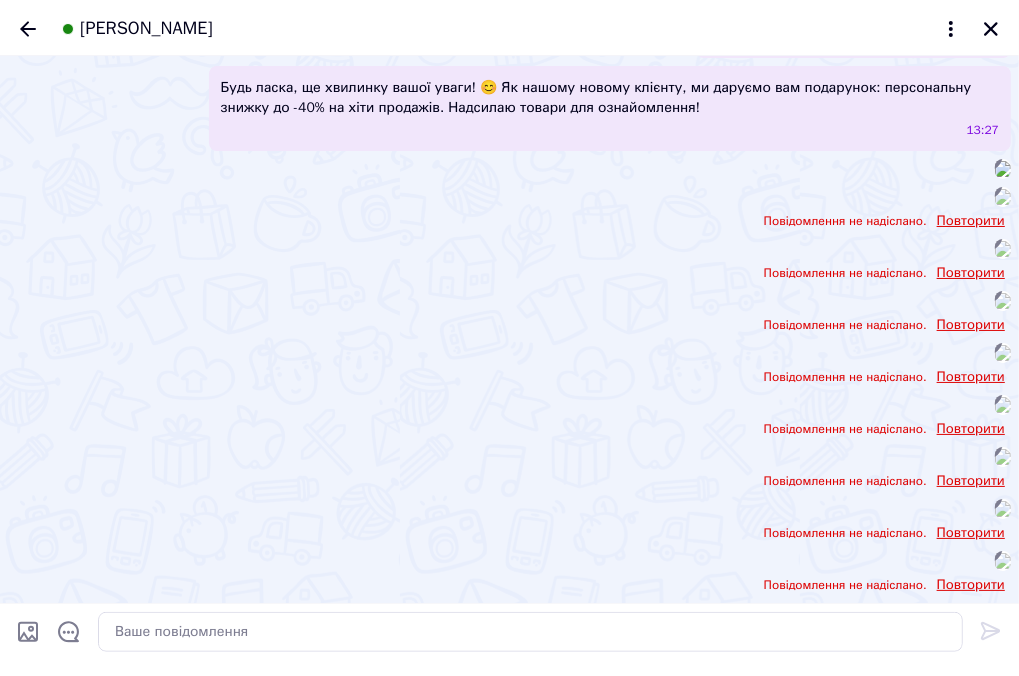 click on "Повторити" at bounding box center [971, 273] 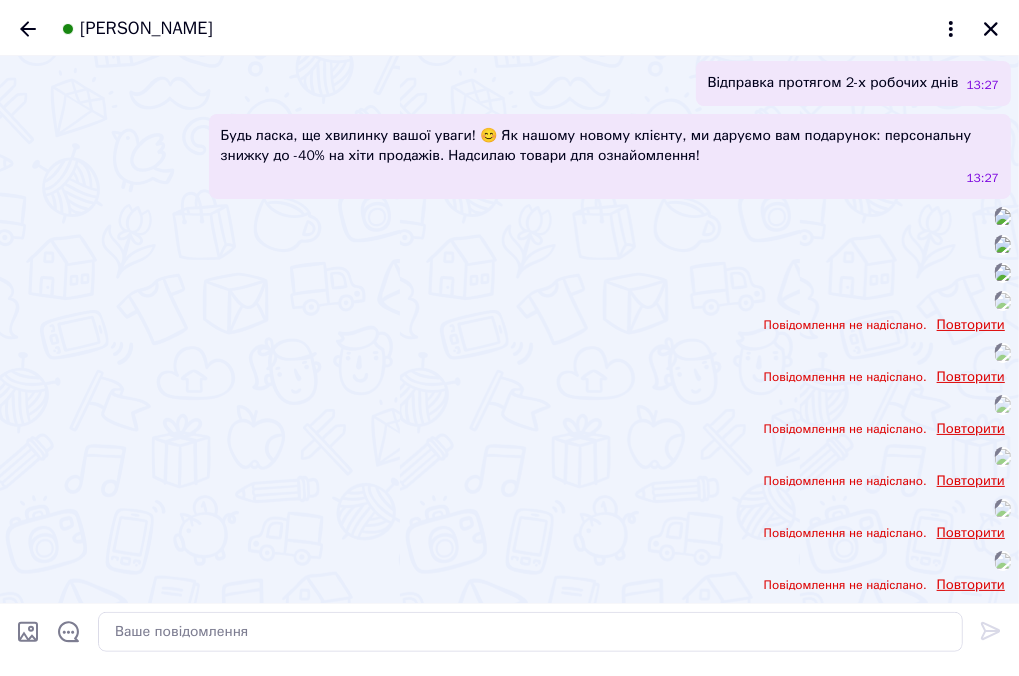 scroll, scrollTop: 2428, scrollLeft: 0, axis: vertical 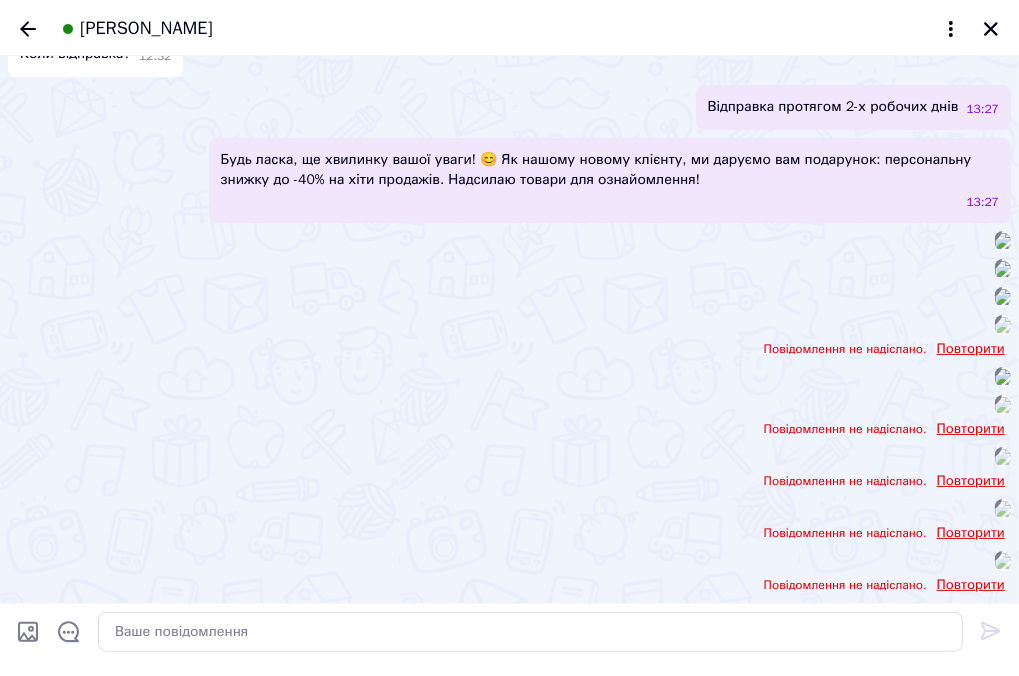 click on "Повторити" at bounding box center (971, 429) 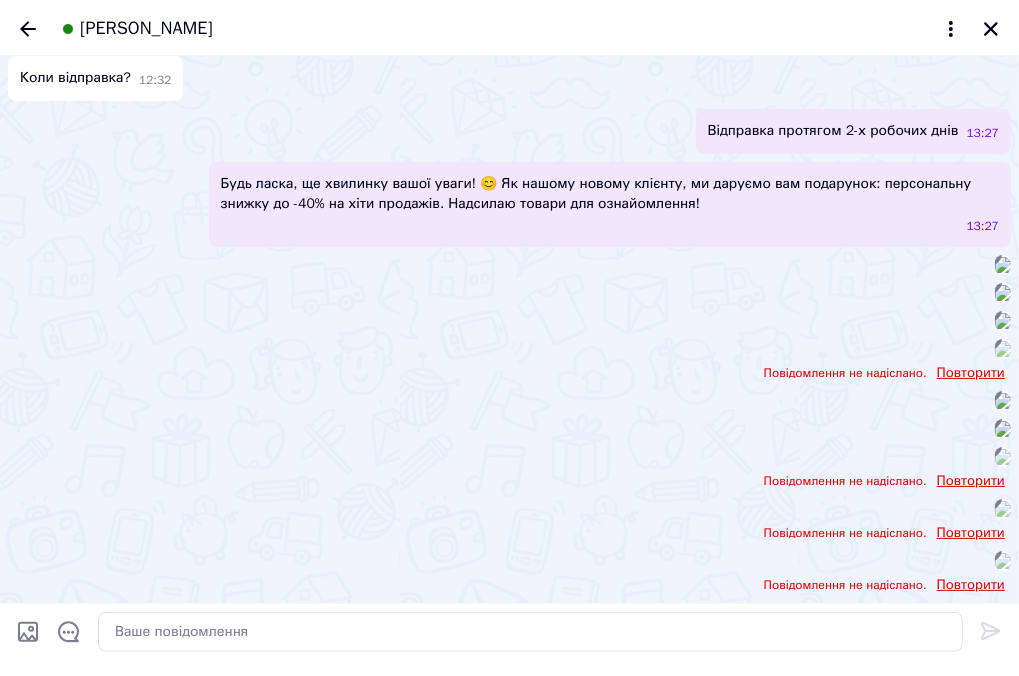 scroll, scrollTop: 3281, scrollLeft: 0, axis: vertical 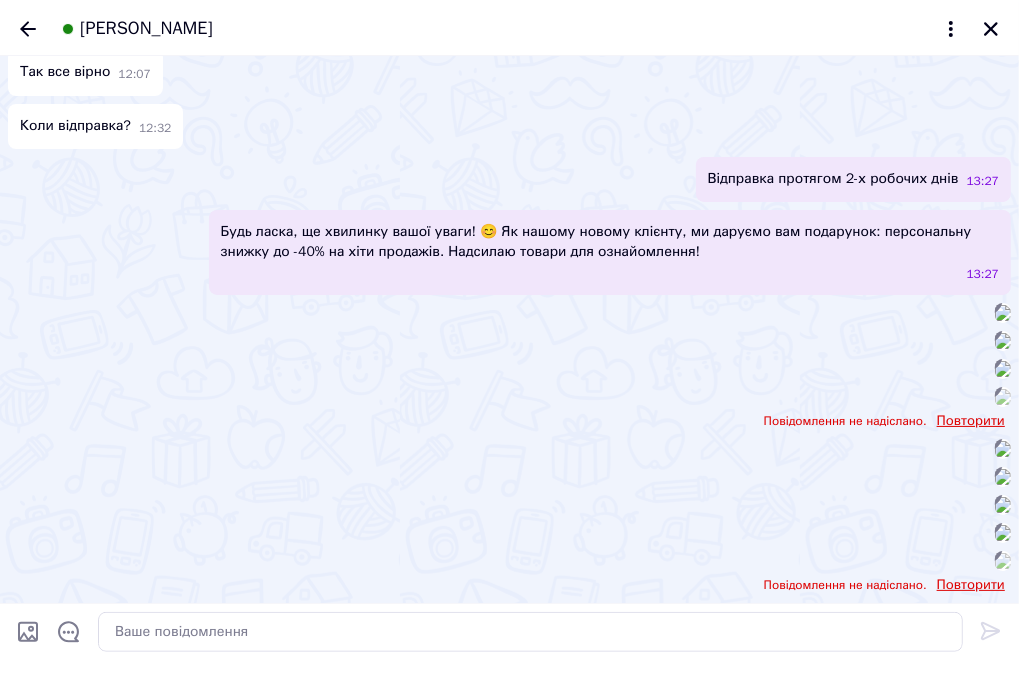click on "Повторити" at bounding box center (971, 585) 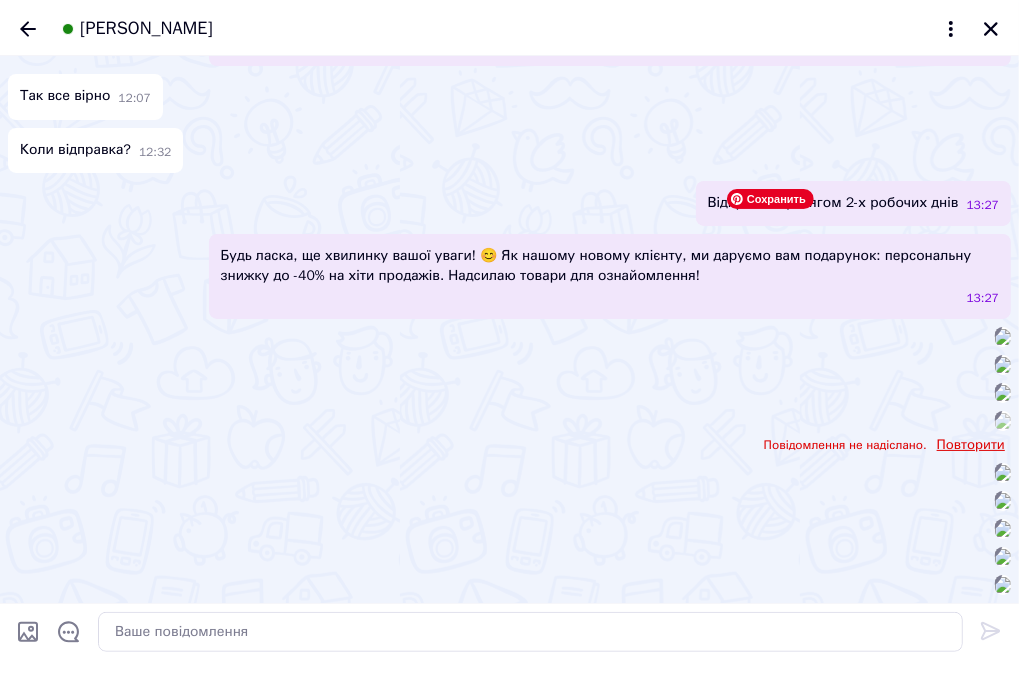 scroll, scrollTop: 2888, scrollLeft: 0, axis: vertical 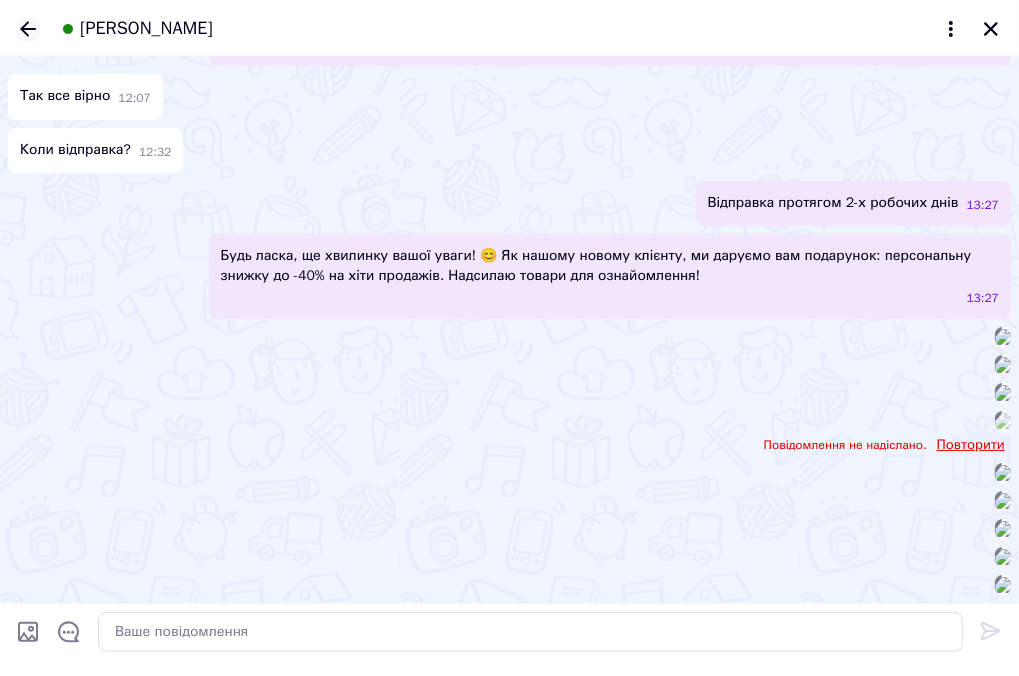 click 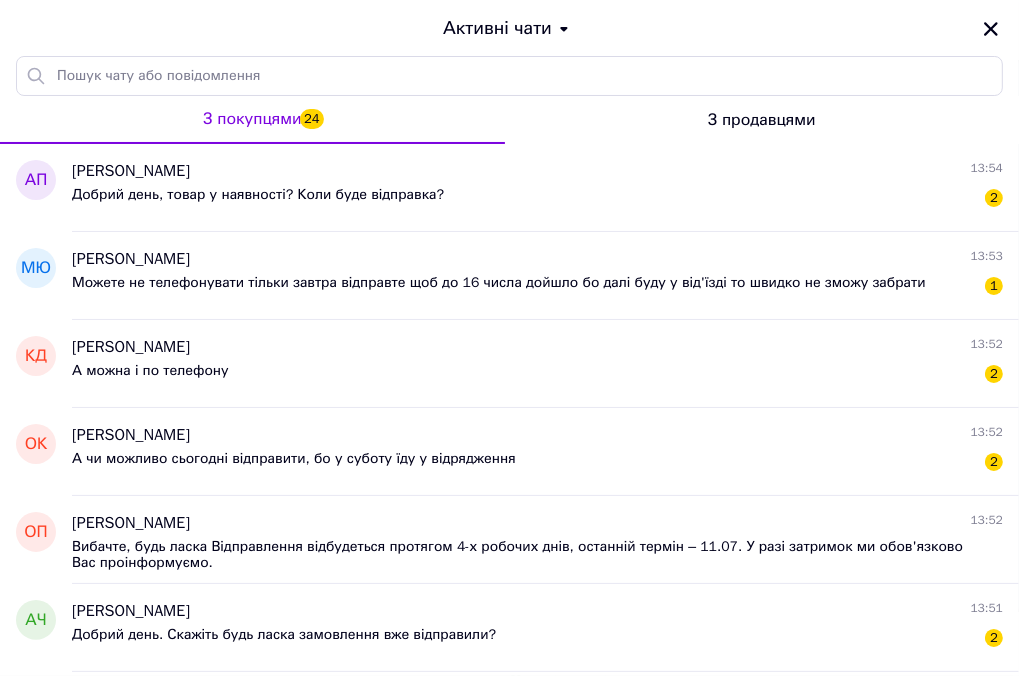 click on "OnlineMarket Ваш ID: 3332249" at bounding box center (-91, 30) 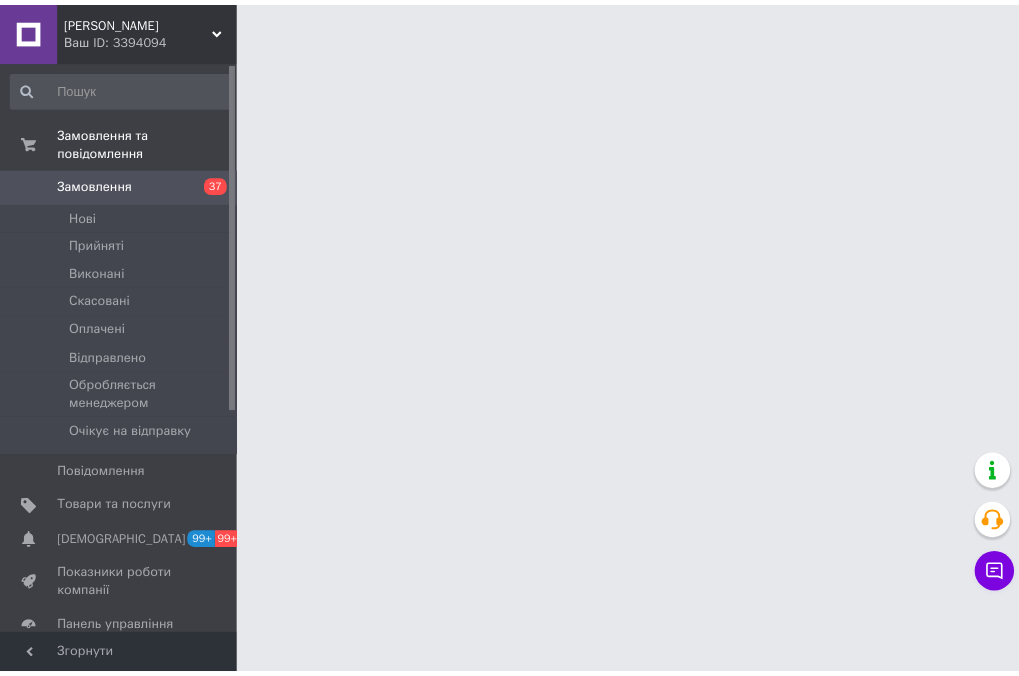 scroll, scrollTop: 0, scrollLeft: 0, axis: both 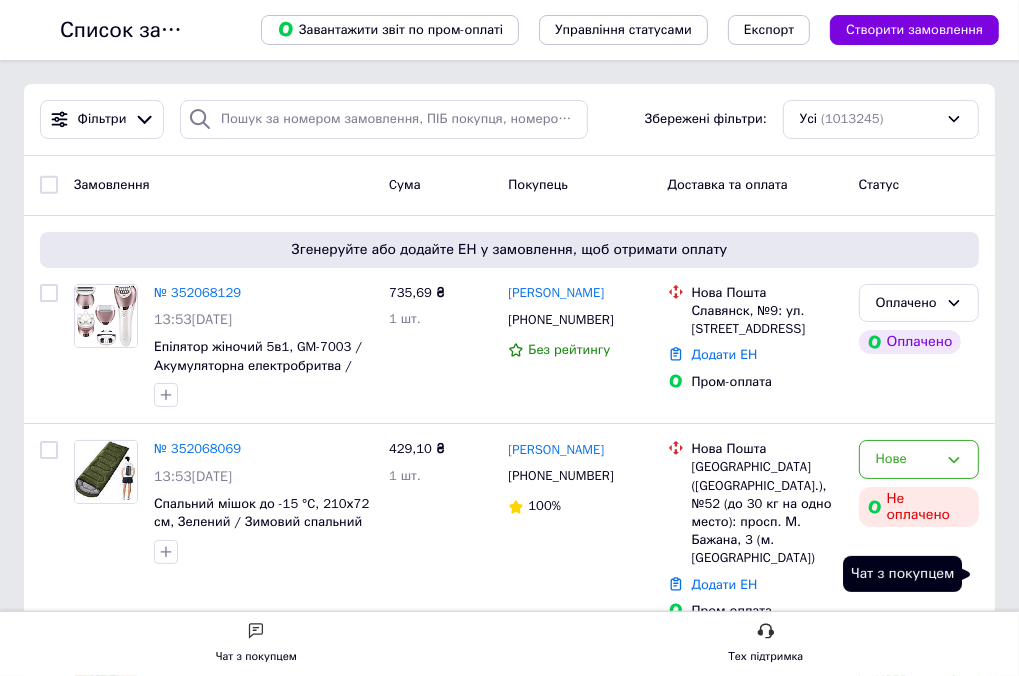 click on "Чат з покупцем" at bounding box center (0, 0) 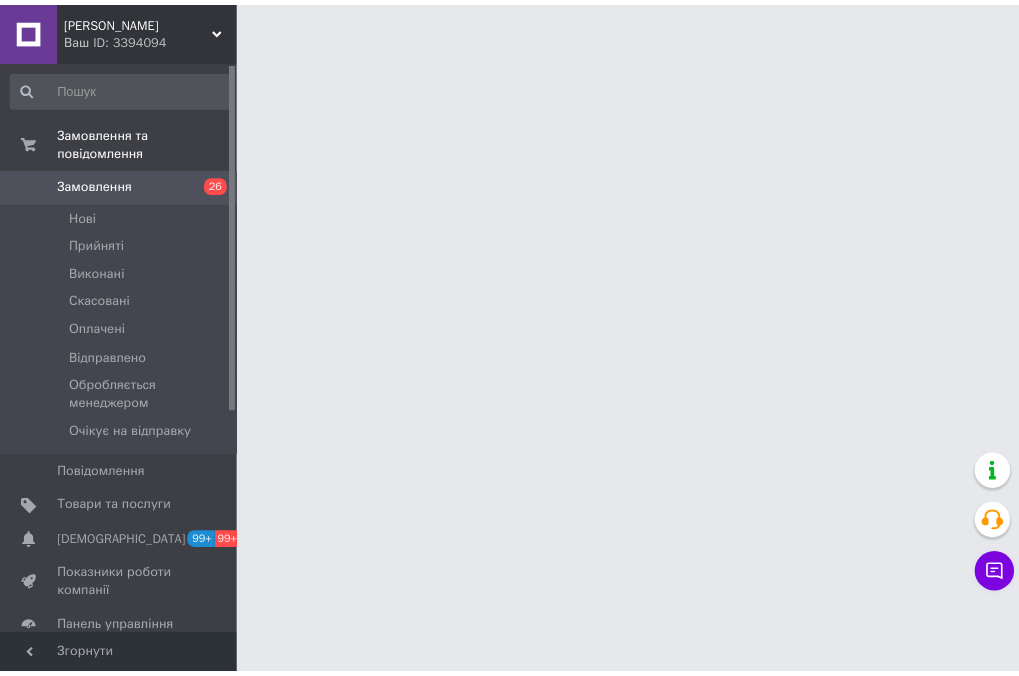 scroll, scrollTop: 0, scrollLeft: 0, axis: both 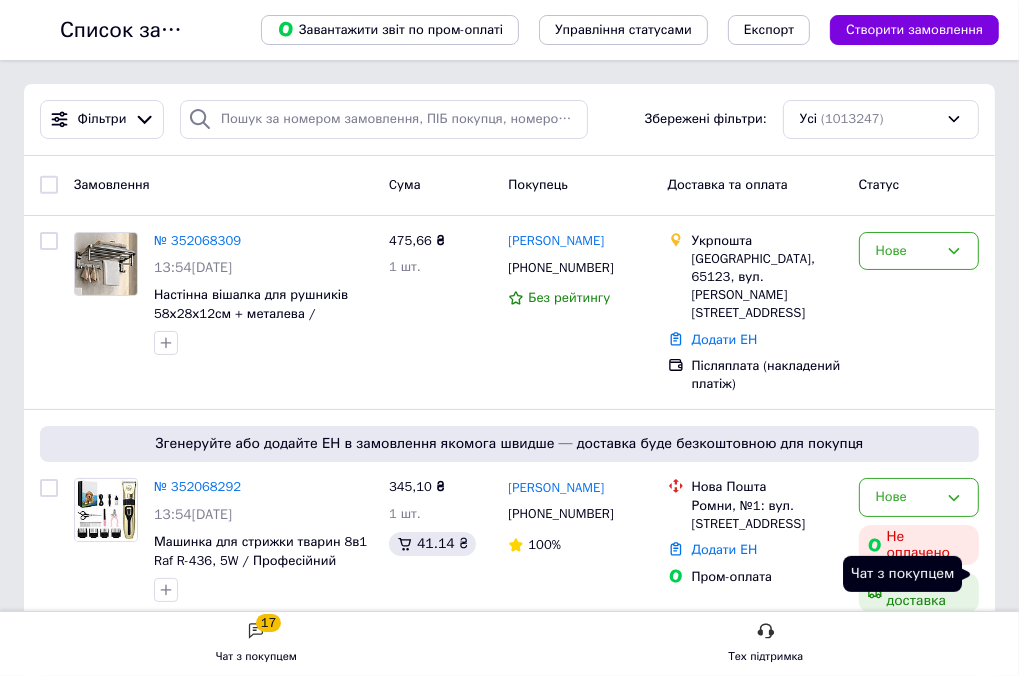 click 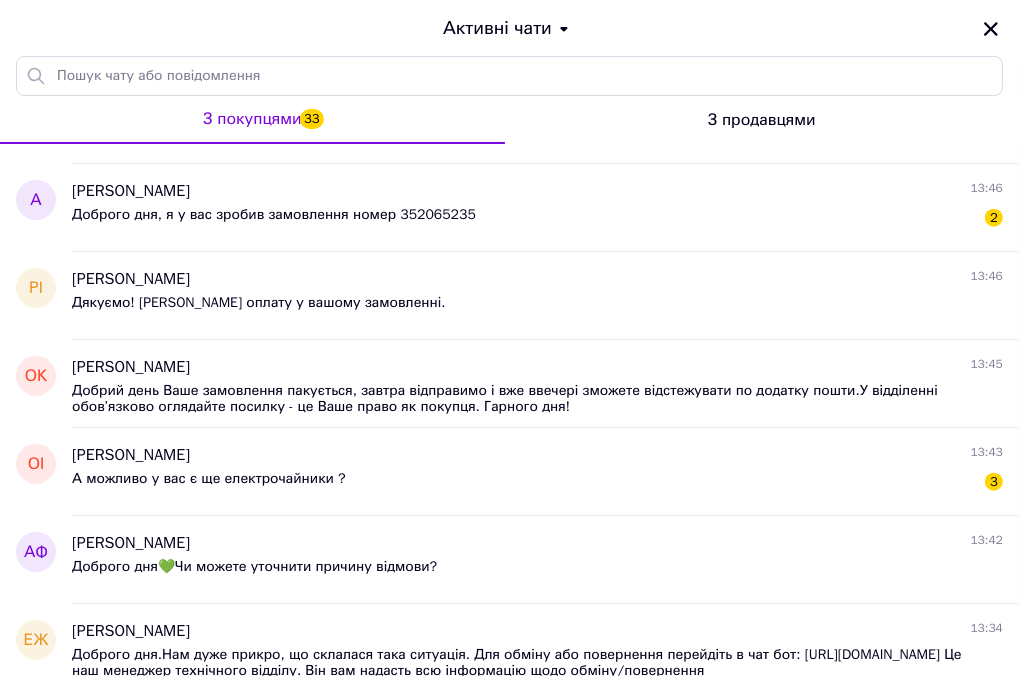 scroll, scrollTop: 0, scrollLeft: 0, axis: both 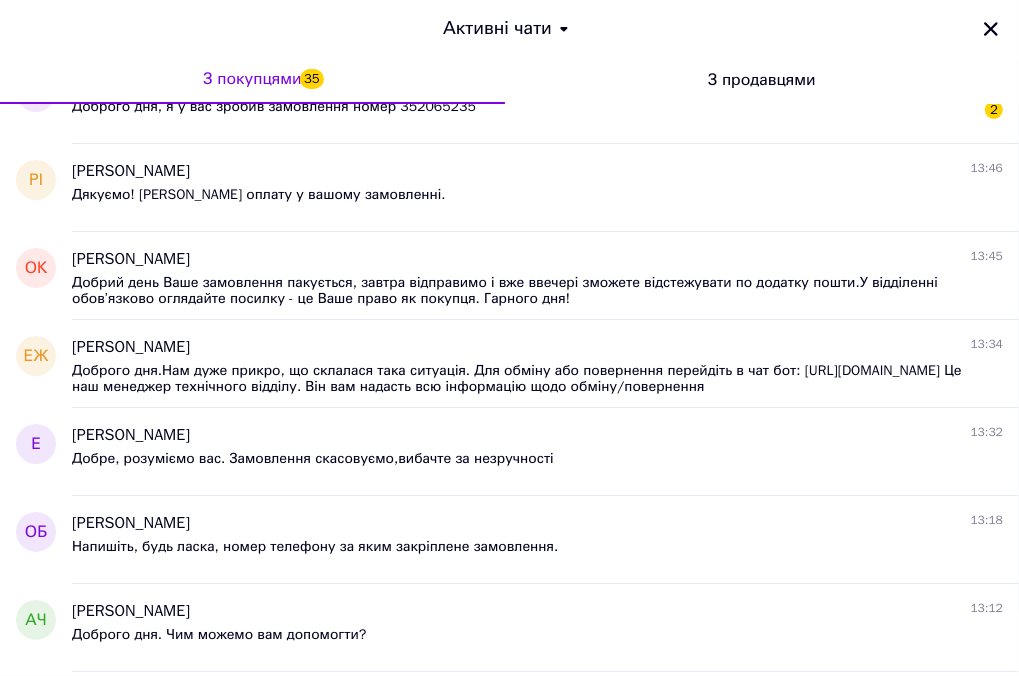 click on "[PERSON_NAME]" at bounding box center [-100, 21] 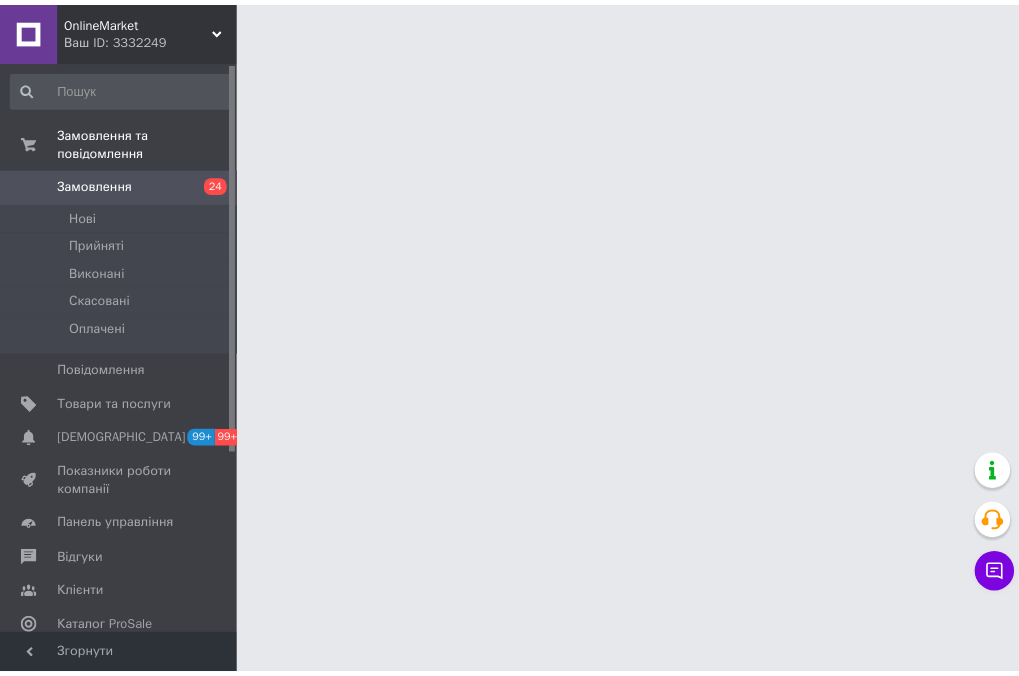 scroll, scrollTop: 0, scrollLeft: 0, axis: both 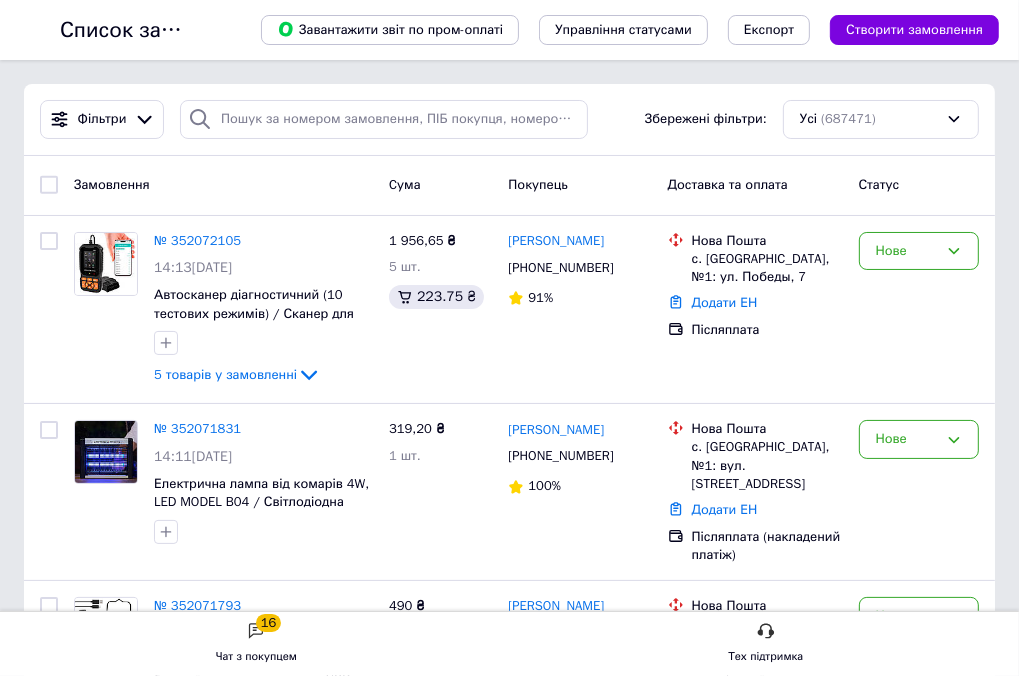 click on "Чат з покупцем 16" at bounding box center (509, 4329) 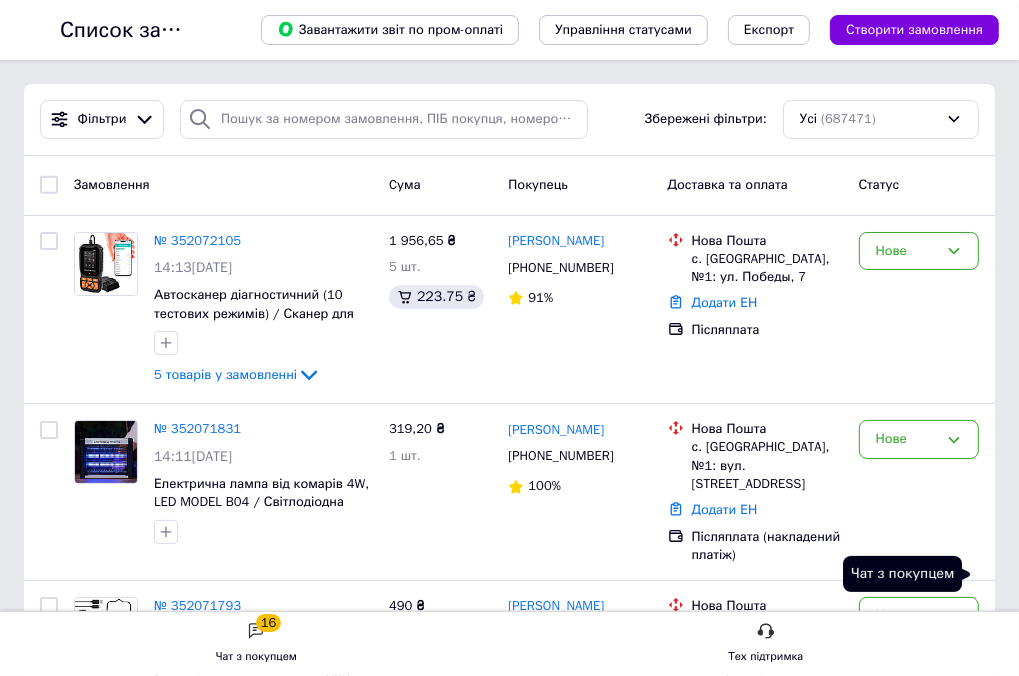 click on "Чат з покупцем 16" at bounding box center [0, 0] 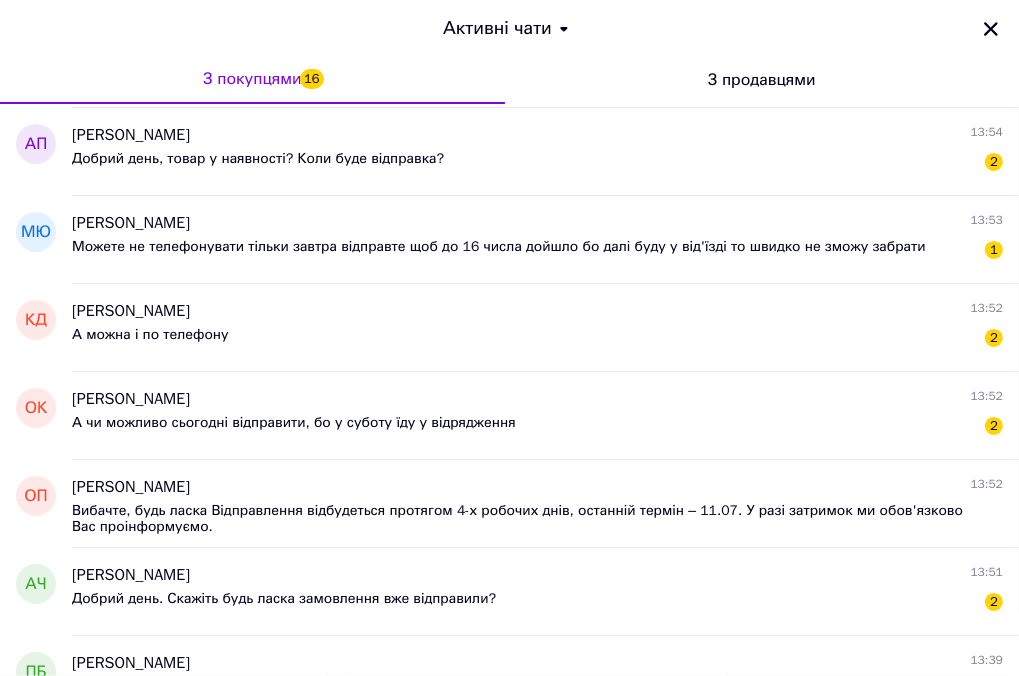 scroll, scrollTop: 1188, scrollLeft: 0, axis: vertical 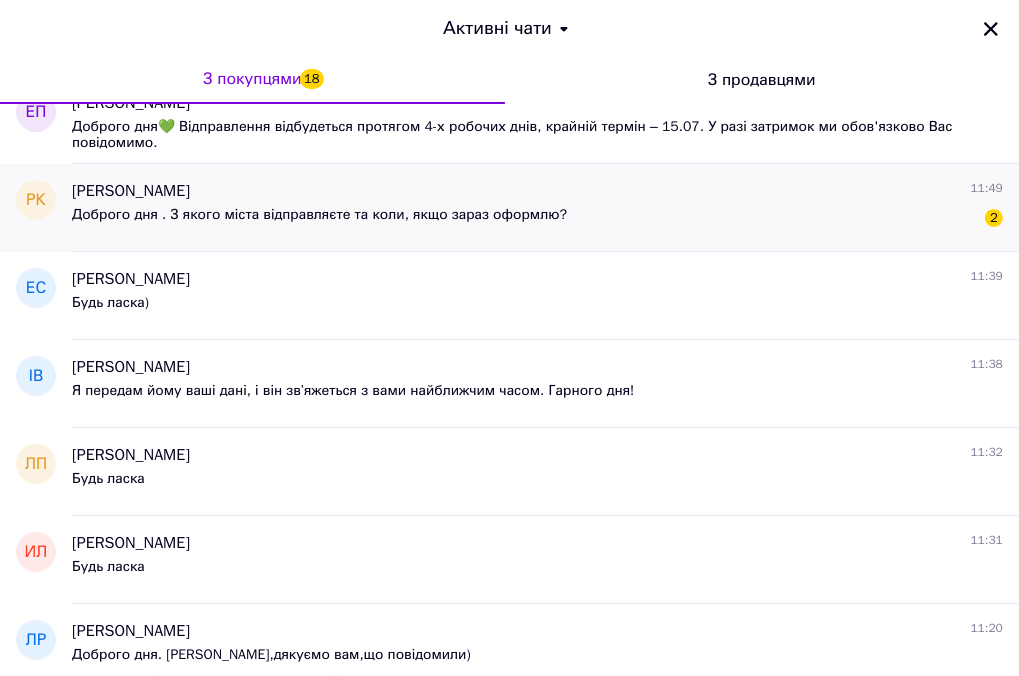 click on "Доброго дня .
З якого міста відправляєте та коли, якщо зараз оформлю?" at bounding box center (319, 215) 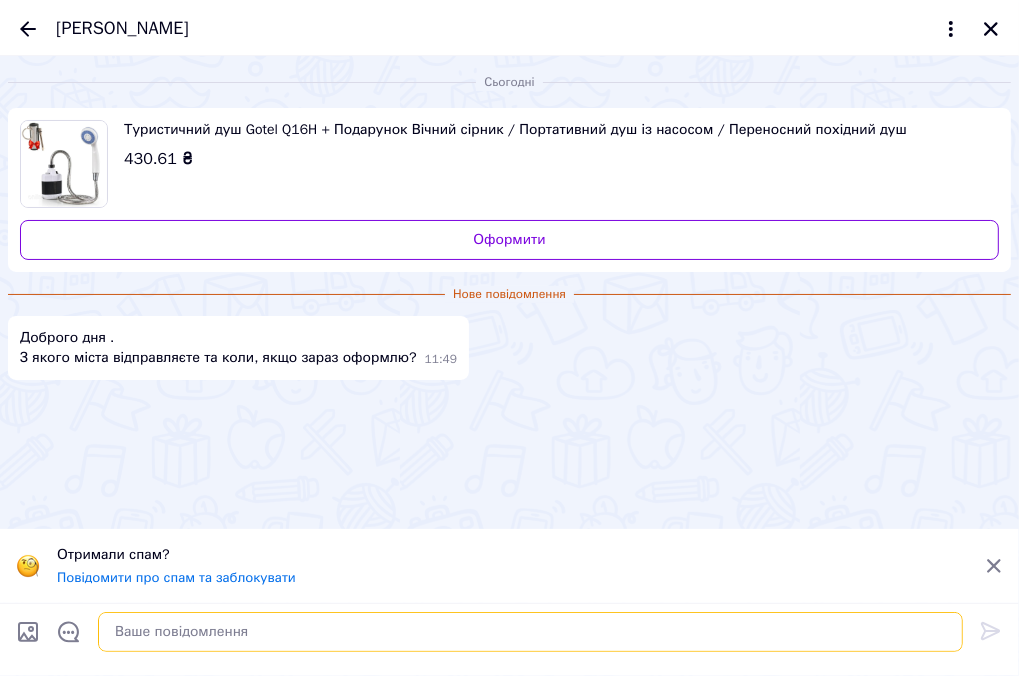 click at bounding box center [530, 632] 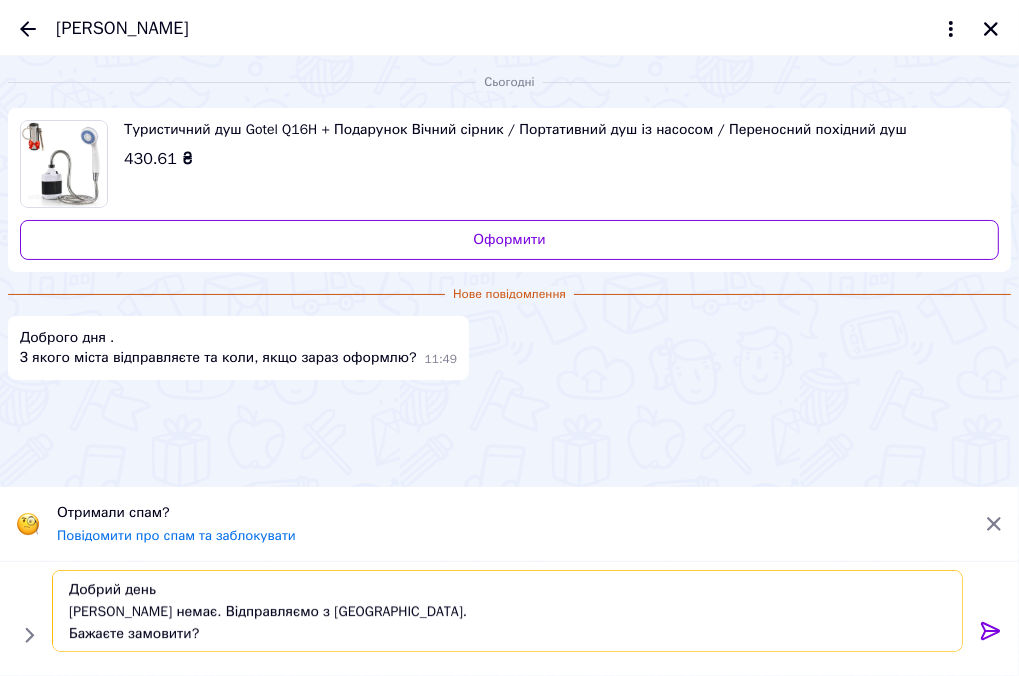 scroll, scrollTop: 13, scrollLeft: 0, axis: vertical 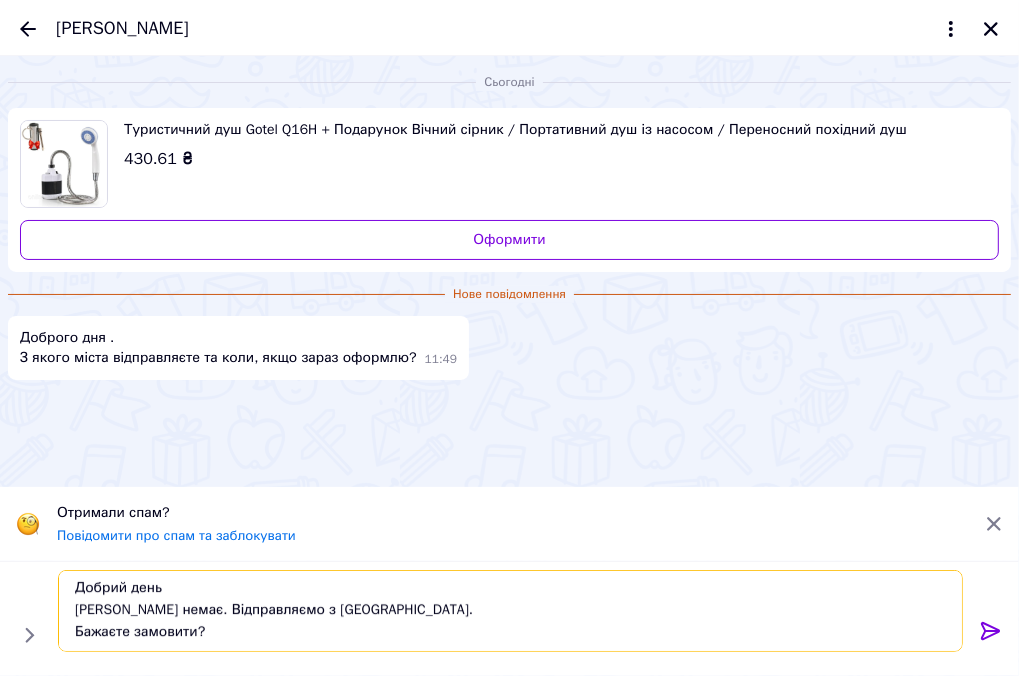 drag, startPoint x: 823, startPoint y: 597, endPoint x: 680, endPoint y: 603, distance: 143.12582 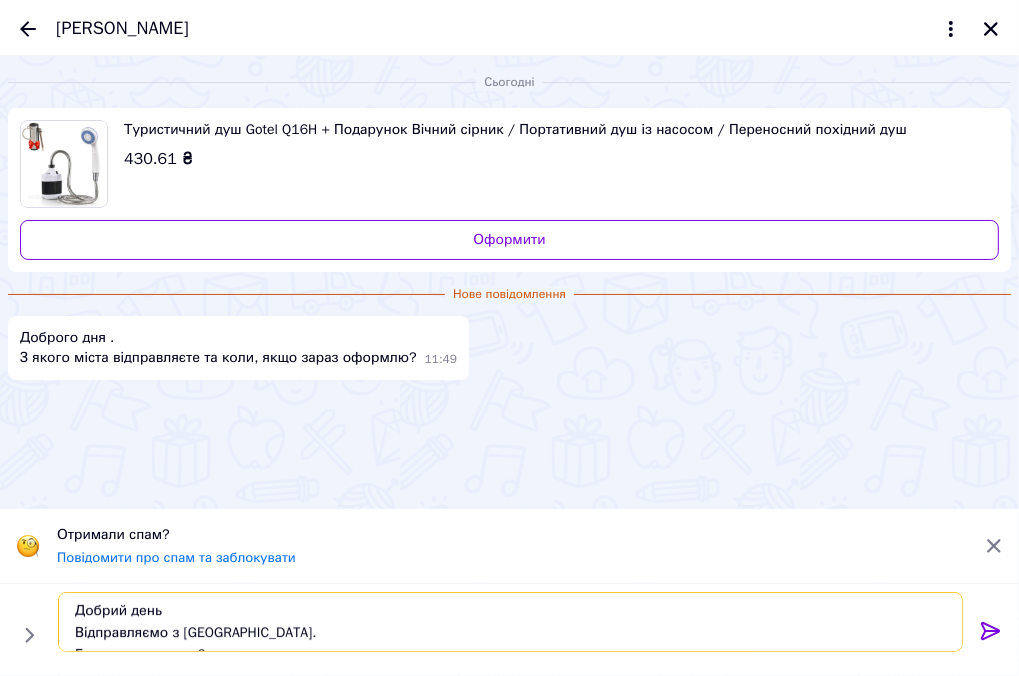 scroll, scrollTop: 24, scrollLeft: 0, axis: vertical 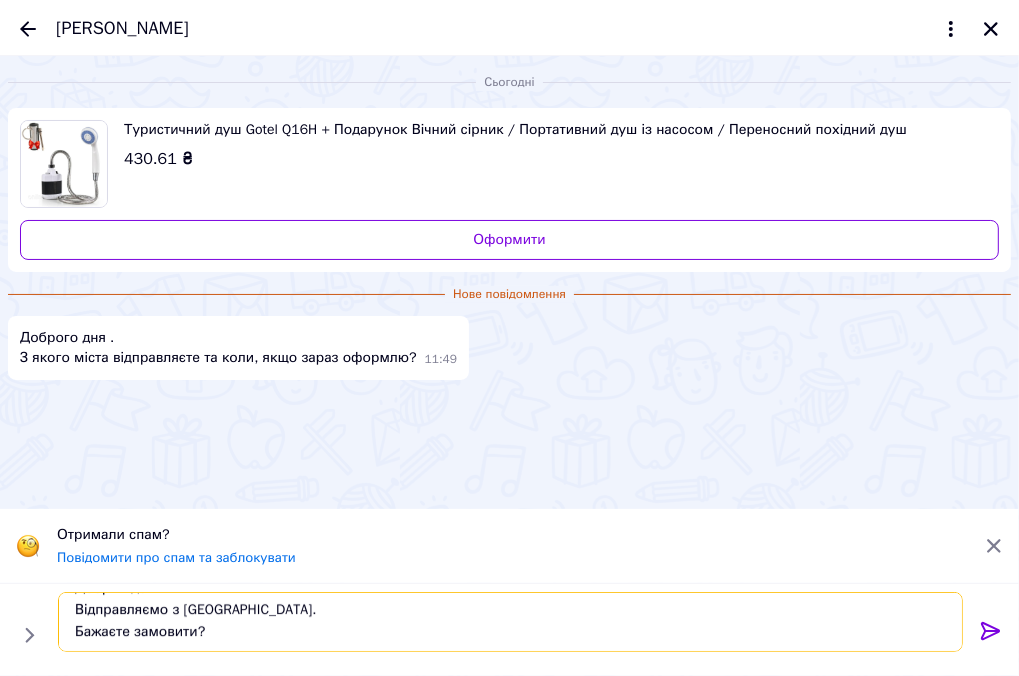 click on "Добрий день
Відправляємо з Львівської обл.
Бажаєте замовити?" at bounding box center (510, 622) 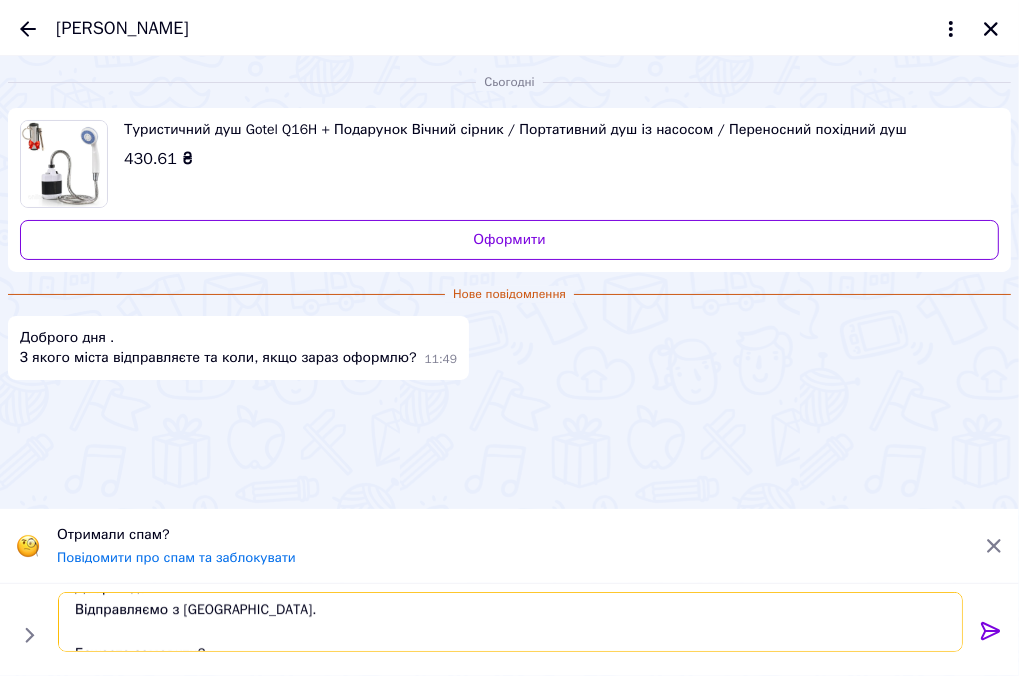 paste on "Відправка протягом 4-х робочих днів." 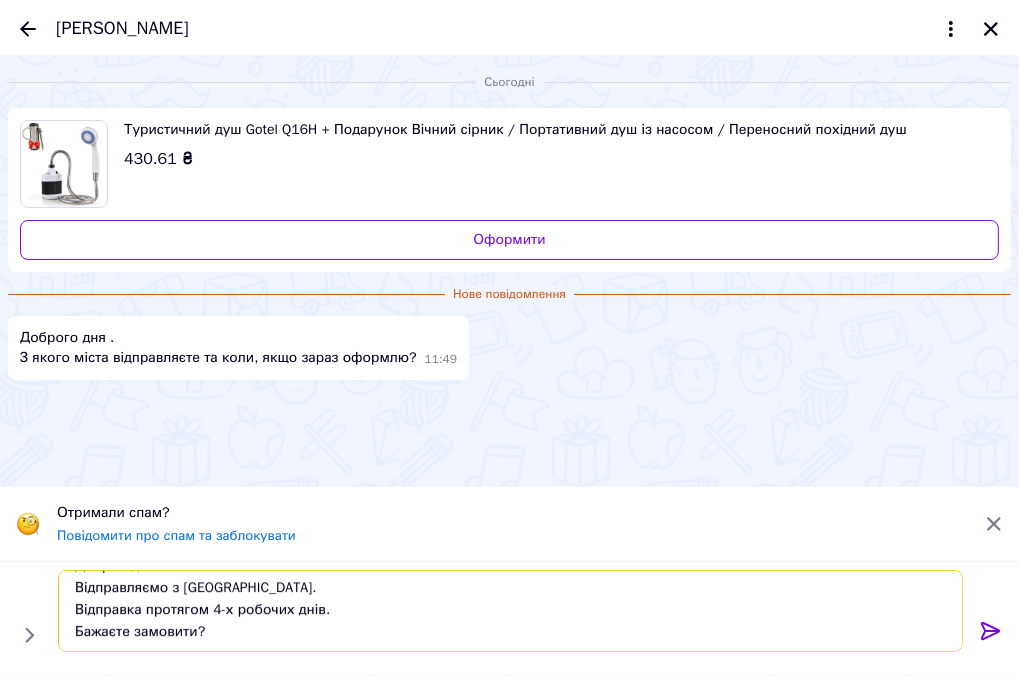scroll, scrollTop: 23, scrollLeft: 0, axis: vertical 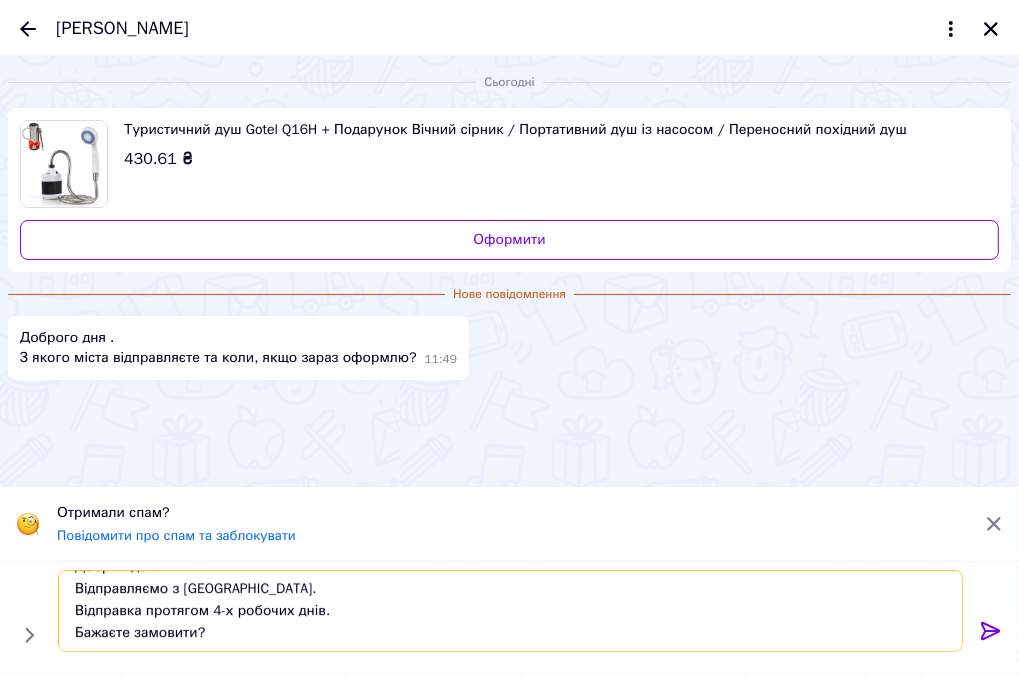 click on "Добрий день
Відправляємо з Львівської обл.
Відправка протягом 4-х робочих днів.
Бажаєте замовити?" at bounding box center [510, 611] 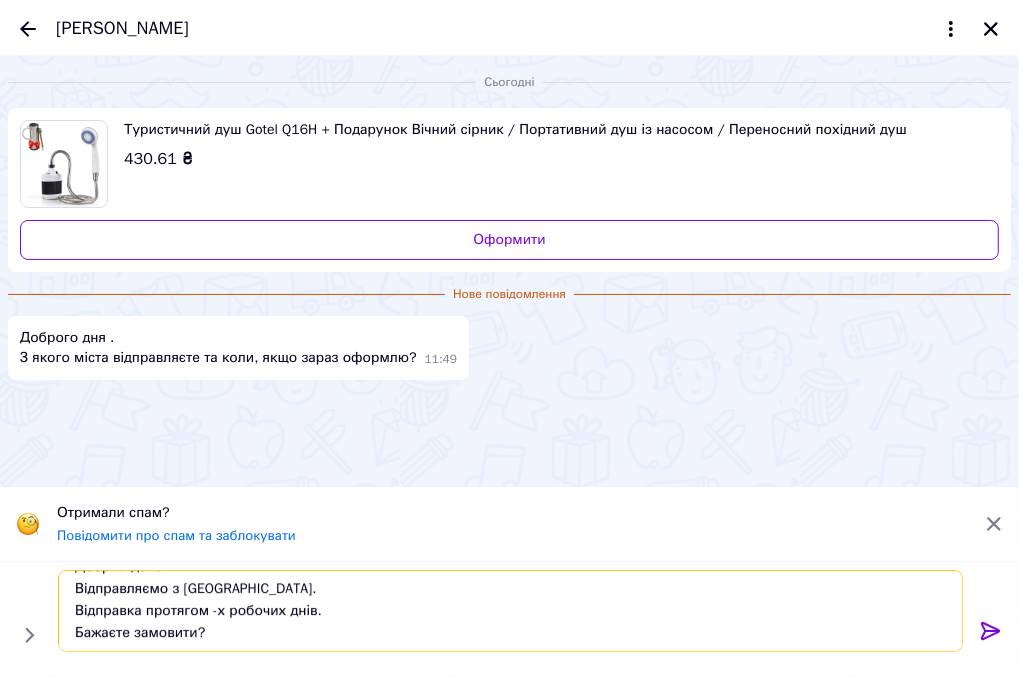 type on "Добрий день
Відправляємо з Львівської обл.
Відправка протягом 2-х робочих днів.
Бажаєте замовити?" 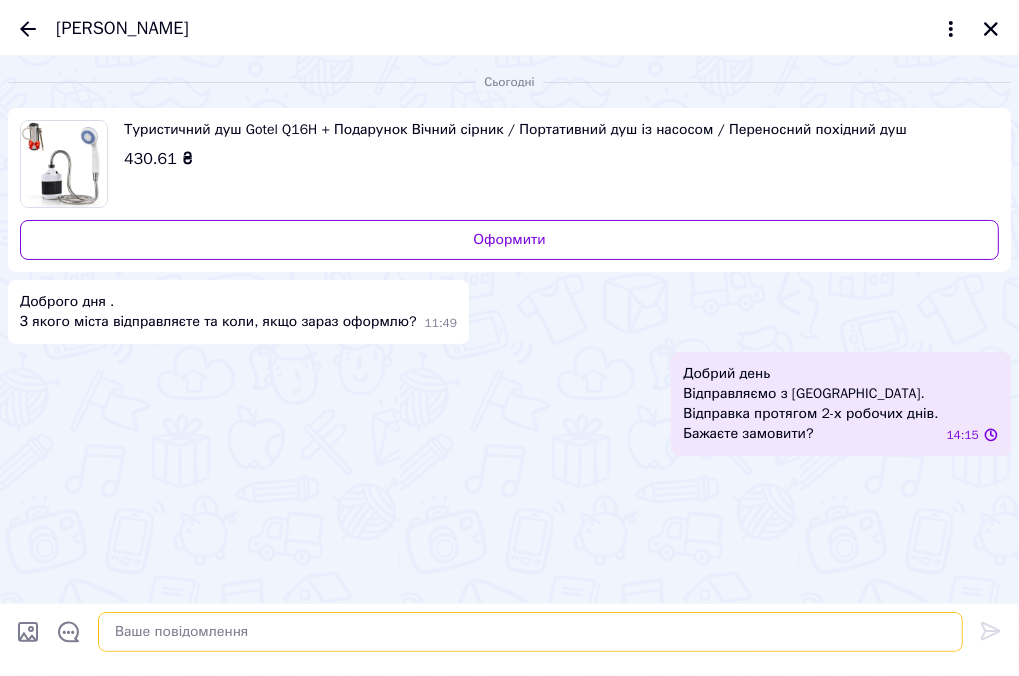 scroll, scrollTop: 0, scrollLeft: 0, axis: both 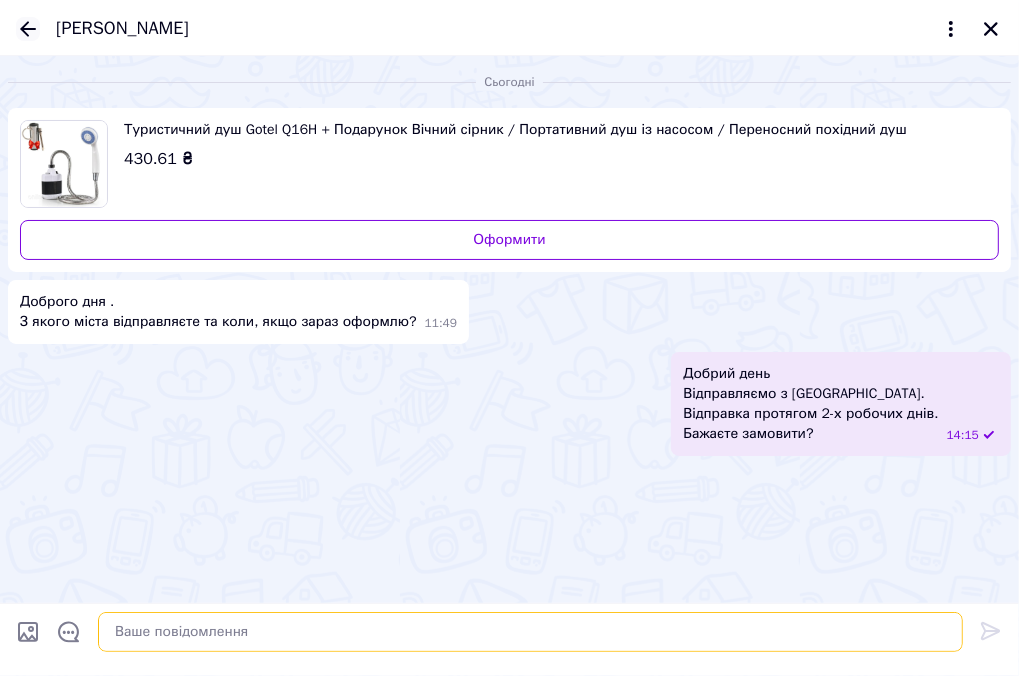 type 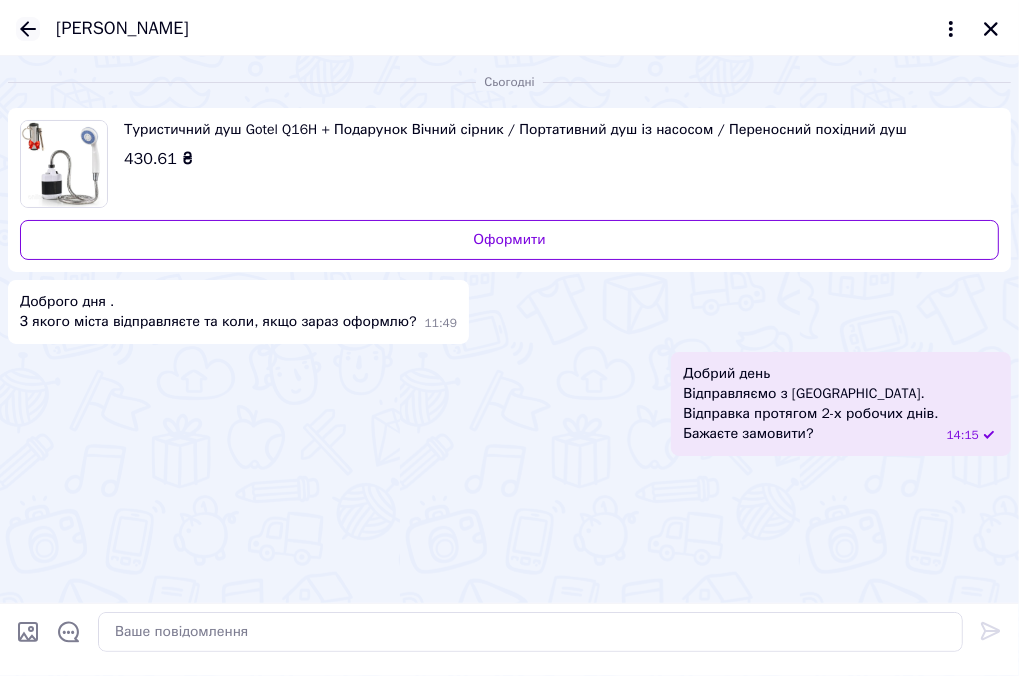 click 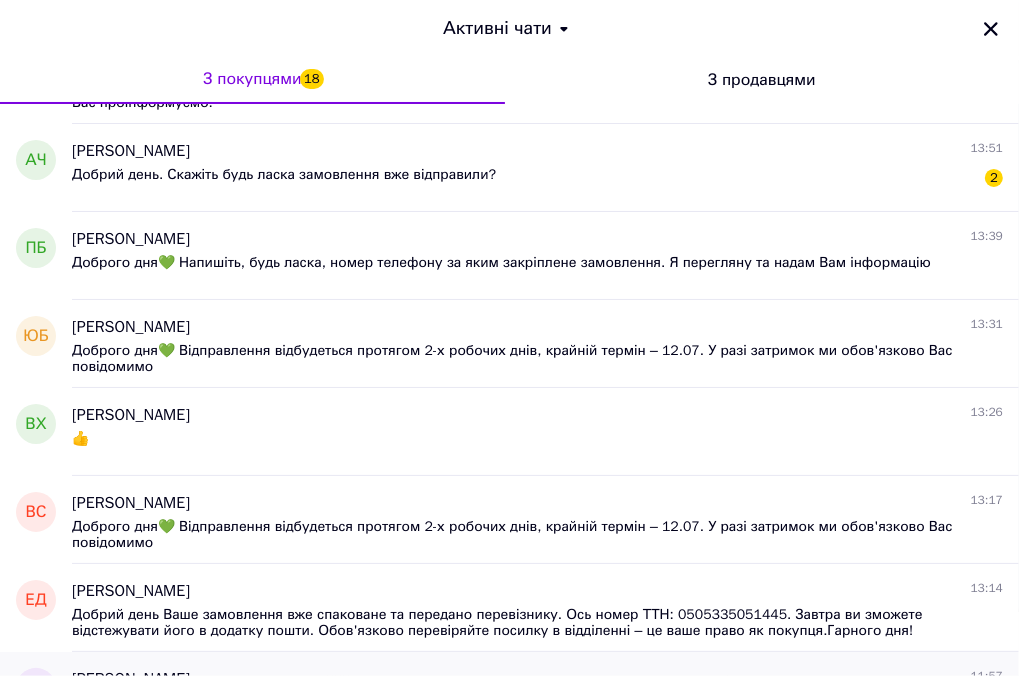 scroll, scrollTop: 1100, scrollLeft: 0, axis: vertical 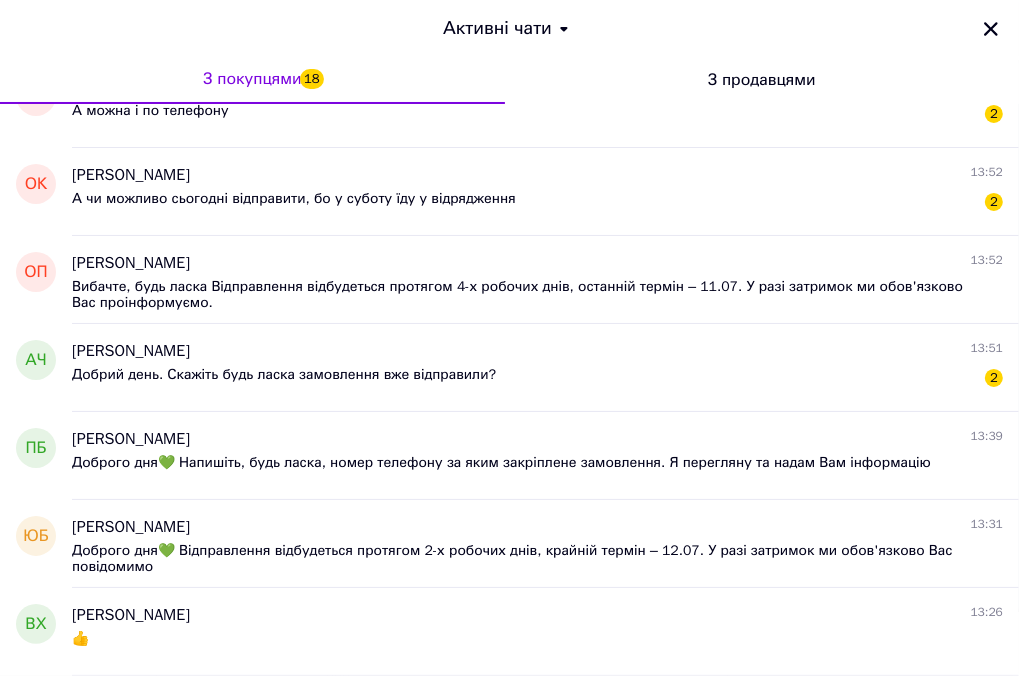 click on "Ваш ID: 3332249" at bounding box center [-88, 39] 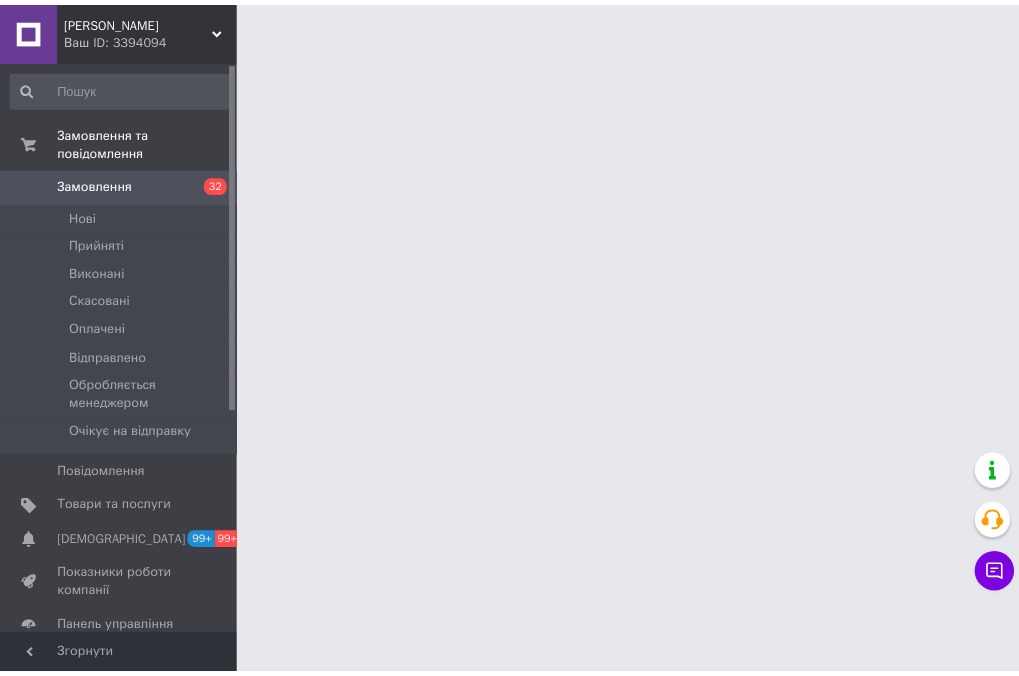 scroll, scrollTop: 0, scrollLeft: 0, axis: both 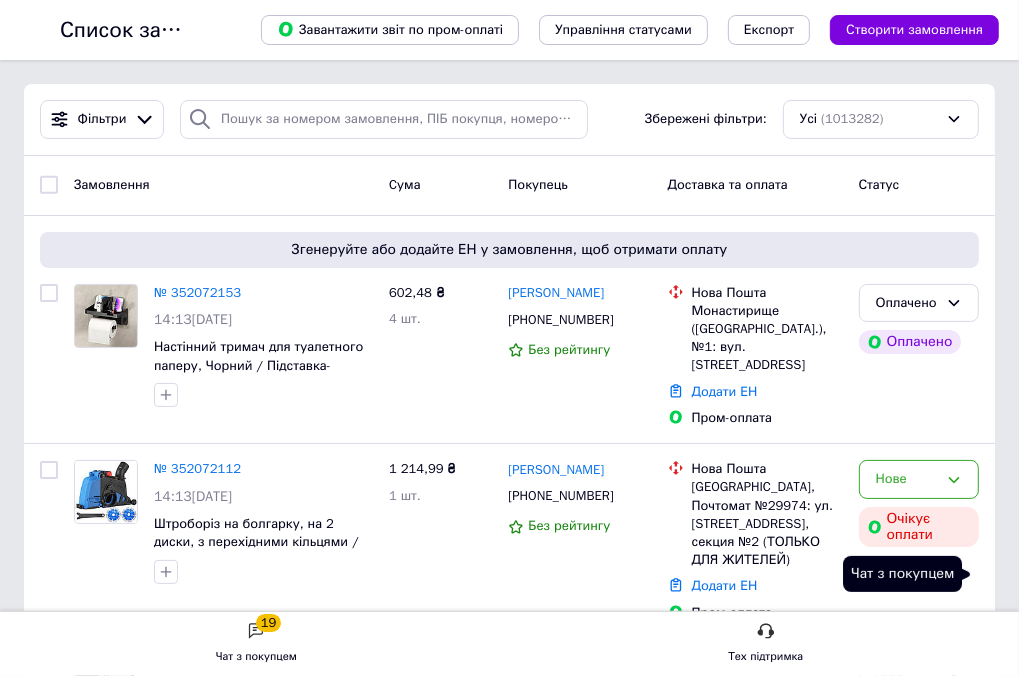 click 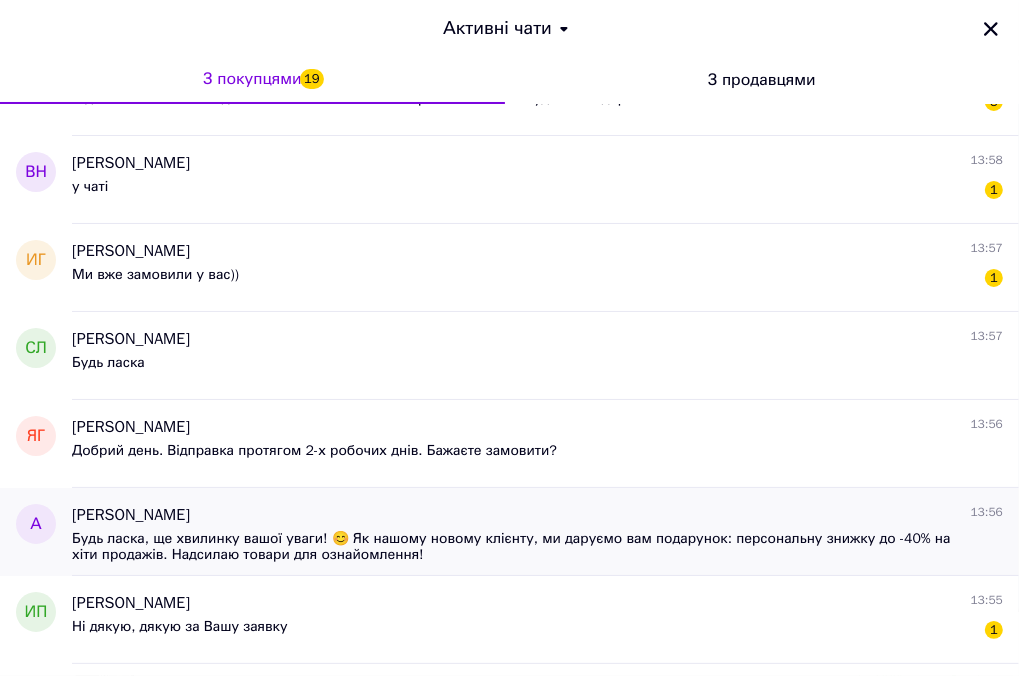 scroll, scrollTop: 1276, scrollLeft: 0, axis: vertical 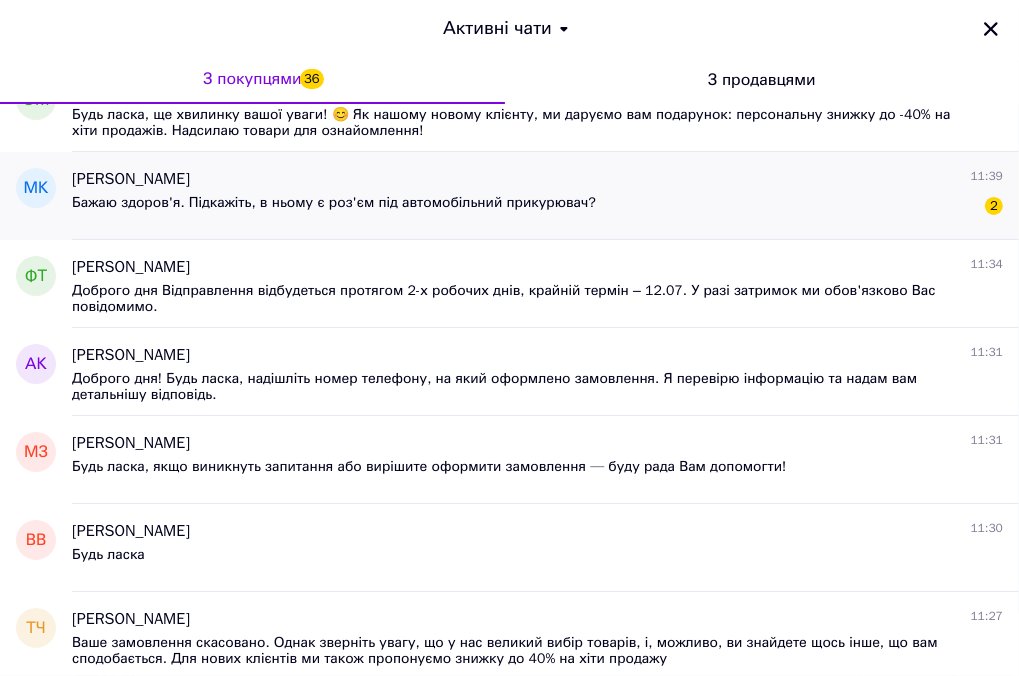 click on "Бажаю здоров'я. Підкажіть, в ньому є роз'єм під автомобільний прикурювач?" at bounding box center (334, 203) 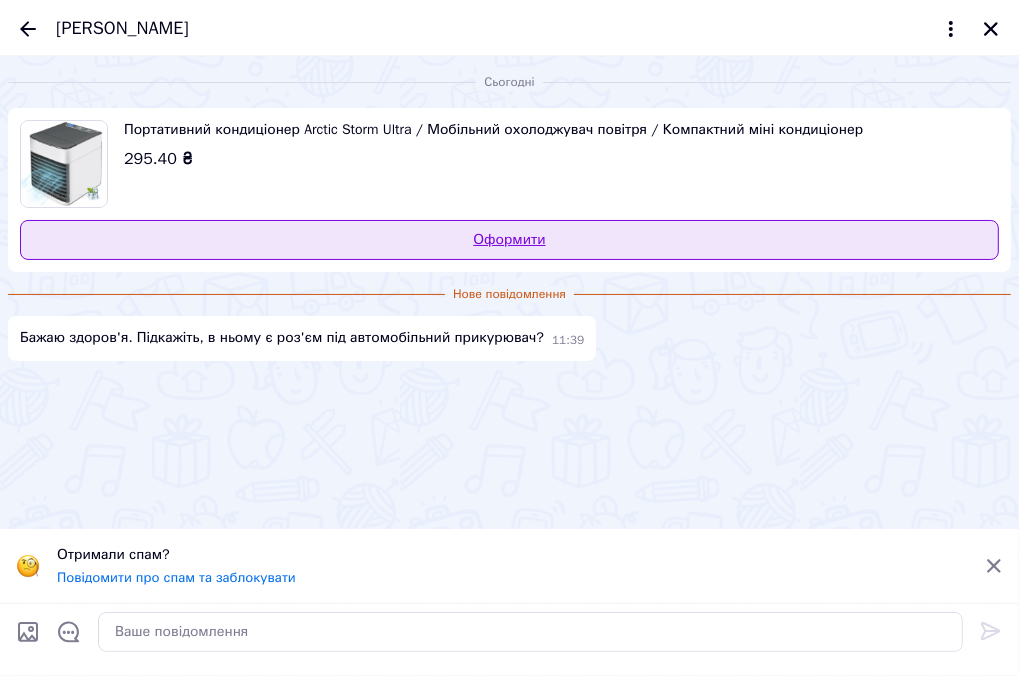 click on "Оформити" at bounding box center [509, 240] 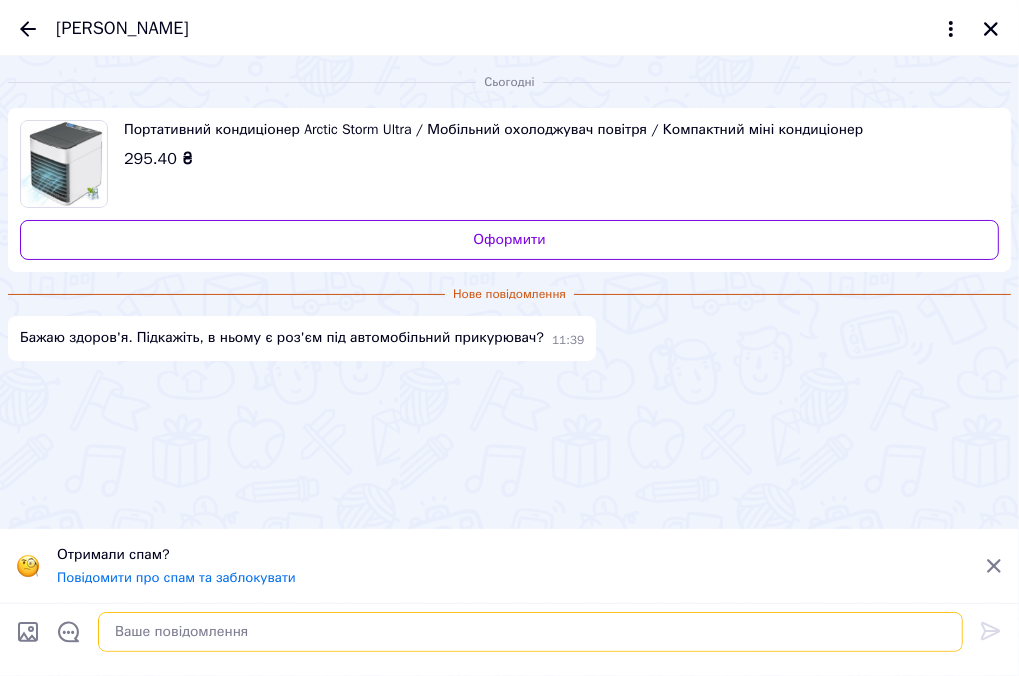 click at bounding box center [530, 632] 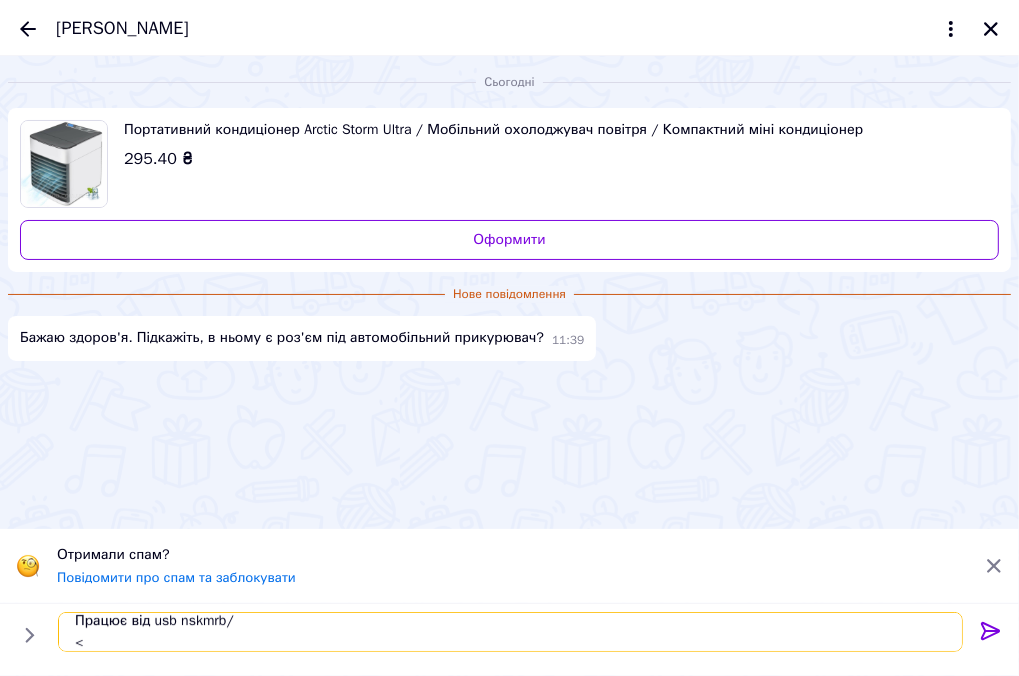 scroll, scrollTop: 24, scrollLeft: 0, axis: vertical 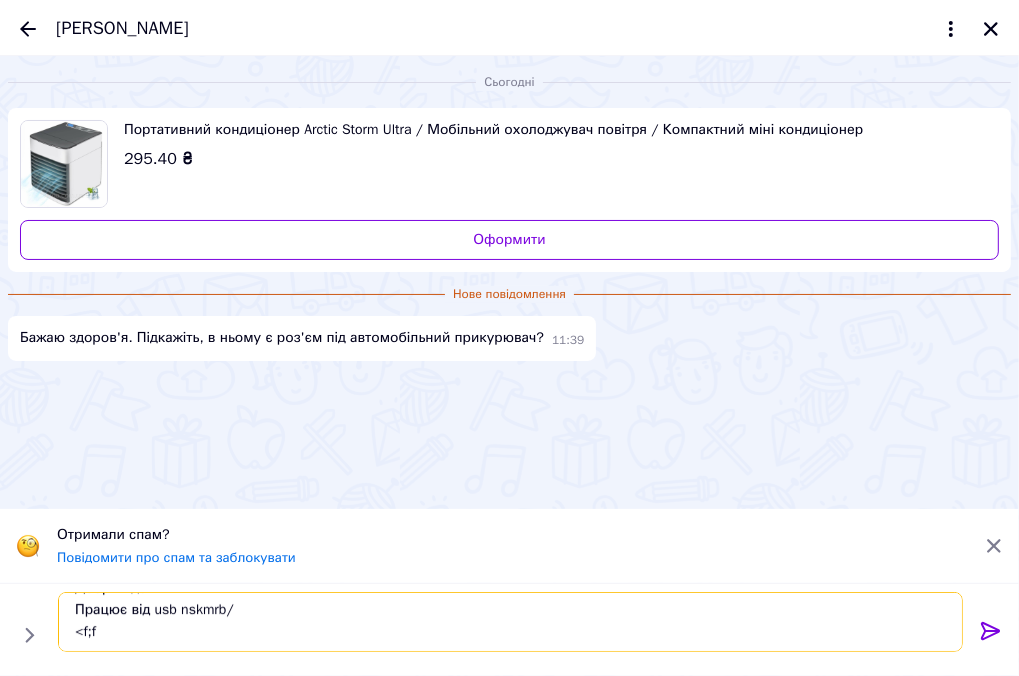 click on "Добрий день
Працює від usb nskmrb/
<f;f" at bounding box center [510, 622] 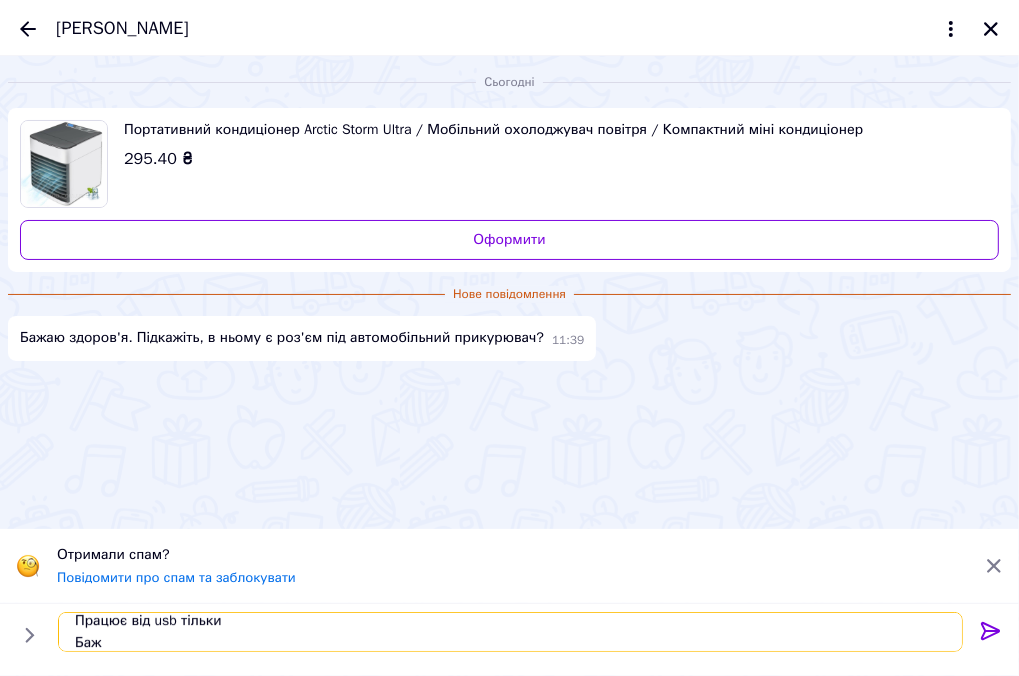scroll, scrollTop: 24, scrollLeft: 0, axis: vertical 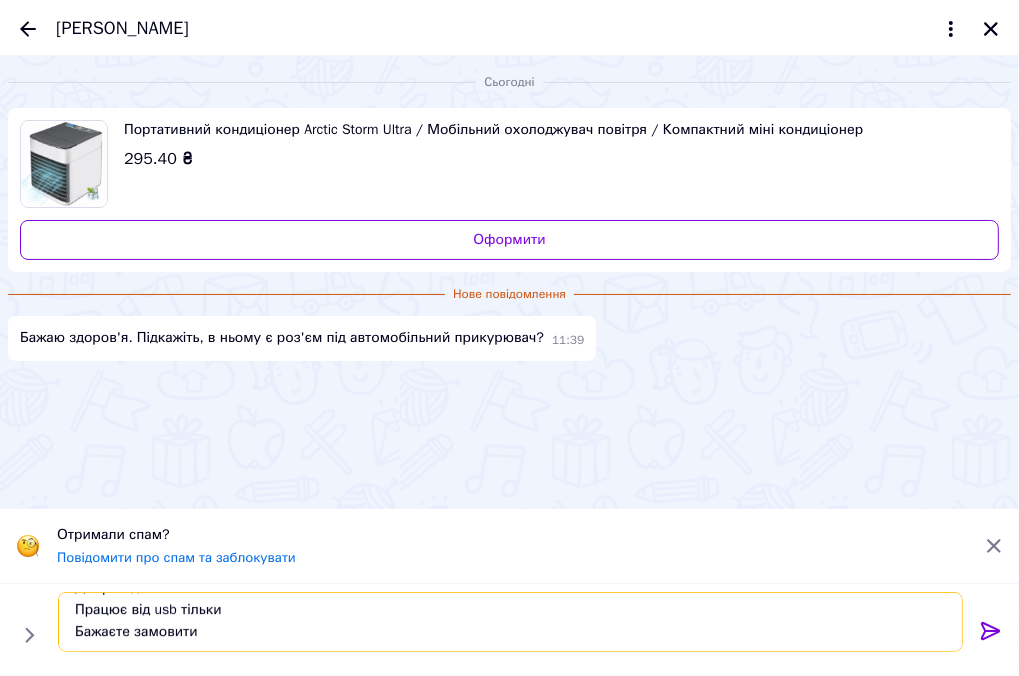 type on "Добрий день
Працює від usb тільки
Бажаєте замовити?" 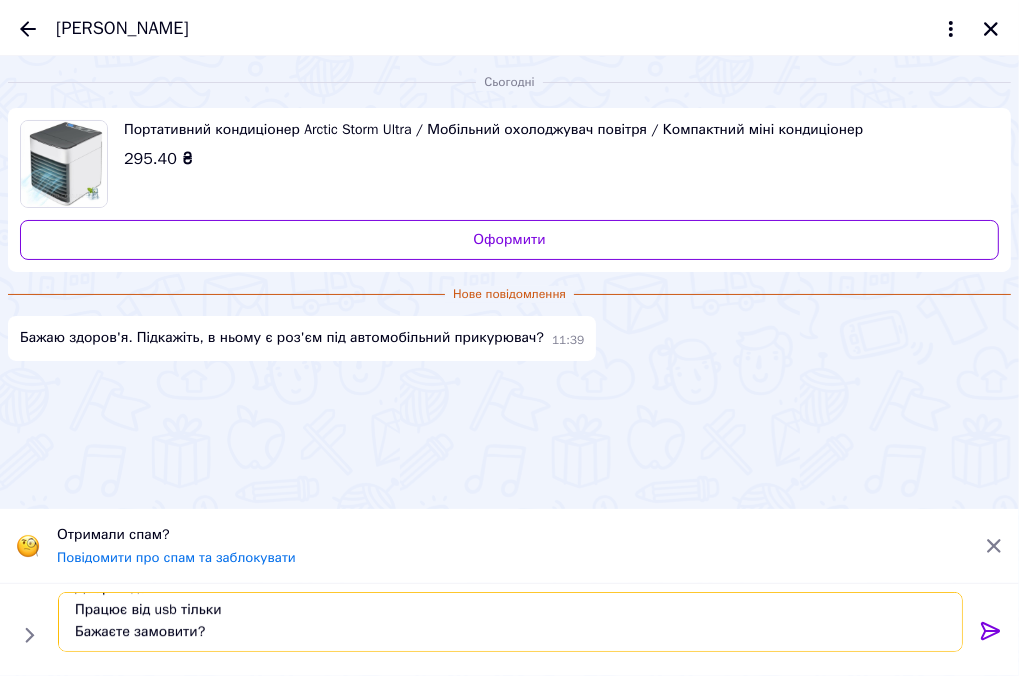 type 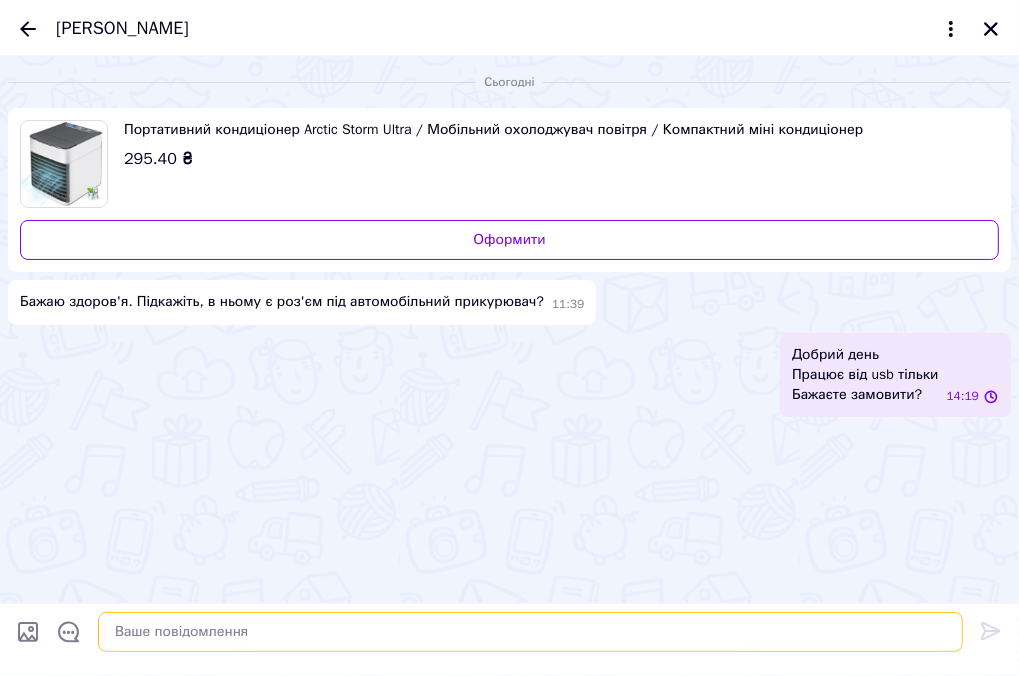 scroll, scrollTop: 0, scrollLeft: 0, axis: both 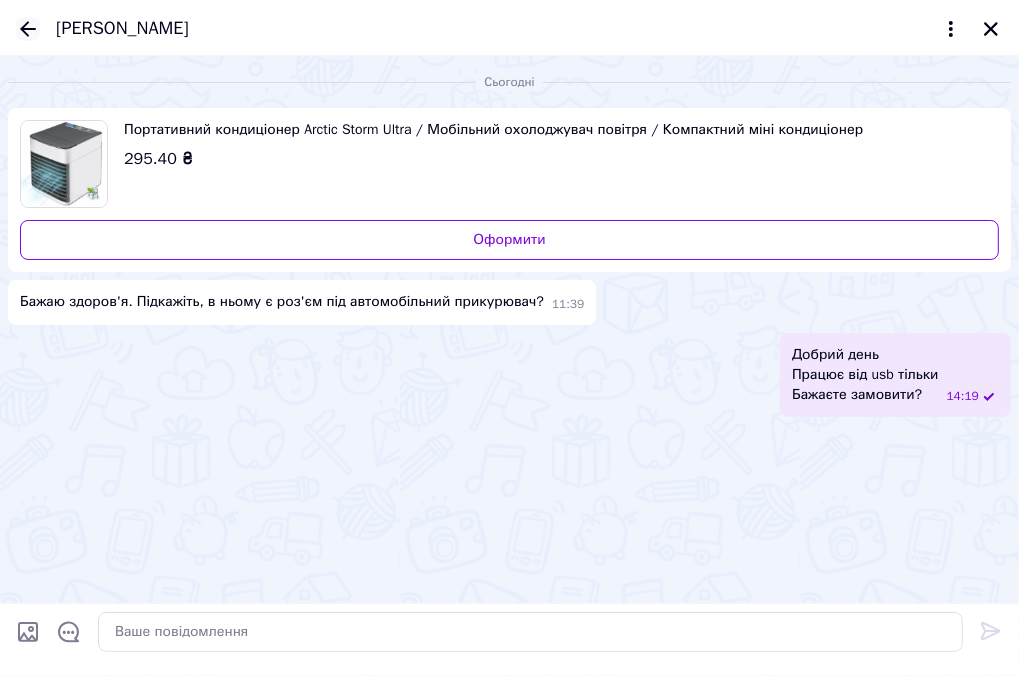 click 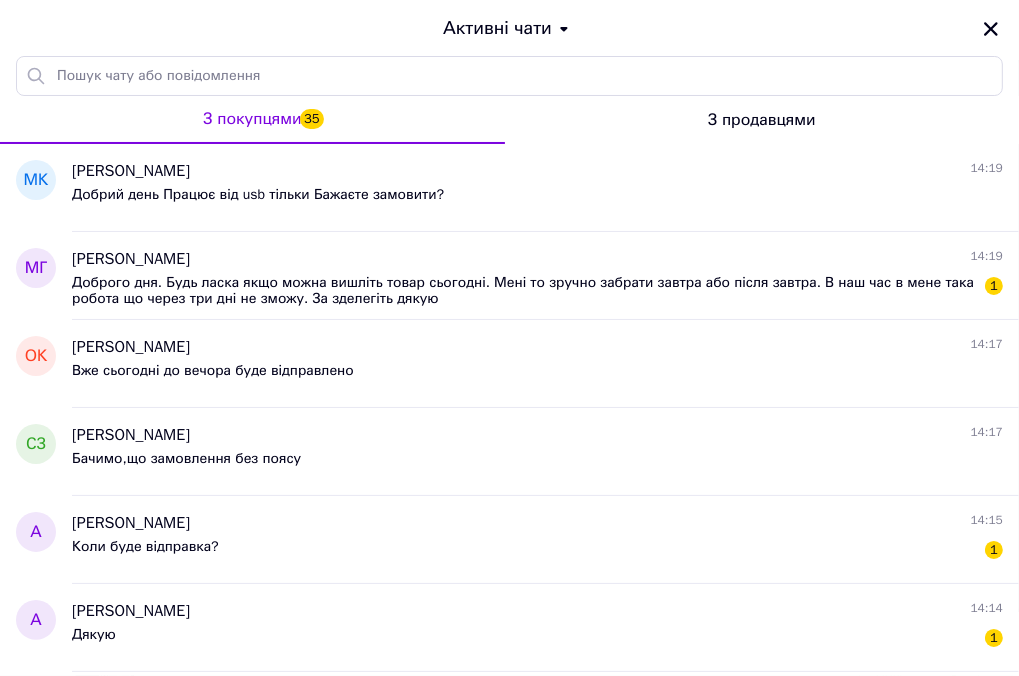 click on "Активні чати" at bounding box center [509, 28] 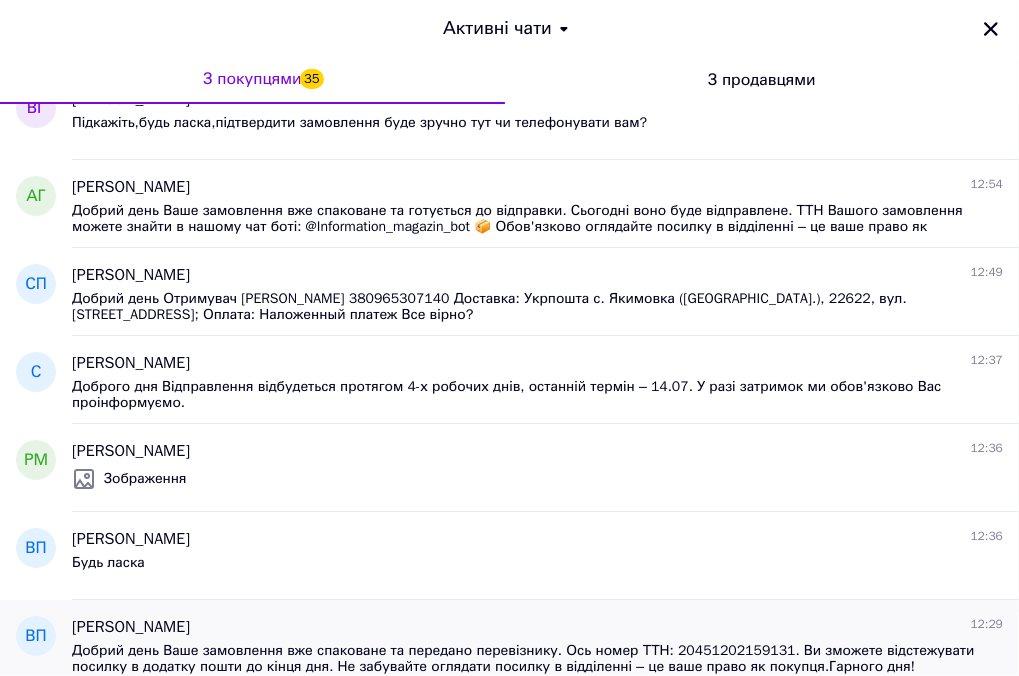 scroll, scrollTop: 3600, scrollLeft: 0, axis: vertical 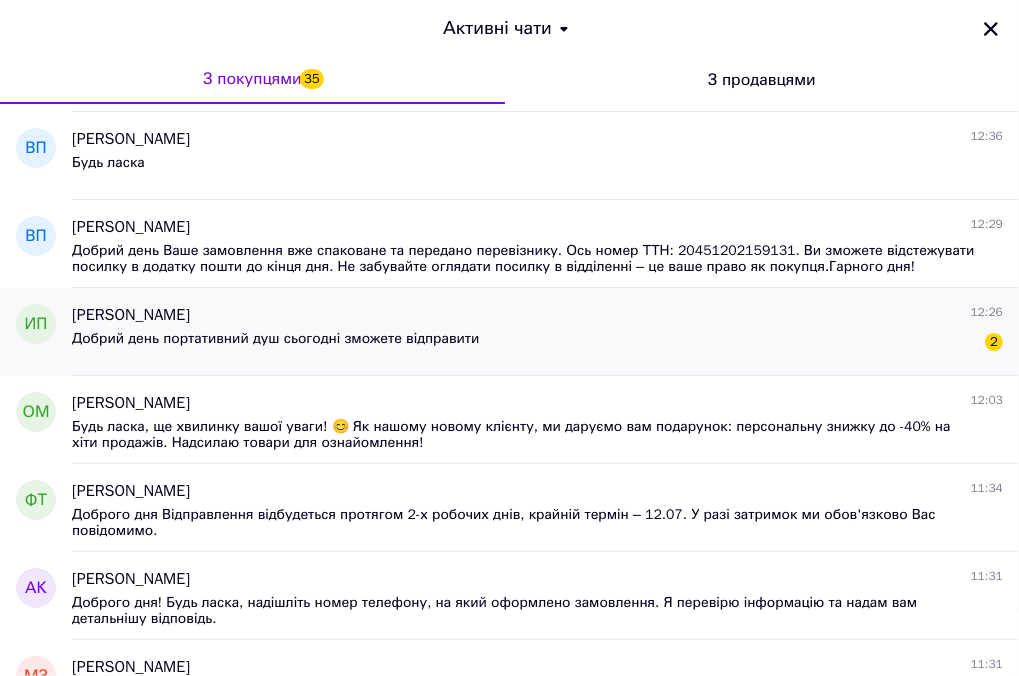 click on "Добрий день портативний душ сьогодні зможете відправити" at bounding box center [275, 339] 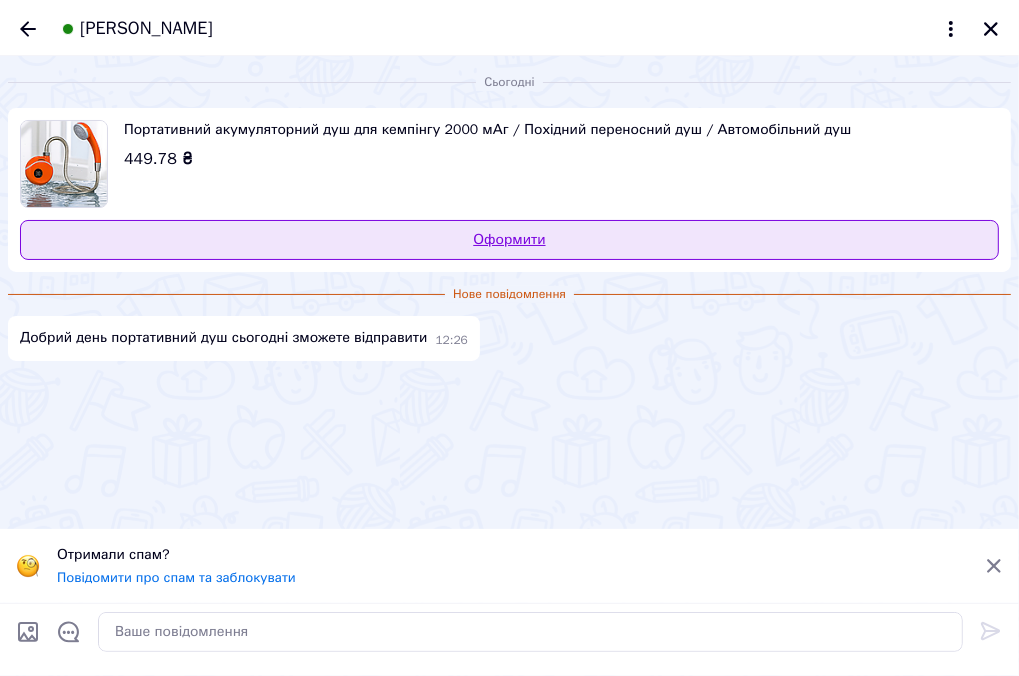 click on "Оформити" at bounding box center [509, 240] 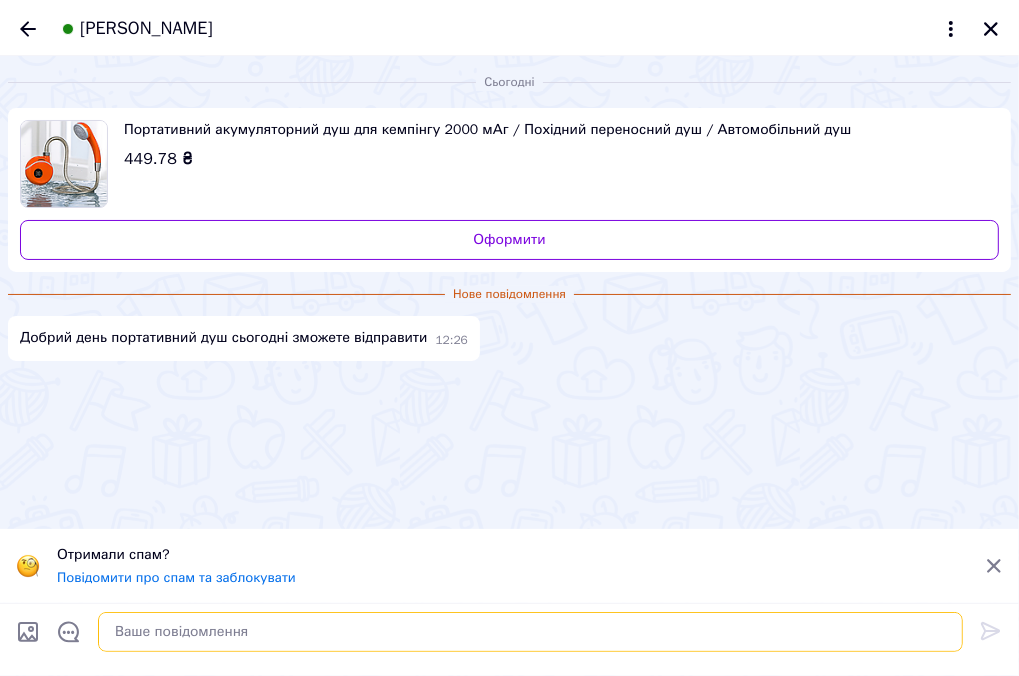 click at bounding box center [530, 632] 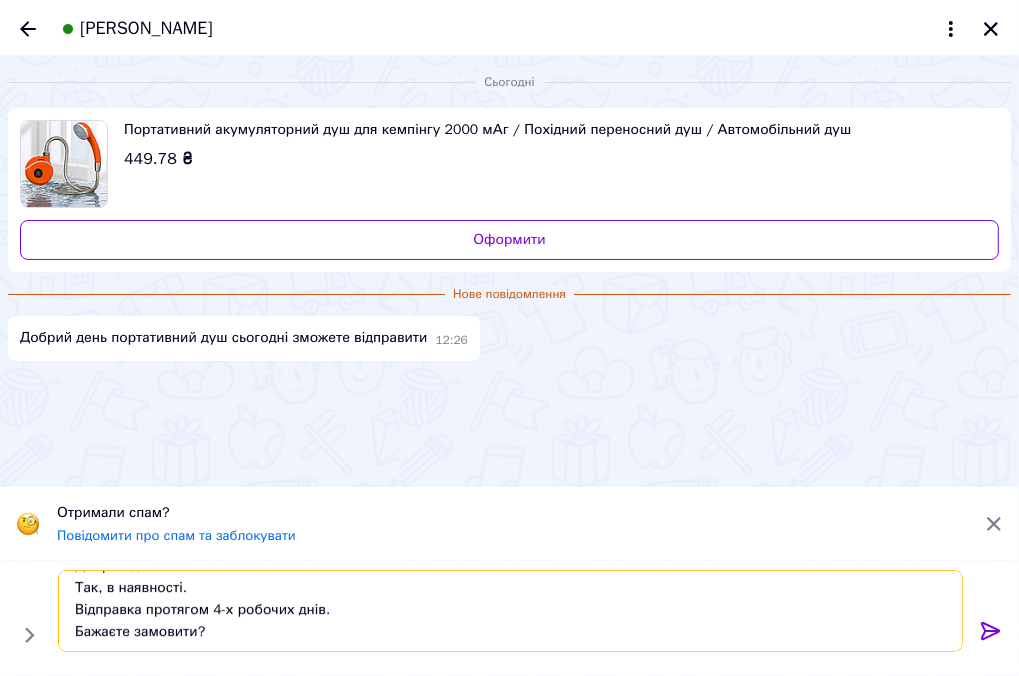 scroll, scrollTop: 23, scrollLeft: 0, axis: vertical 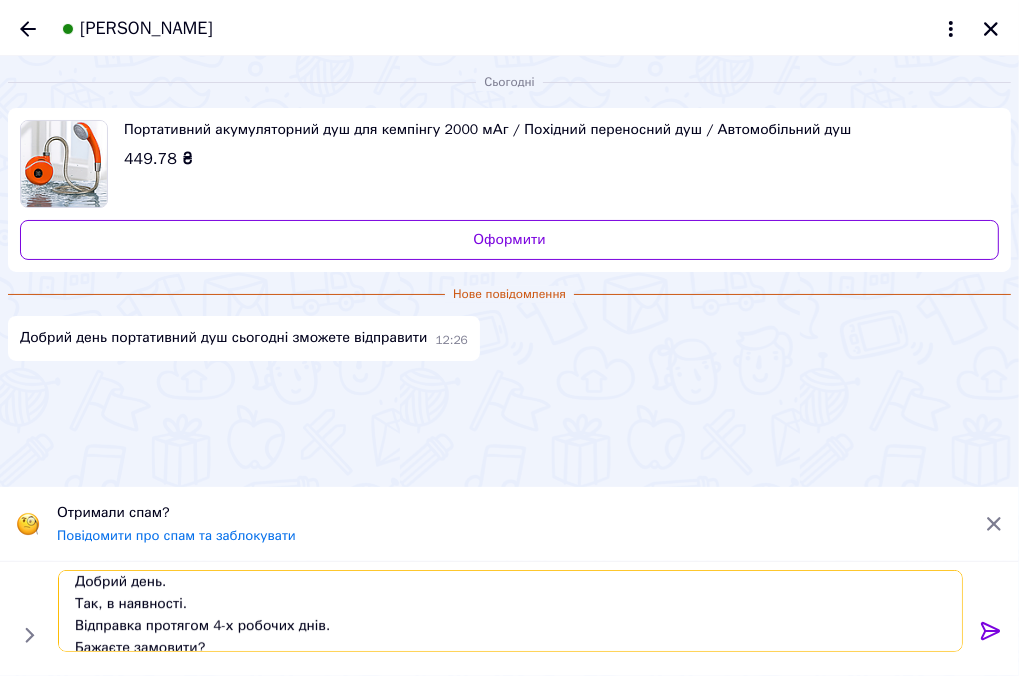 drag, startPoint x: 830, startPoint y: 584, endPoint x: 685, endPoint y: 603, distance: 146.23953 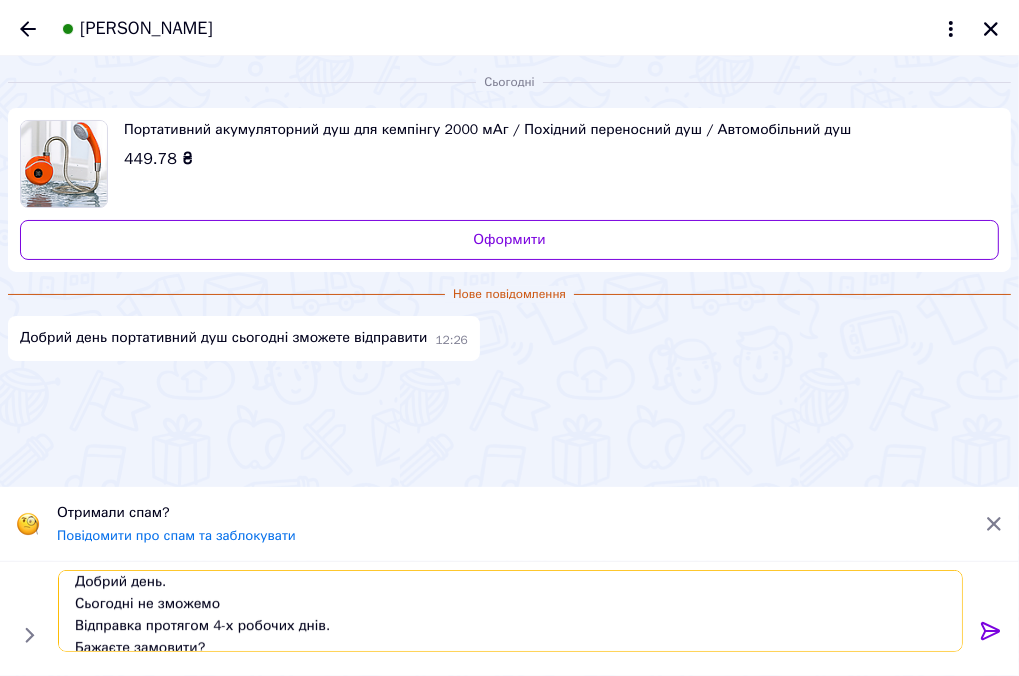 type on "Добрий день.
Сьогодні не зможемо.
Відправка протягом 4-х робочих днів.
Бажаєте замовити?" 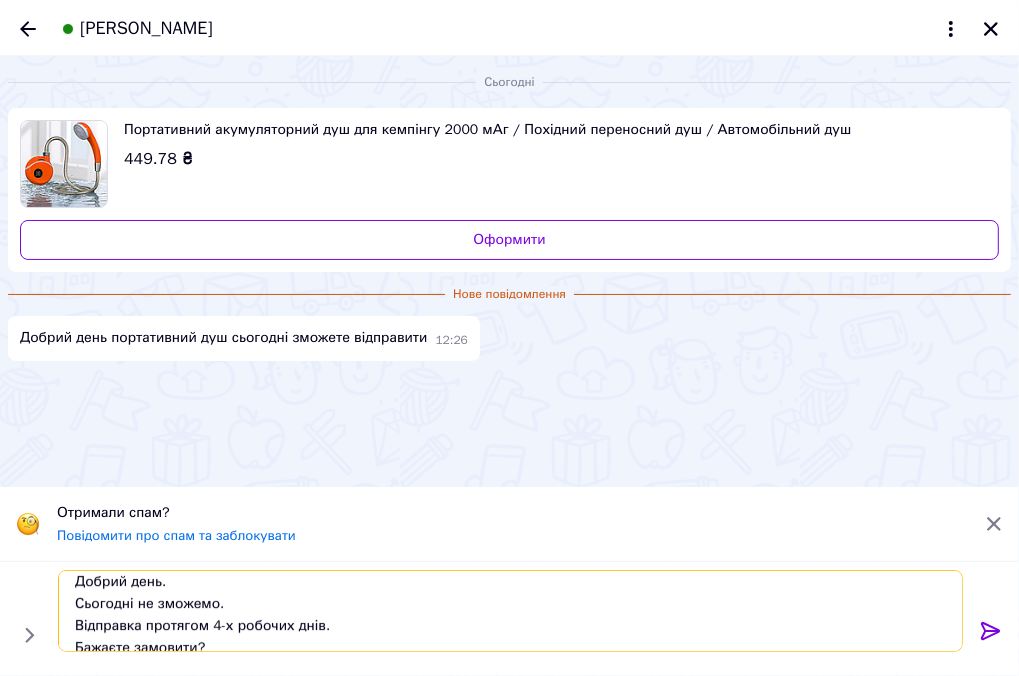type 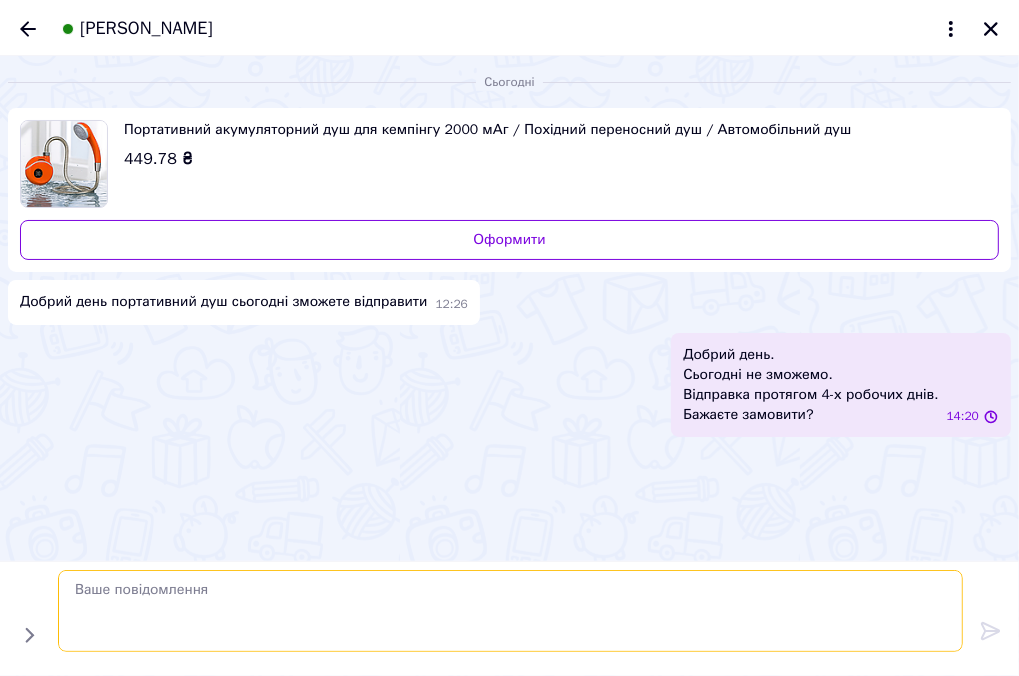scroll, scrollTop: 0, scrollLeft: 0, axis: both 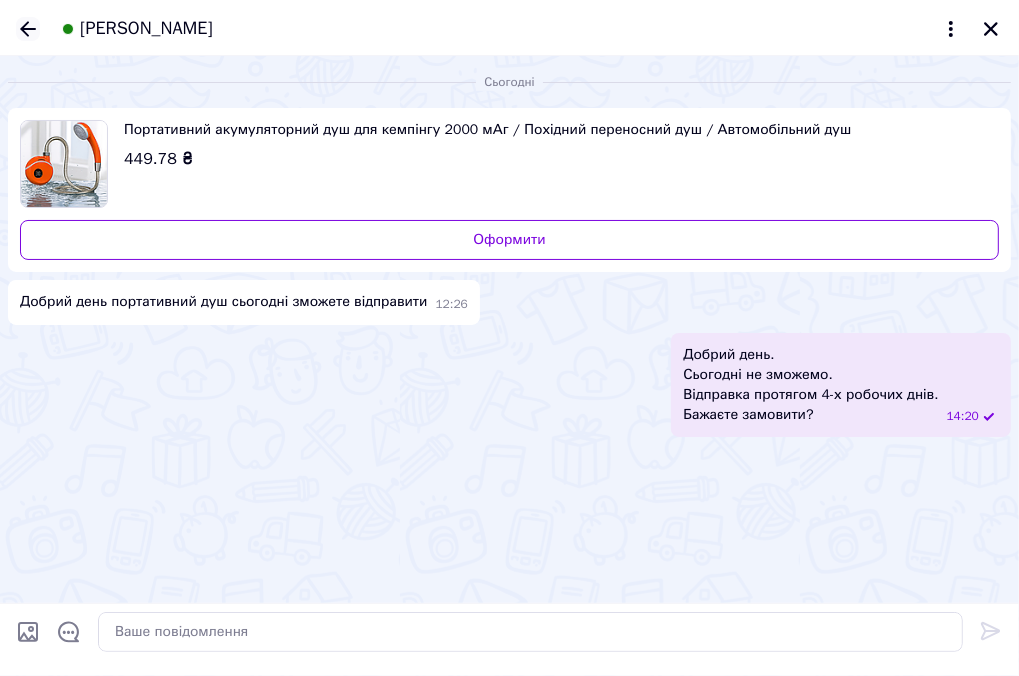 click 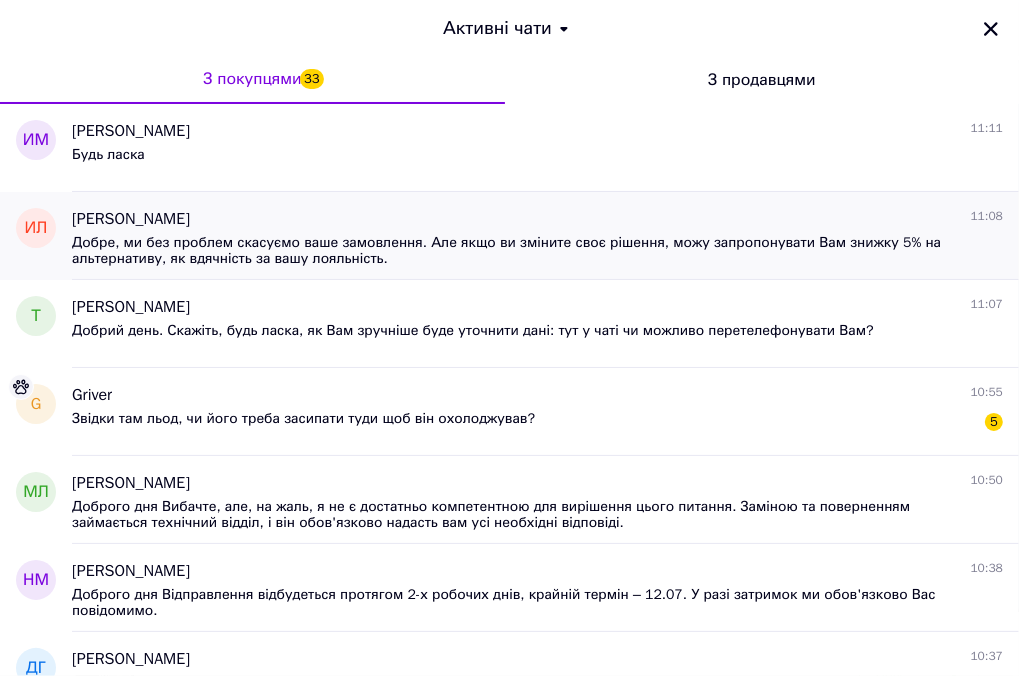 scroll, scrollTop: 4500, scrollLeft: 0, axis: vertical 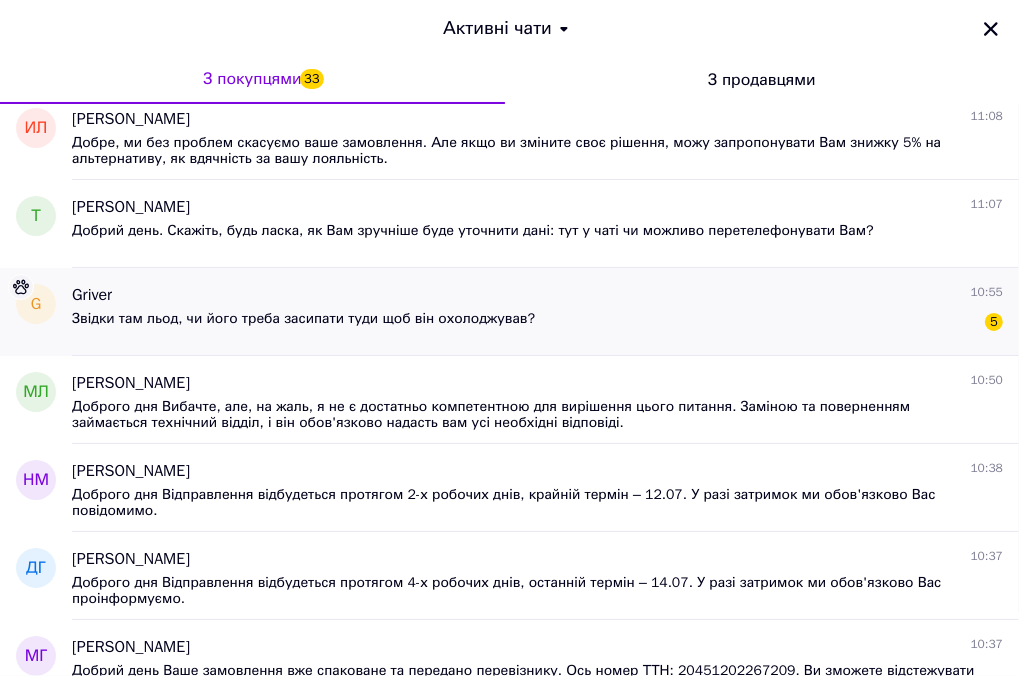click on "Звідки там льод, чи його треба засипати туди щоб він охолоджував?" at bounding box center [303, 319] 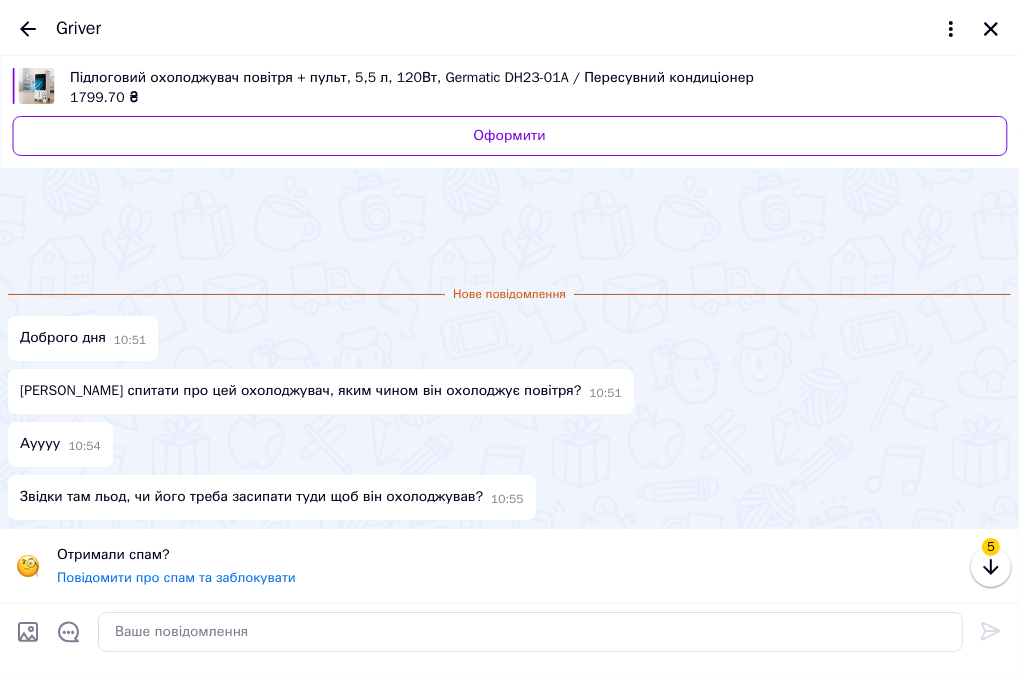 scroll, scrollTop: 79, scrollLeft: 0, axis: vertical 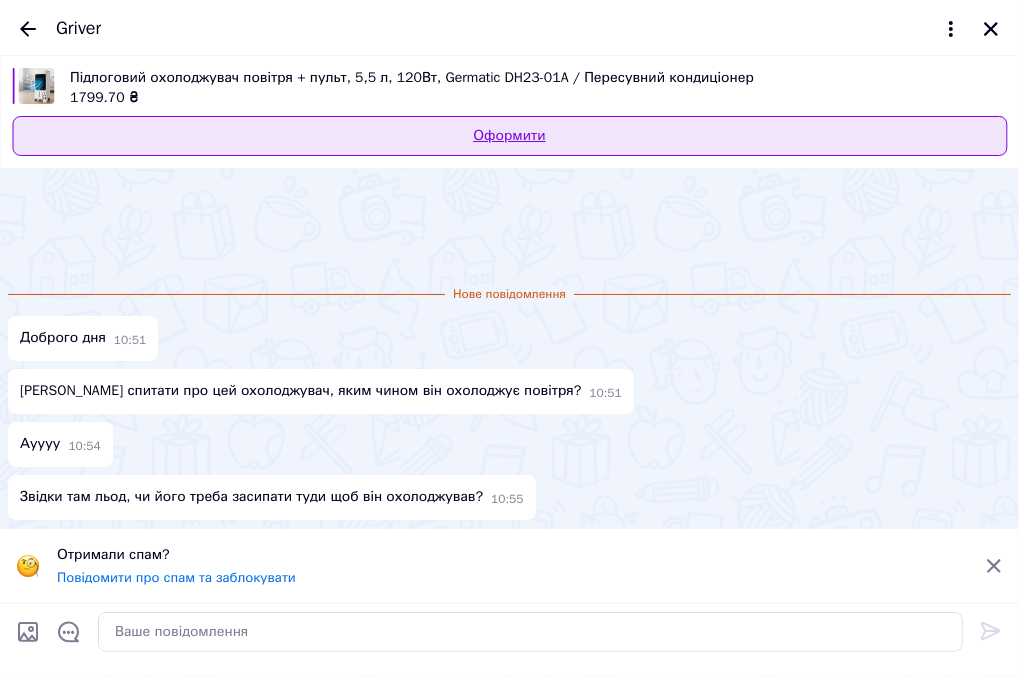 click on "Оформити" at bounding box center [509, 136] 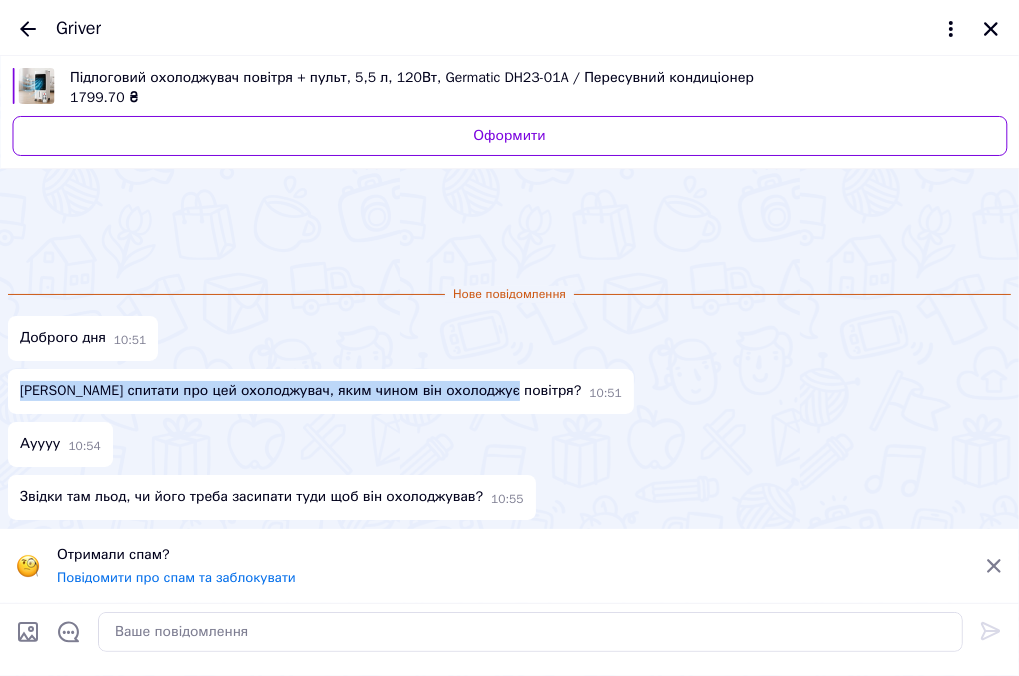 drag, startPoint x: 809, startPoint y: 334, endPoint x: 641, endPoint y: 312, distance: 169.43436 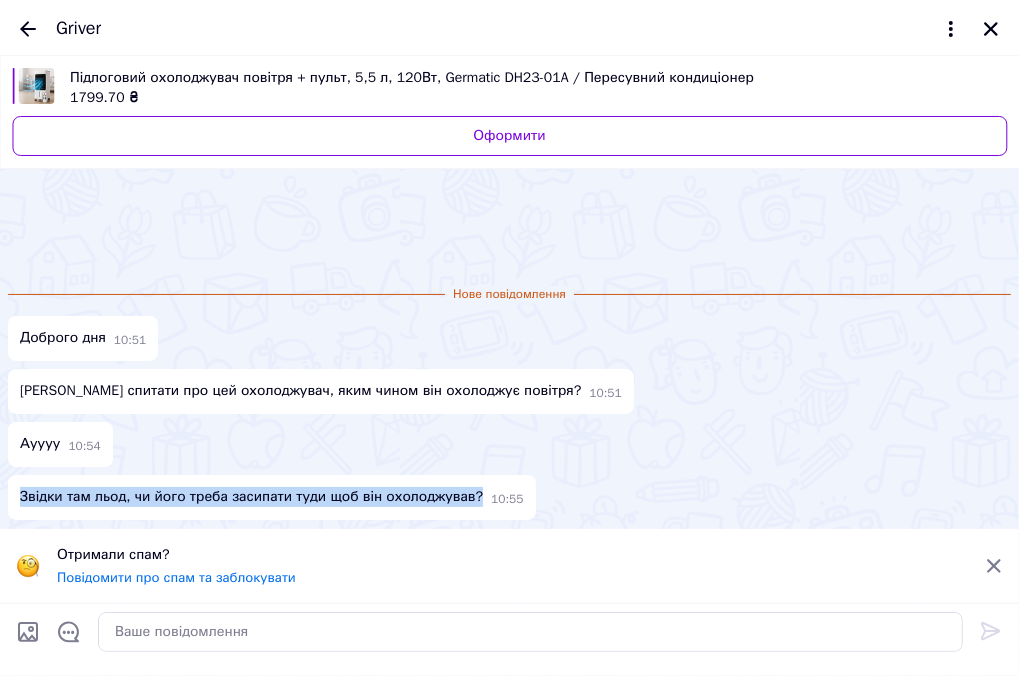 drag, startPoint x: 835, startPoint y: 483, endPoint x: 633, endPoint y: 459, distance: 203.42075 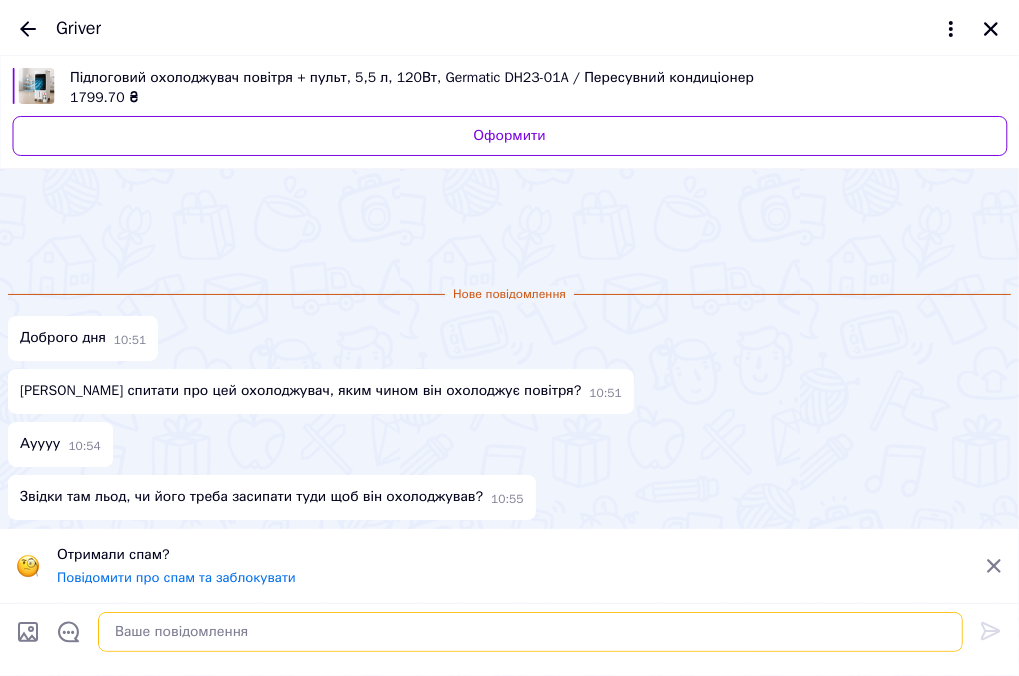 click at bounding box center (530, 632) 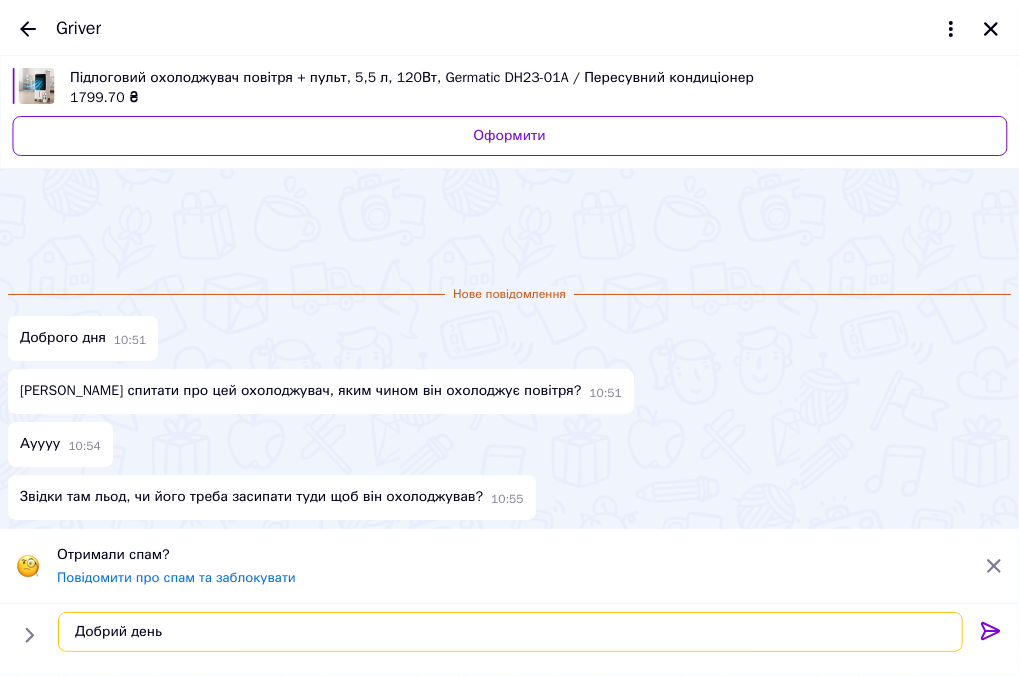 scroll, scrollTop: 12, scrollLeft: 0, axis: vertical 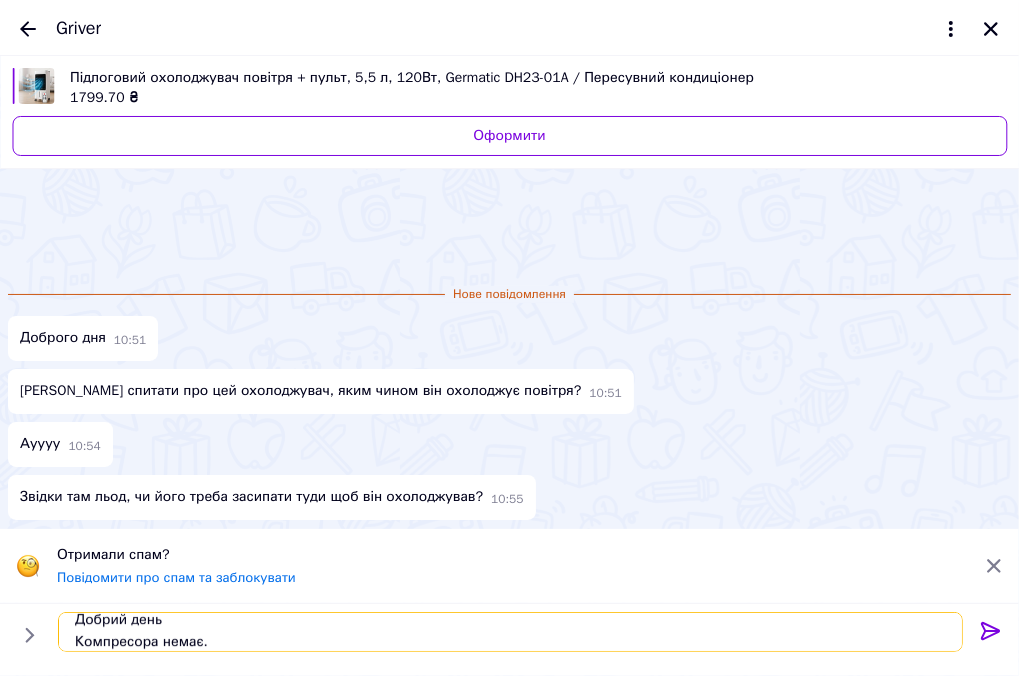 paste on "він – водяний охолоджувач, а не кондиціонер" 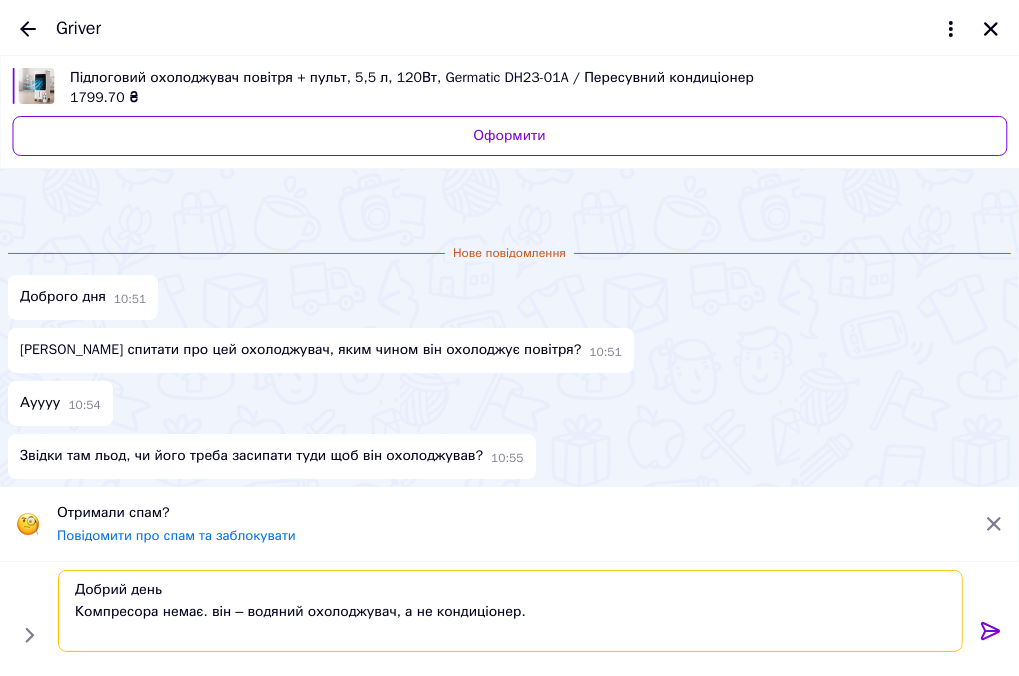 scroll, scrollTop: 13, scrollLeft: 0, axis: vertical 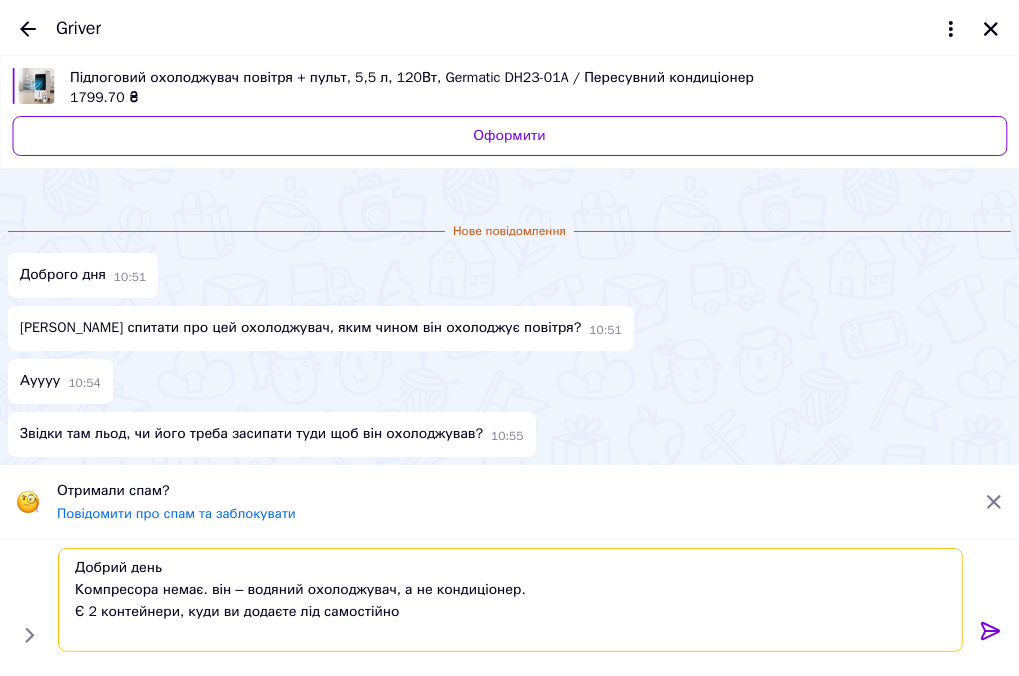 paste on "За допомогою випаровування води і льоду" 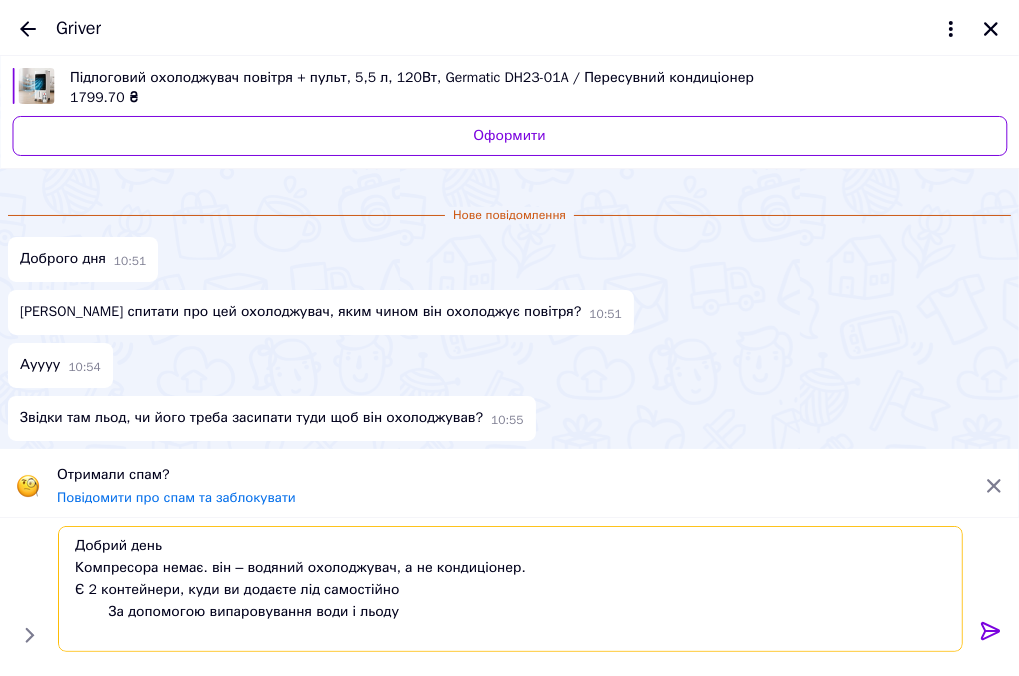 click on "Добрий день
Компресора немає. він – водяний охолоджувач, а не кондиціонер.
Є 2 контейнери, куди ви додаєте лід самостійно
За допомогою випаровування води і льоду" at bounding box center (510, 589) 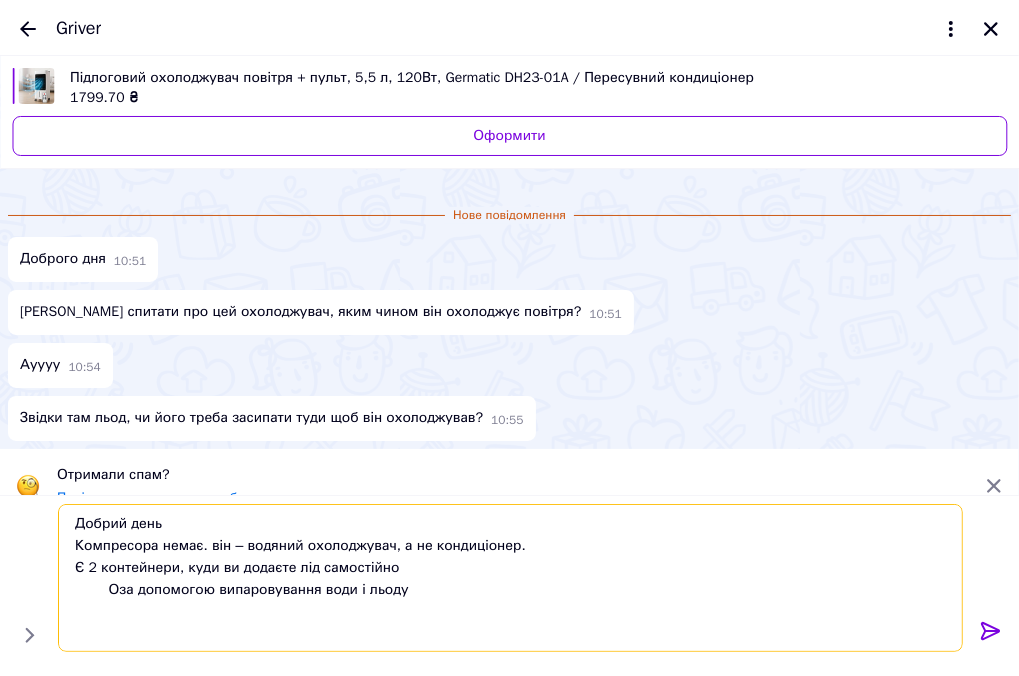 scroll, scrollTop: 24, scrollLeft: 0, axis: vertical 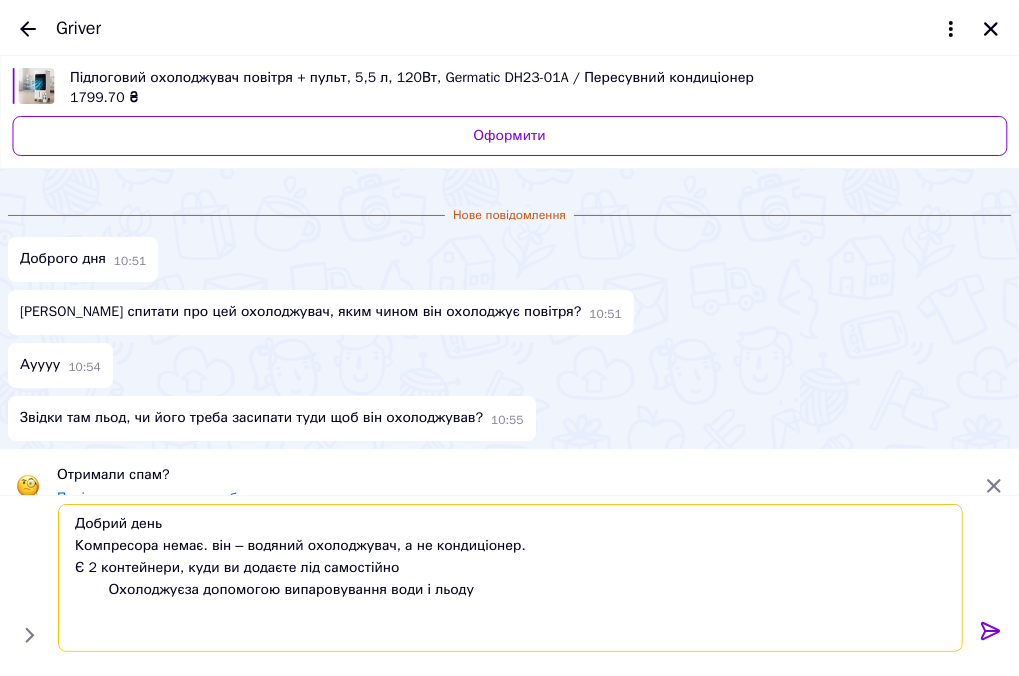 type on "Добрий день
Компресора немає. він – водяний охолоджувач, а не кондиціонер.
Є 2 контейнери, куди ви додаєте лід самостійно
Охолоджує за допомогою випаровування води і льоду" 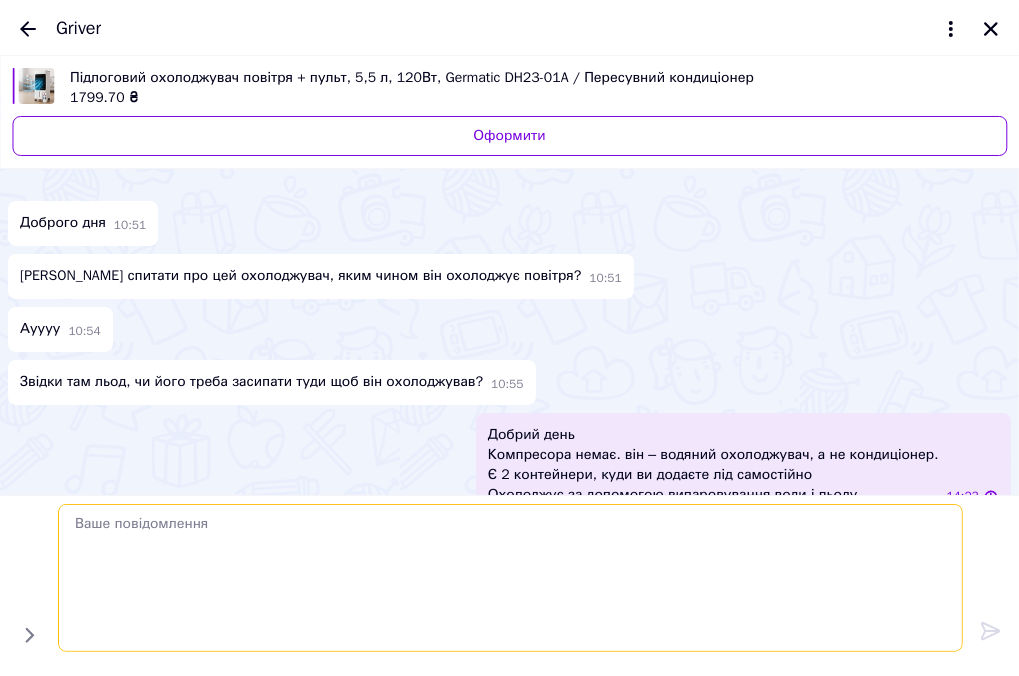 scroll, scrollTop: 0, scrollLeft: 0, axis: both 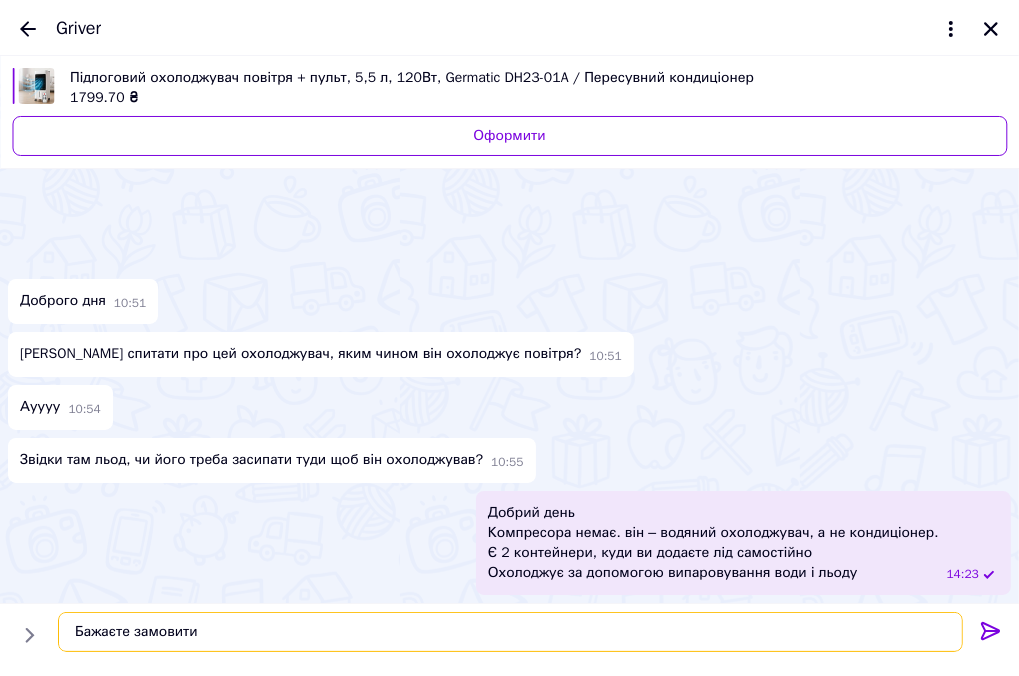 type on "Бажаєте замовити?" 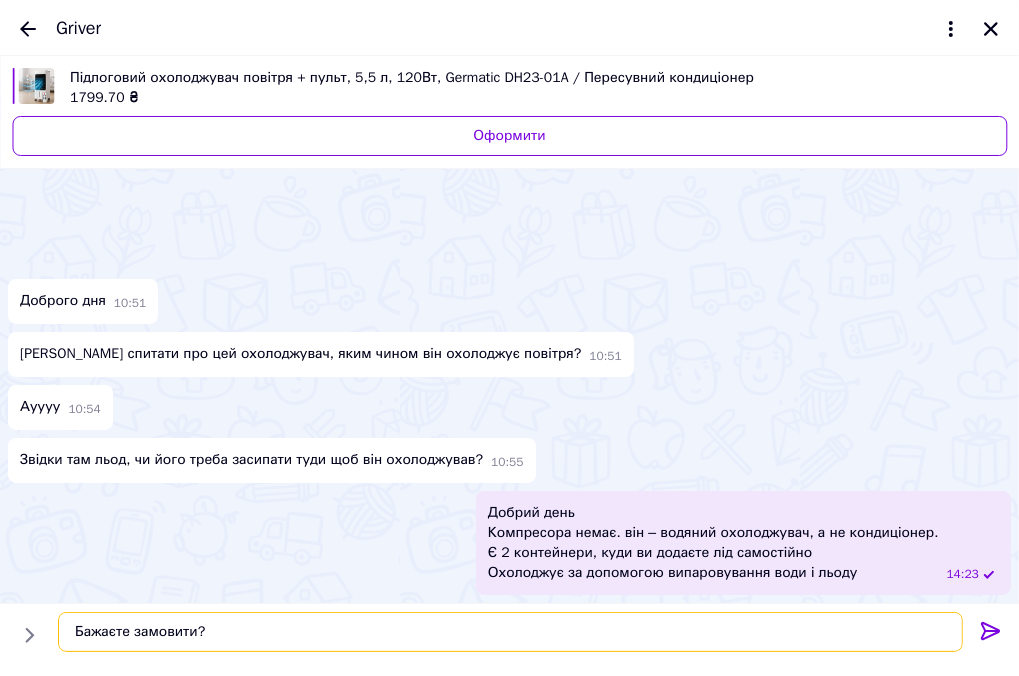 type 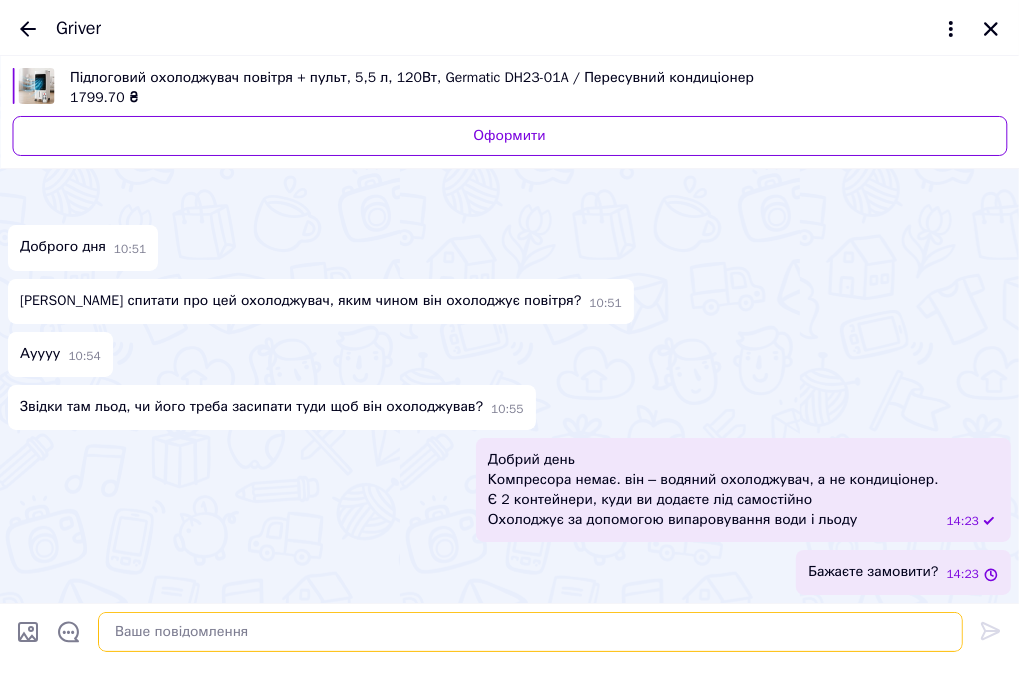 scroll, scrollTop: 164, scrollLeft: 0, axis: vertical 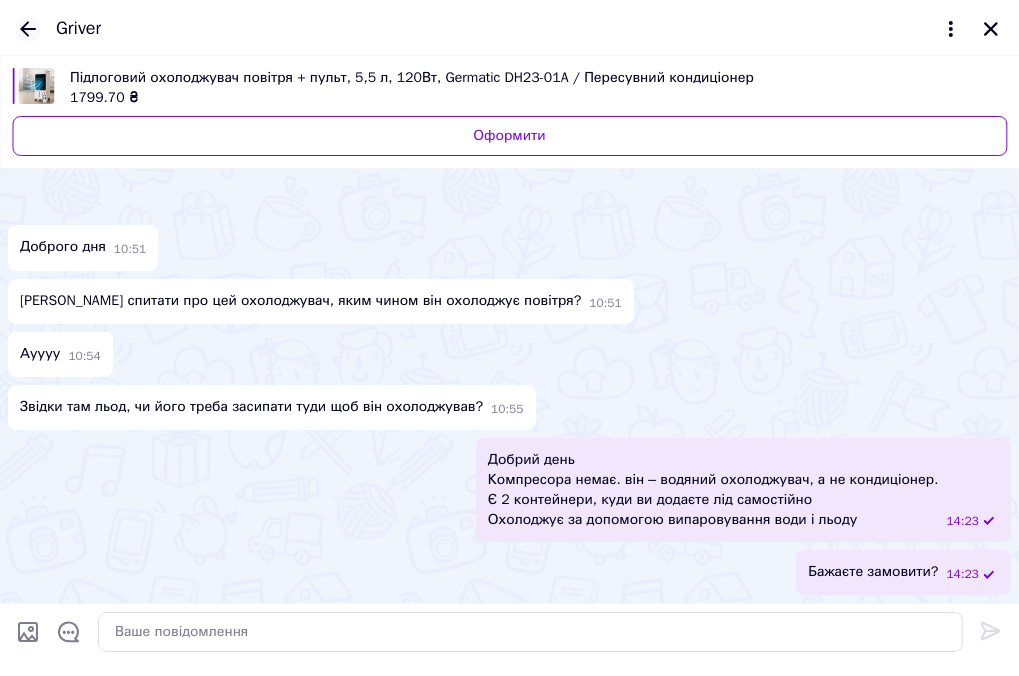 click 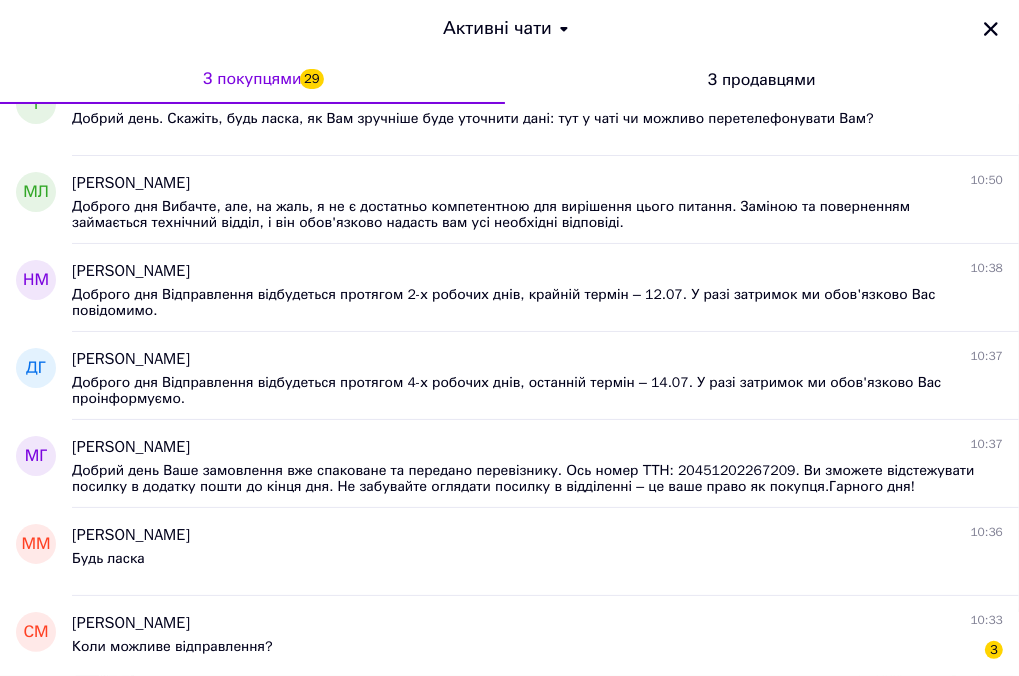 scroll, scrollTop: 4796, scrollLeft: 0, axis: vertical 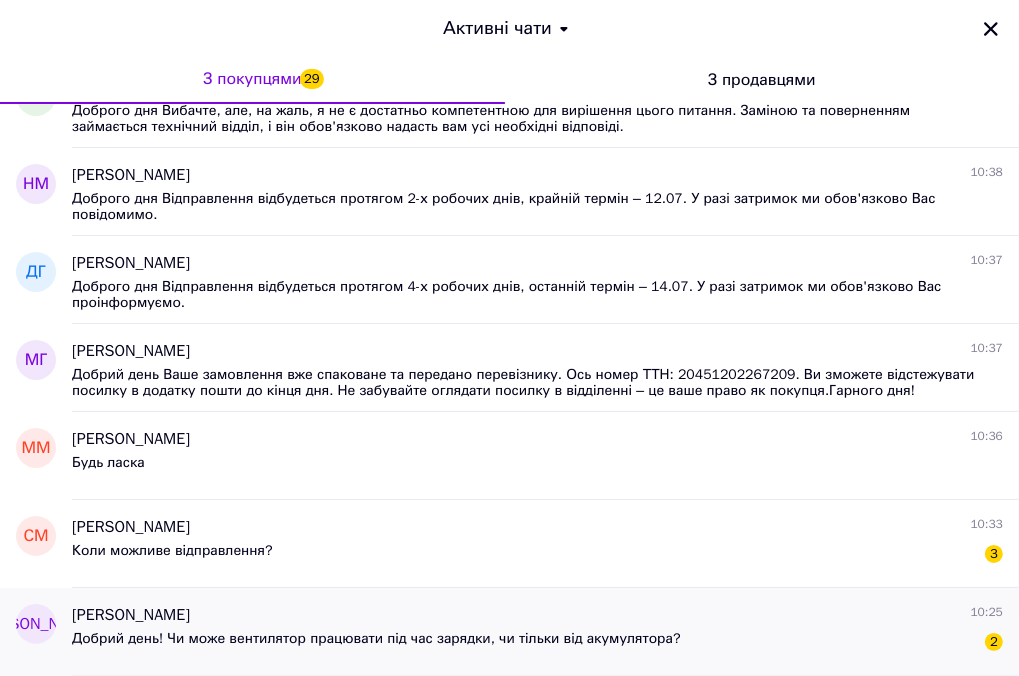 click on "Добрий день! Чи може вентилятор працювати під час зарядки, чи тільки від акумулятора?" at bounding box center [376, 639] 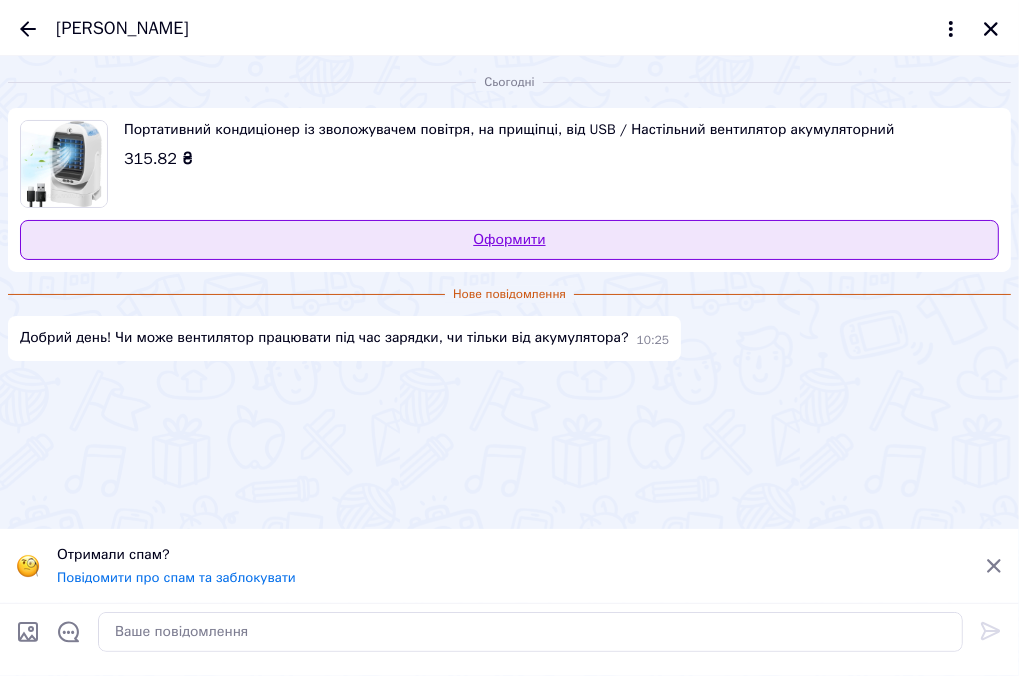 click on "Оформити" at bounding box center [509, 240] 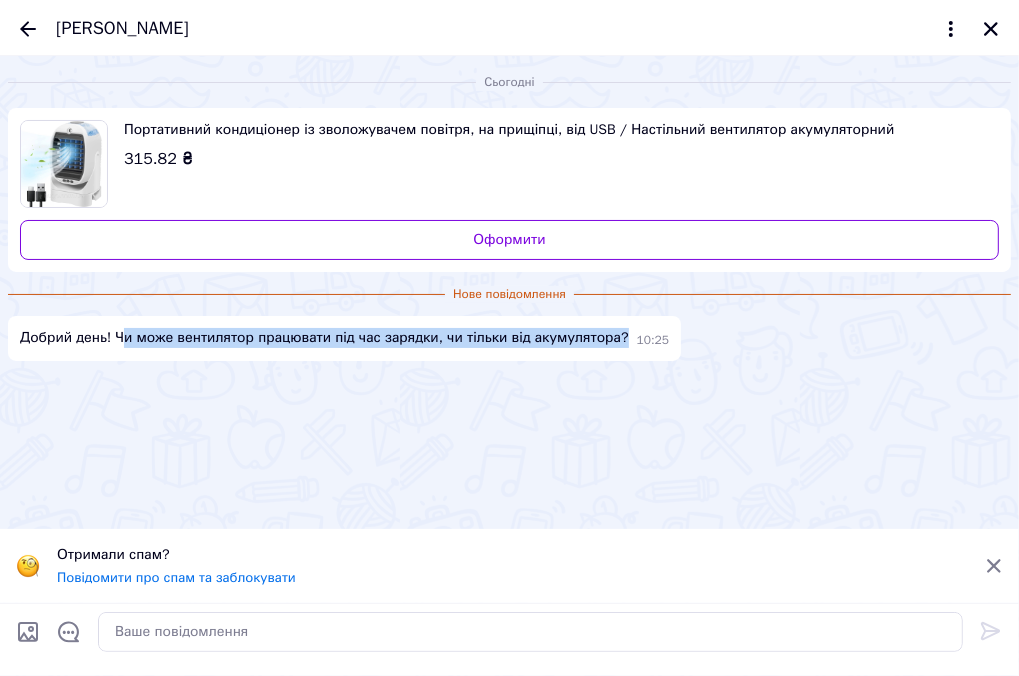 drag, startPoint x: 737, startPoint y: 331, endPoint x: 765, endPoint y: 380, distance: 56.435802 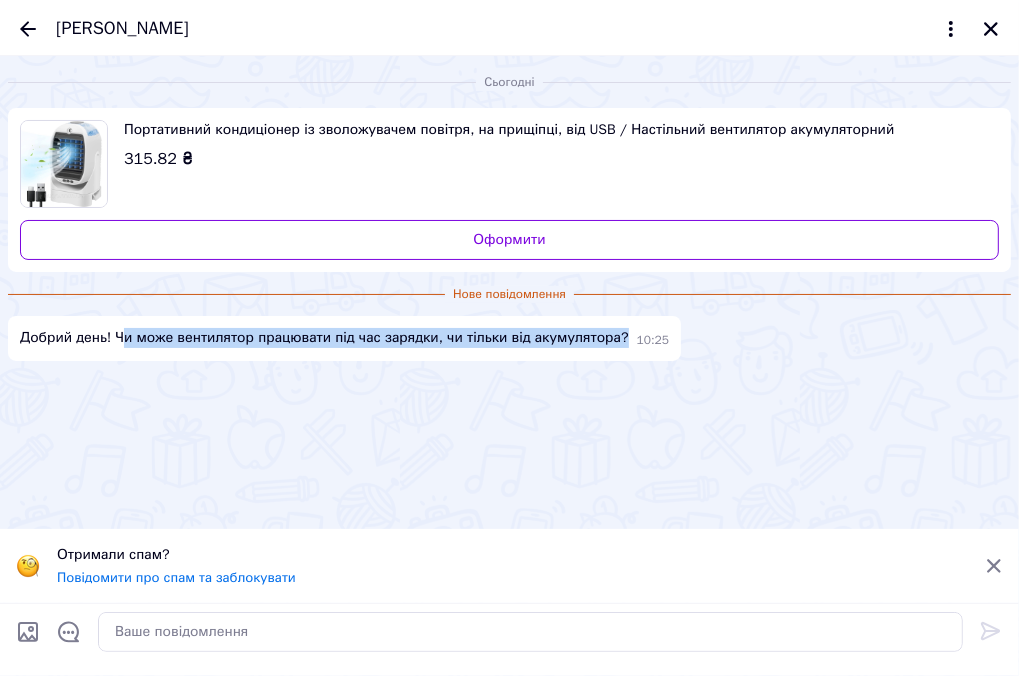 copy on "и може вентилятор працювати під час зарядки, чи тільки від акумулятора?" 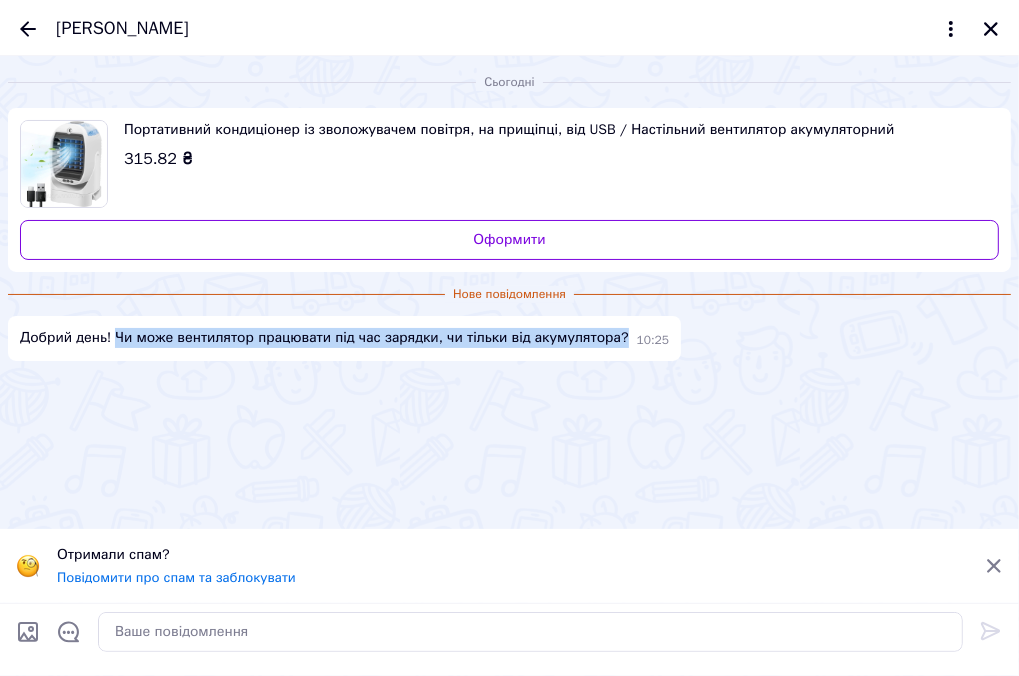 drag, startPoint x: 731, startPoint y: 334, endPoint x: 752, endPoint y: 377, distance: 47.853943 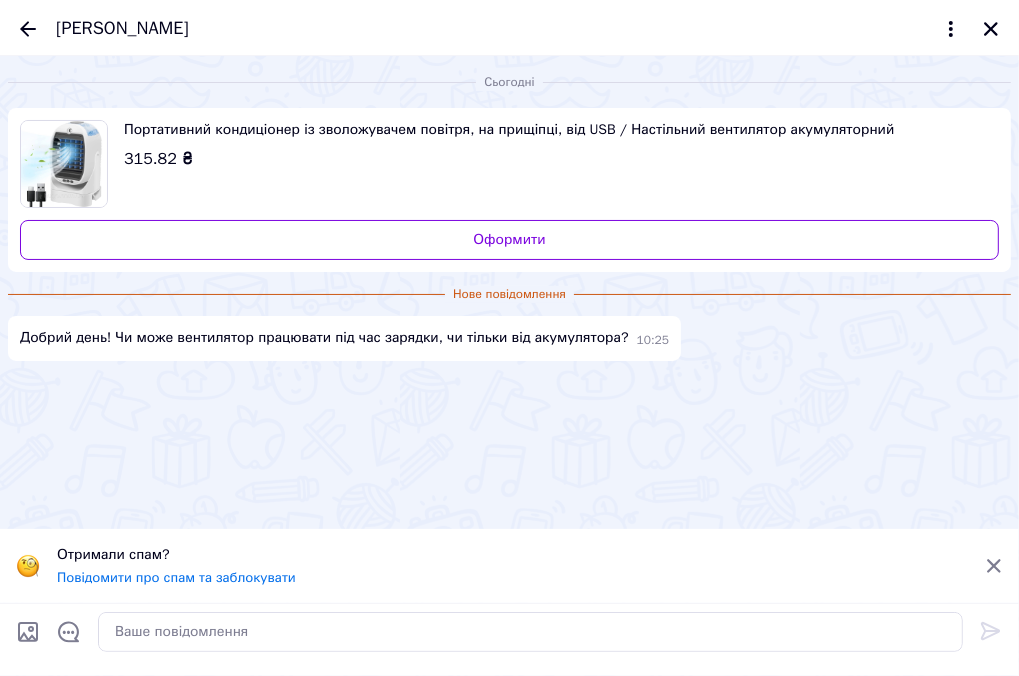 click on "Сьогодні Портативний кондиціонер із зволожувачем повітря, на прищіпці, від USB / Настільний вентилятор акумуляторний 315.82 ₴ Оформити Нове повідомлення Добрий день! Чи може вентилятор працювати під час зарядки, чи тільки від акумулятора? 10:25" at bounding box center [509, 292] 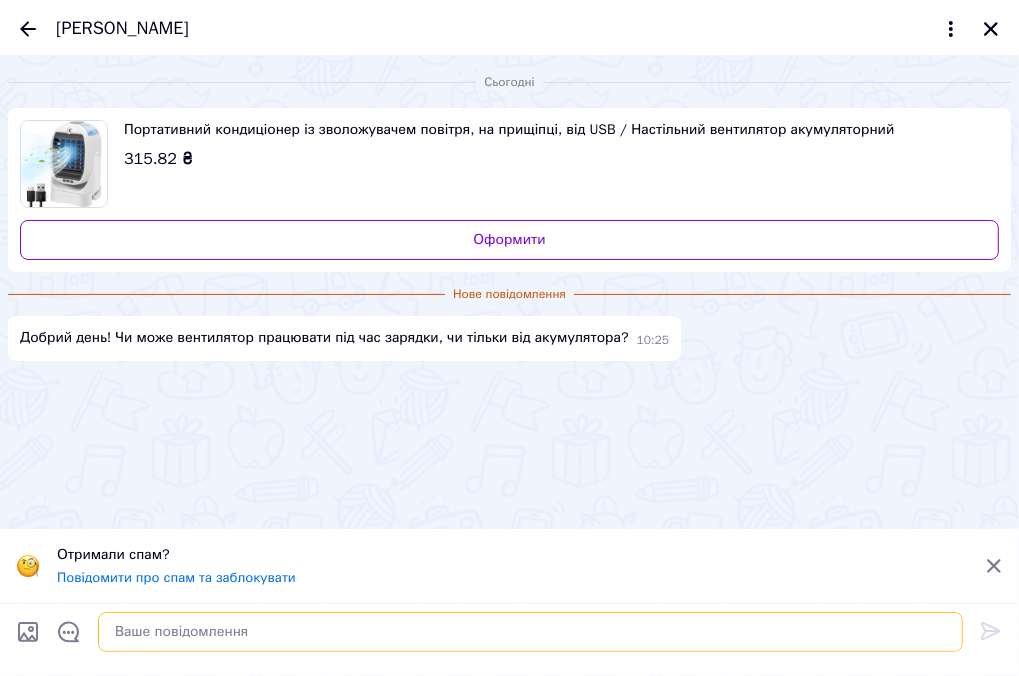 click at bounding box center (530, 632) 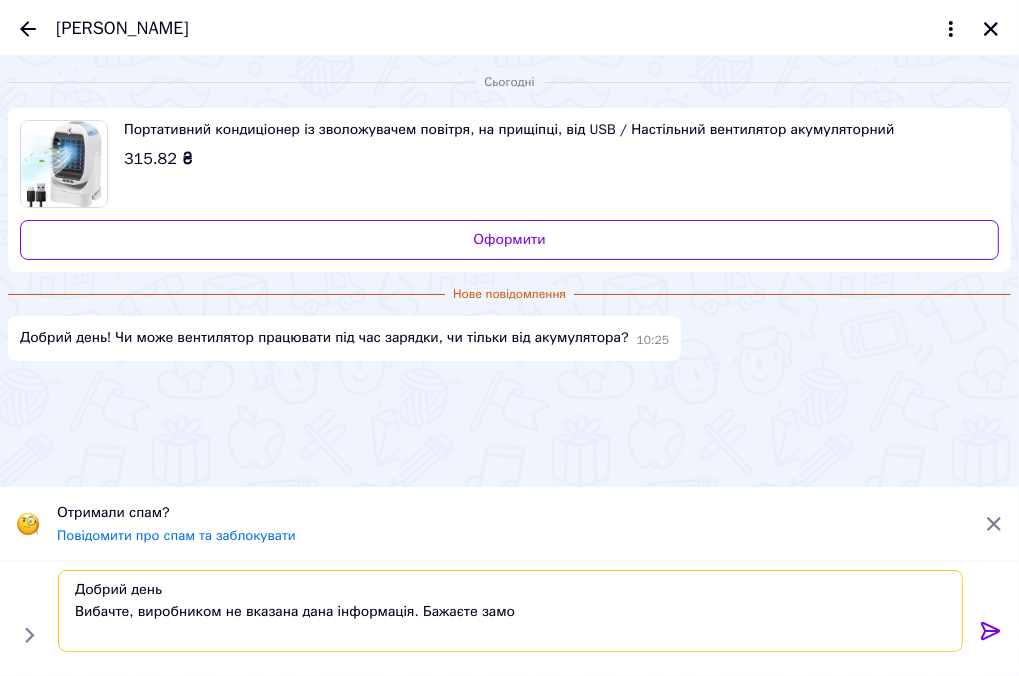 scroll, scrollTop: 1, scrollLeft: 0, axis: vertical 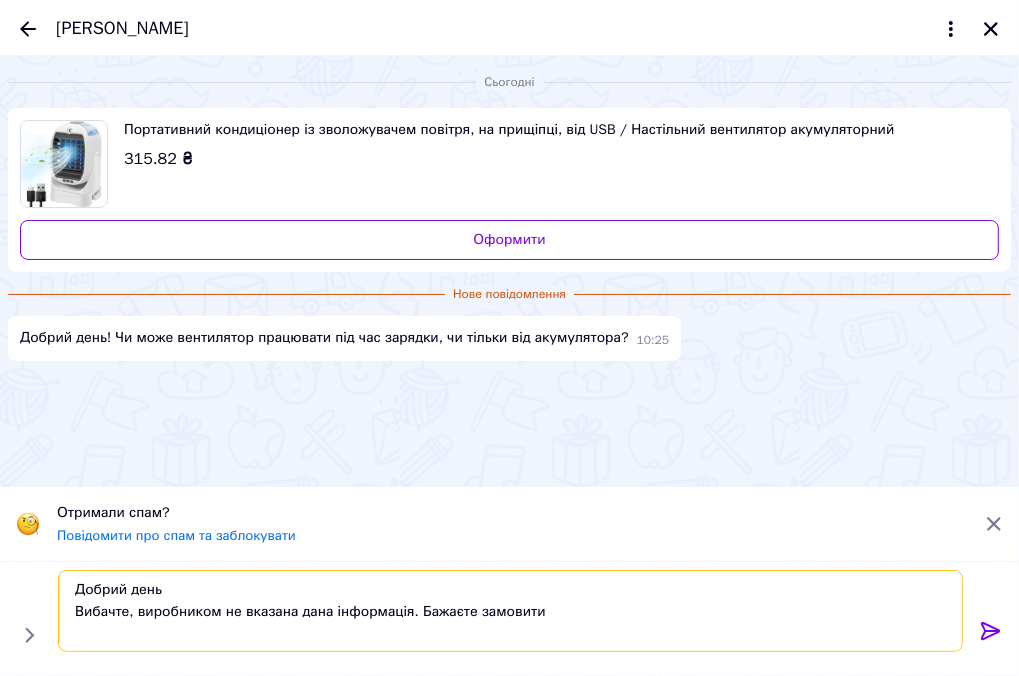 type on "Добрий день
Вибачте, виробником не вказана дана інформація. Бажаєте замовити?" 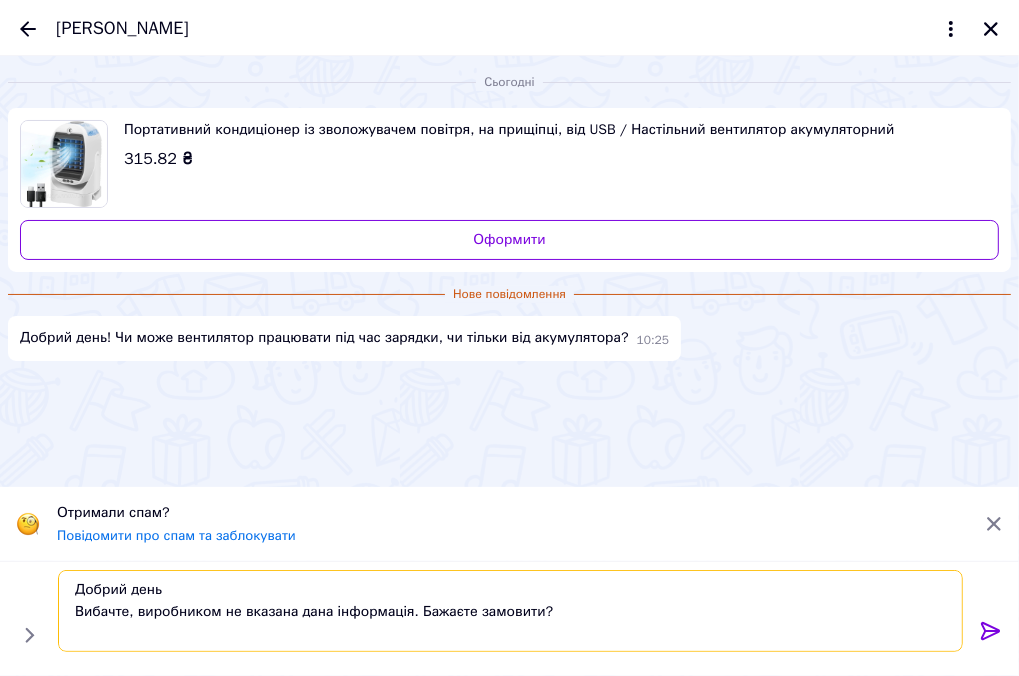 type 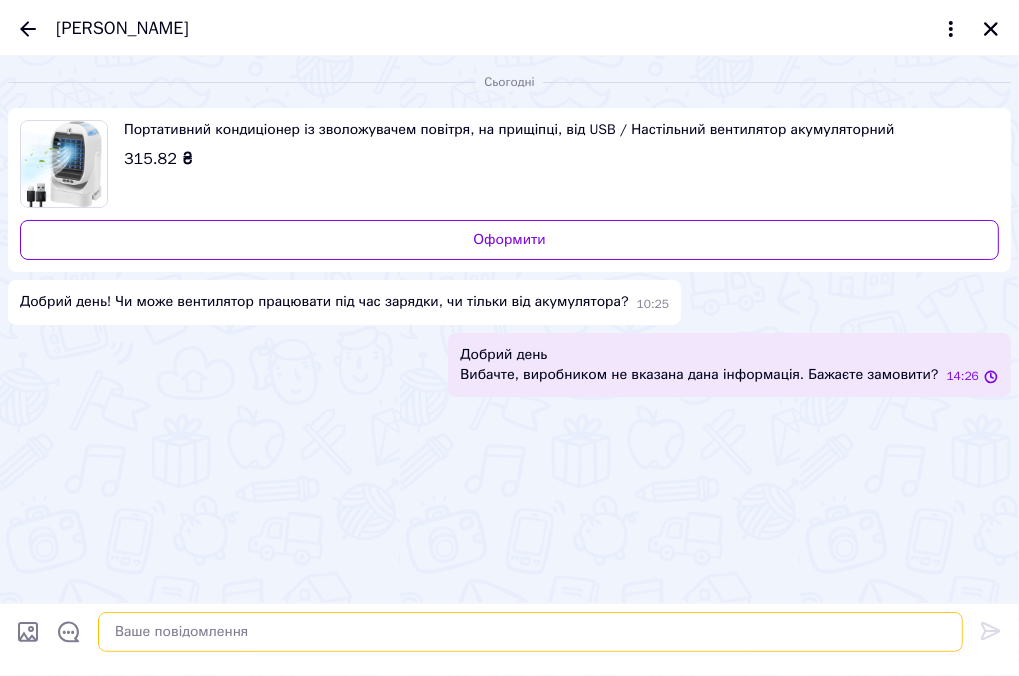 scroll, scrollTop: 0, scrollLeft: 0, axis: both 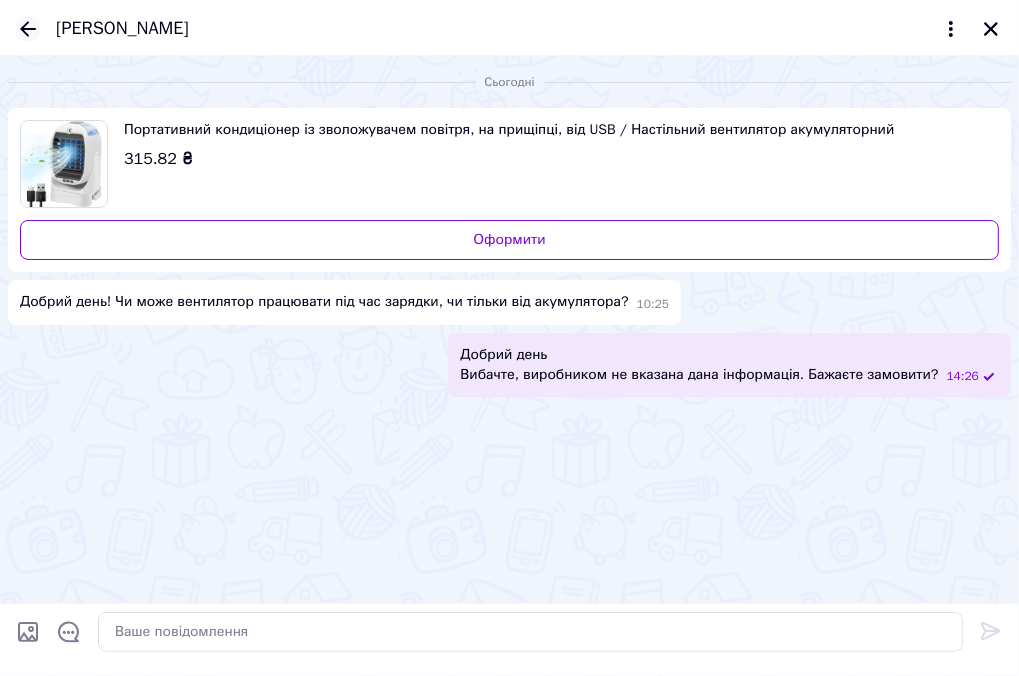 click 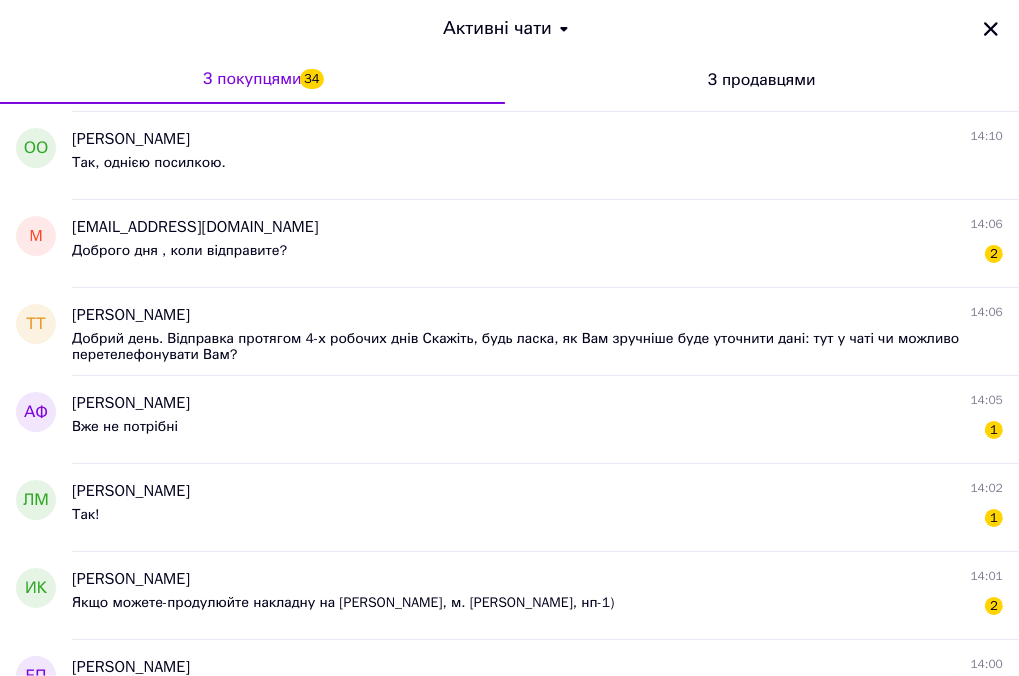 scroll, scrollTop: 5500, scrollLeft: 0, axis: vertical 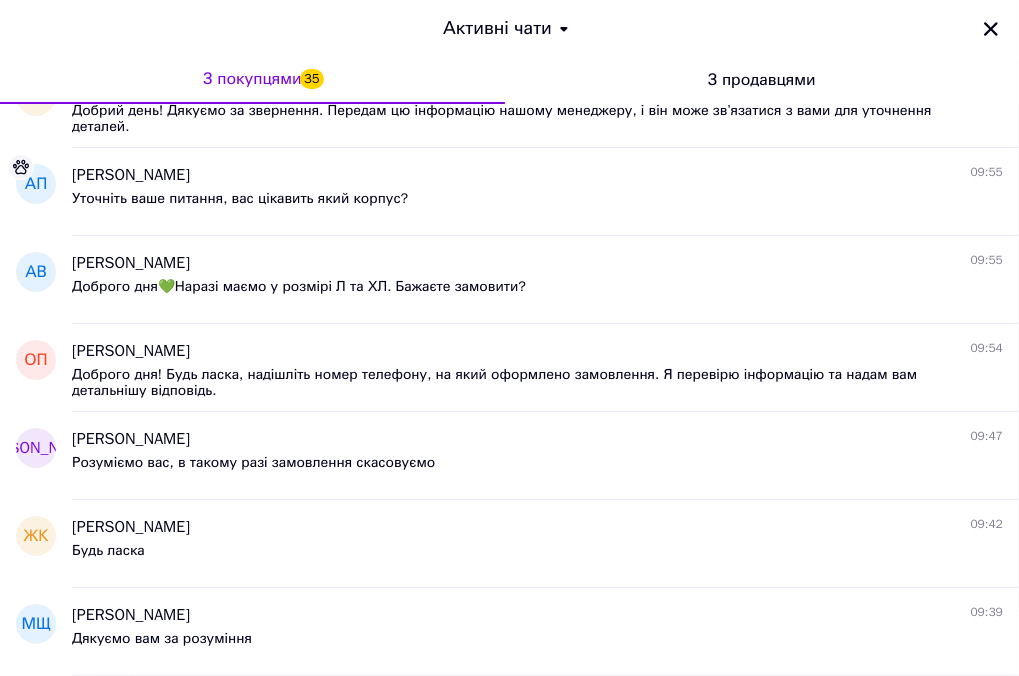 click on "Добрий день.
Підкажіть сьогодні буде відправка?" at bounding box center (237, 991) 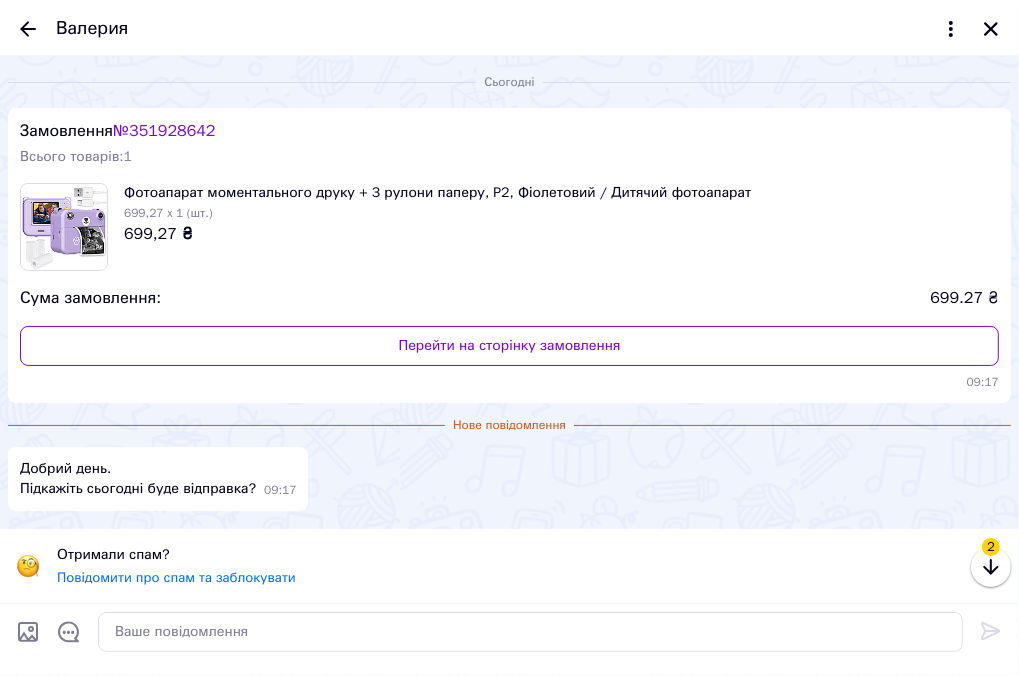 click on "№ 351928642" at bounding box center [164, 131] 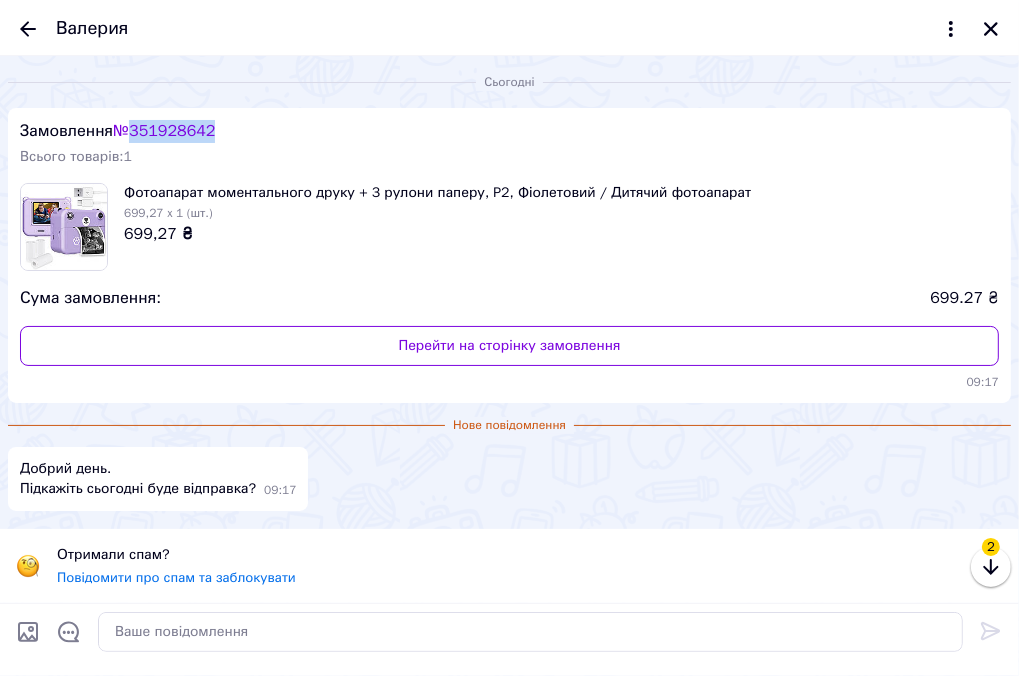 click on "№ 351928642" at bounding box center (164, 131) 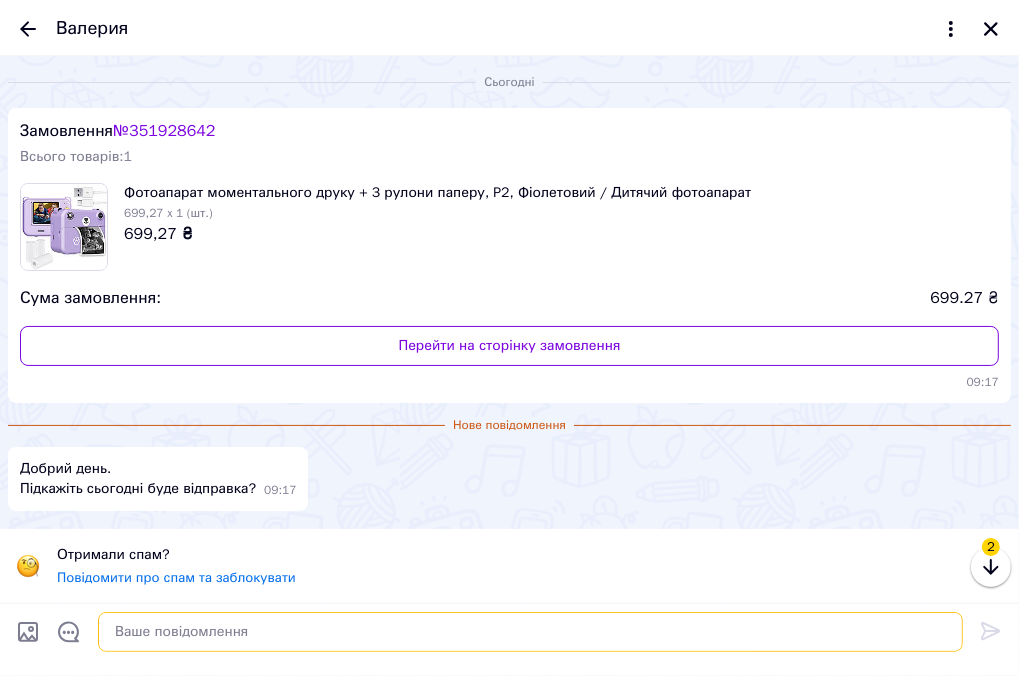 click at bounding box center [530, 632] 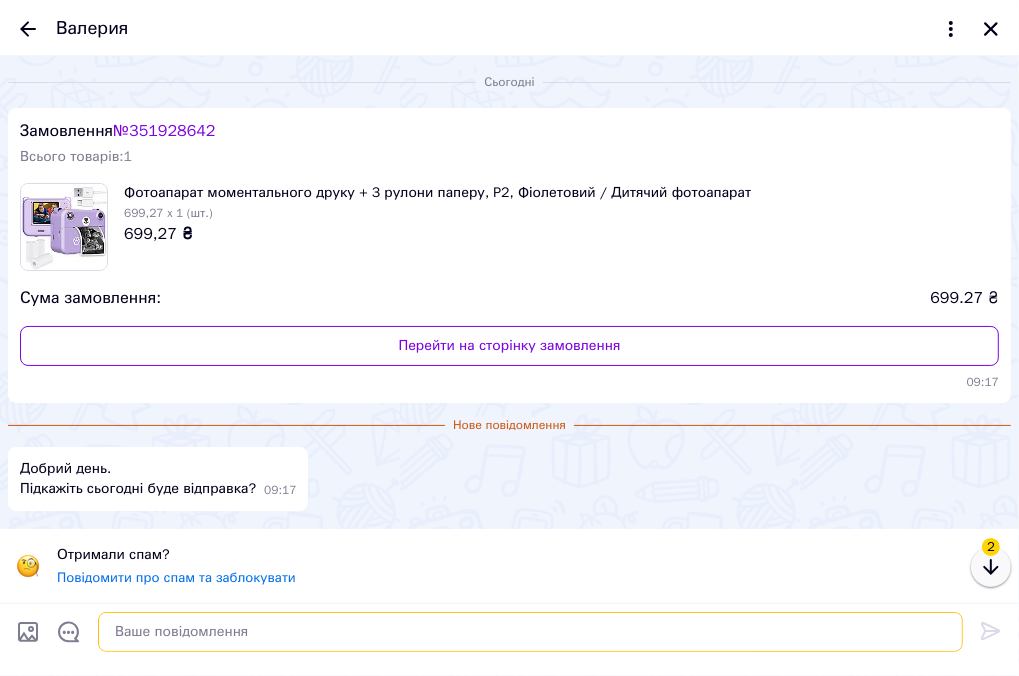 scroll, scrollTop: 1500, scrollLeft: 0, axis: vertical 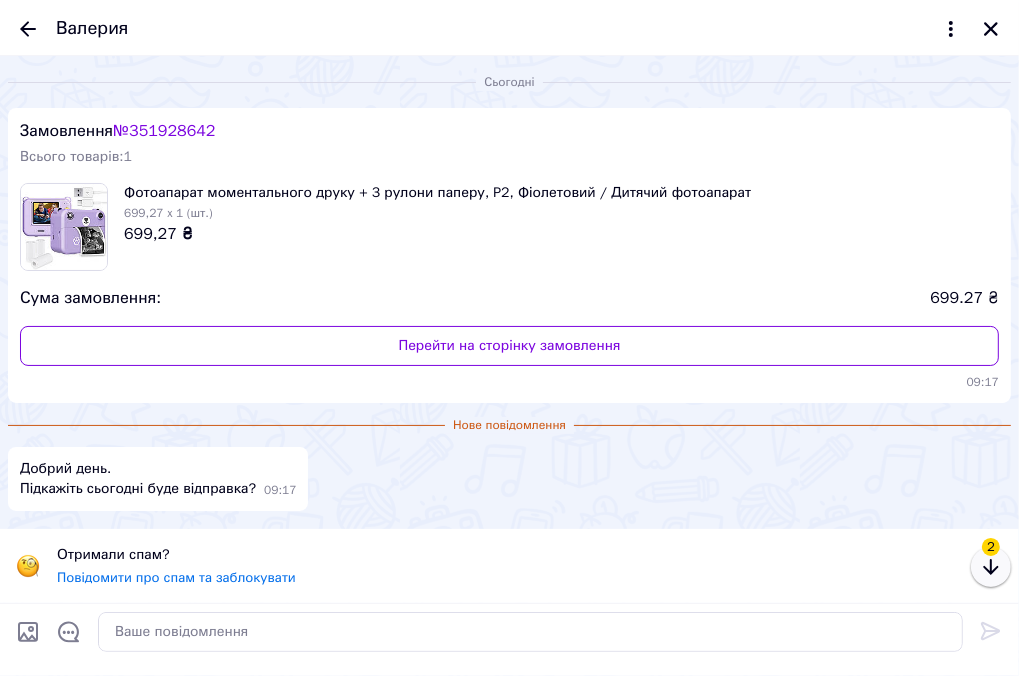 click 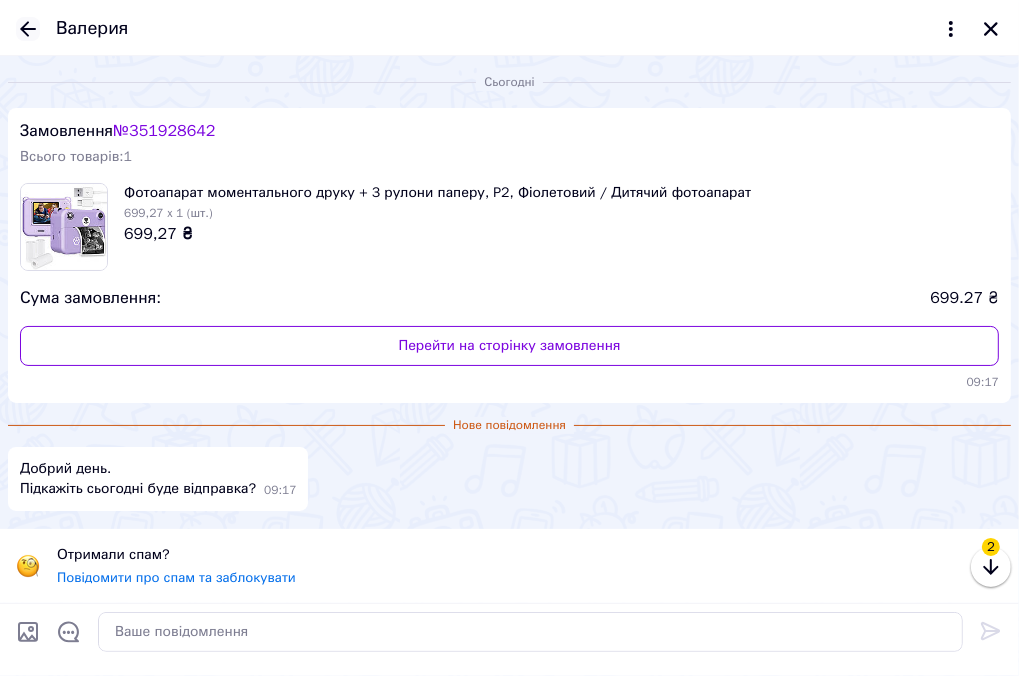 click 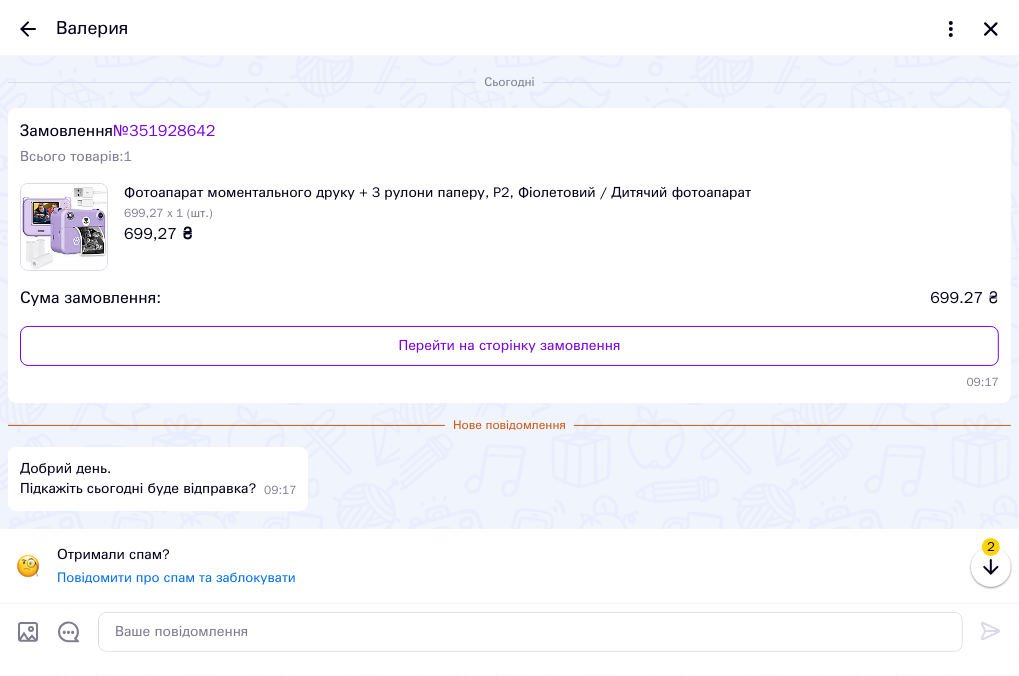scroll, scrollTop: 1900, scrollLeft: 0, axis: vertical 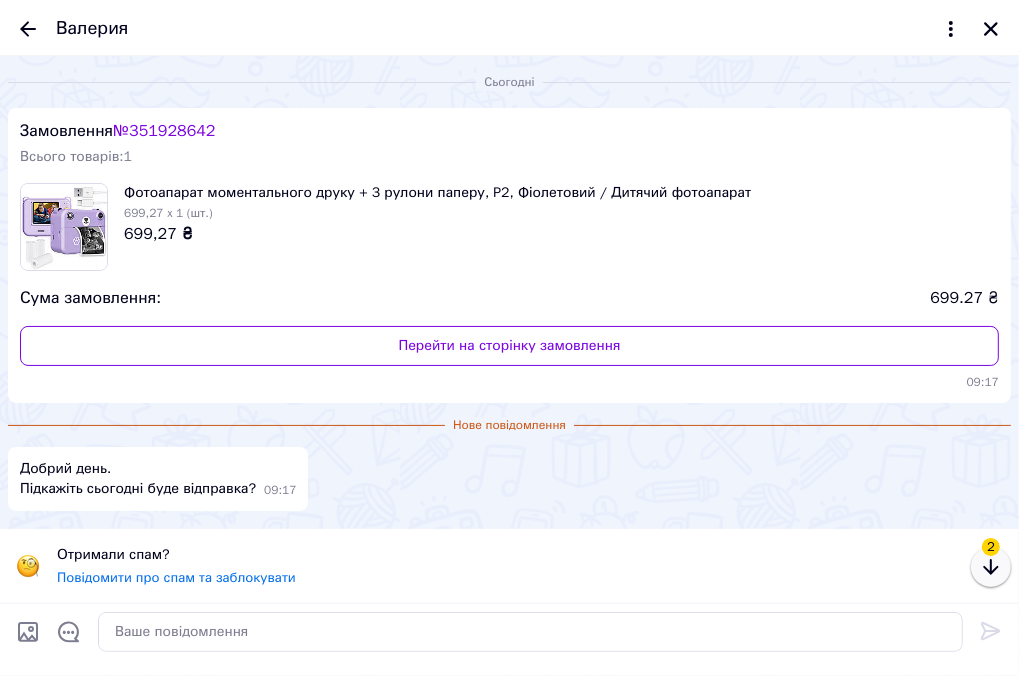 click 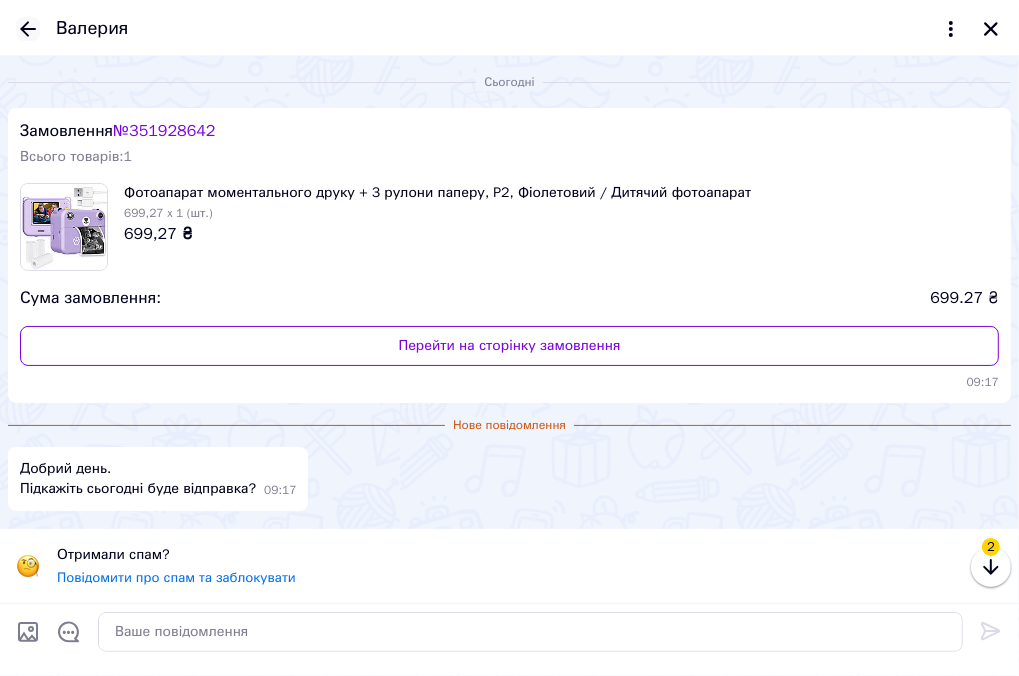click 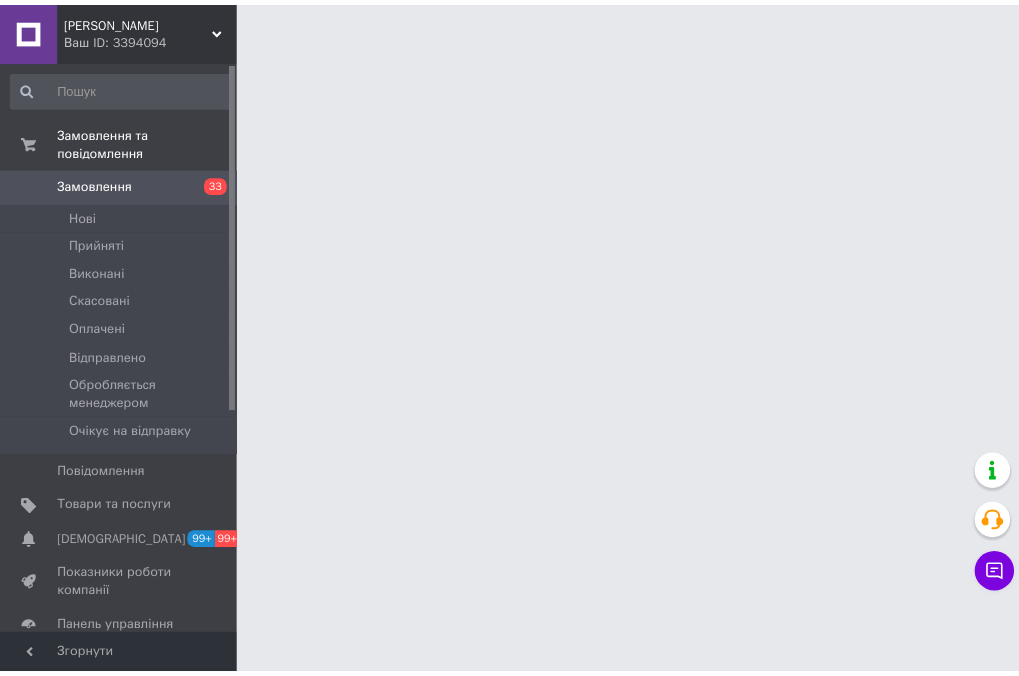 scroll, scrollTop: 0, scrollLeft: 0, axis: both 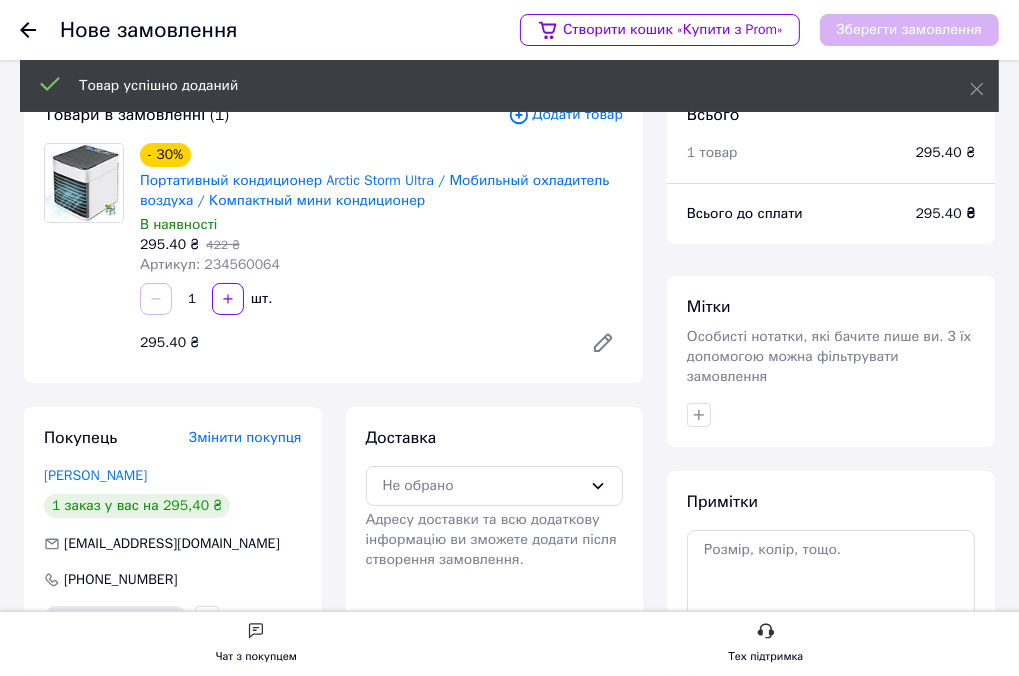 click on "Артикул: 234560064" at bounding box center (210, 264) 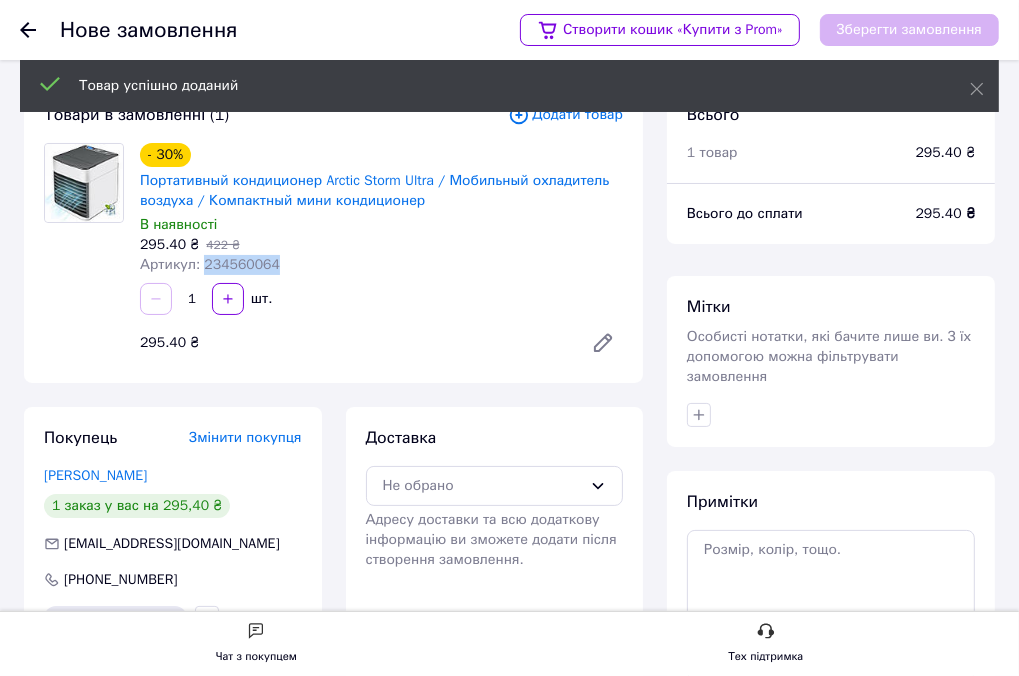 click on "Артикул: 234560064" at bounding box center (210, 264) 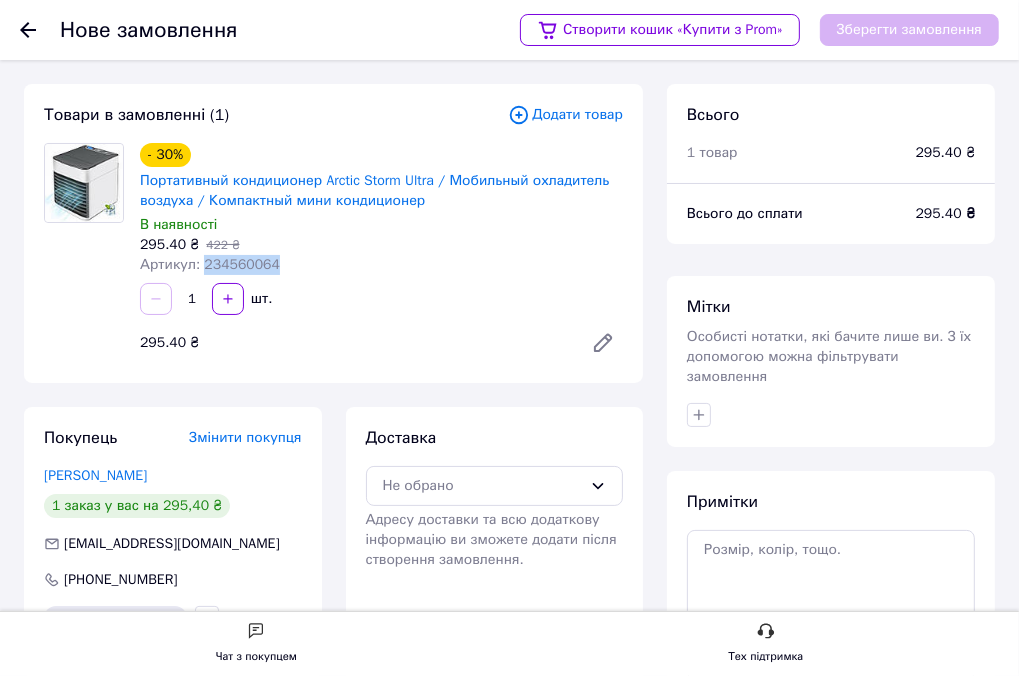 copy on "234560064" 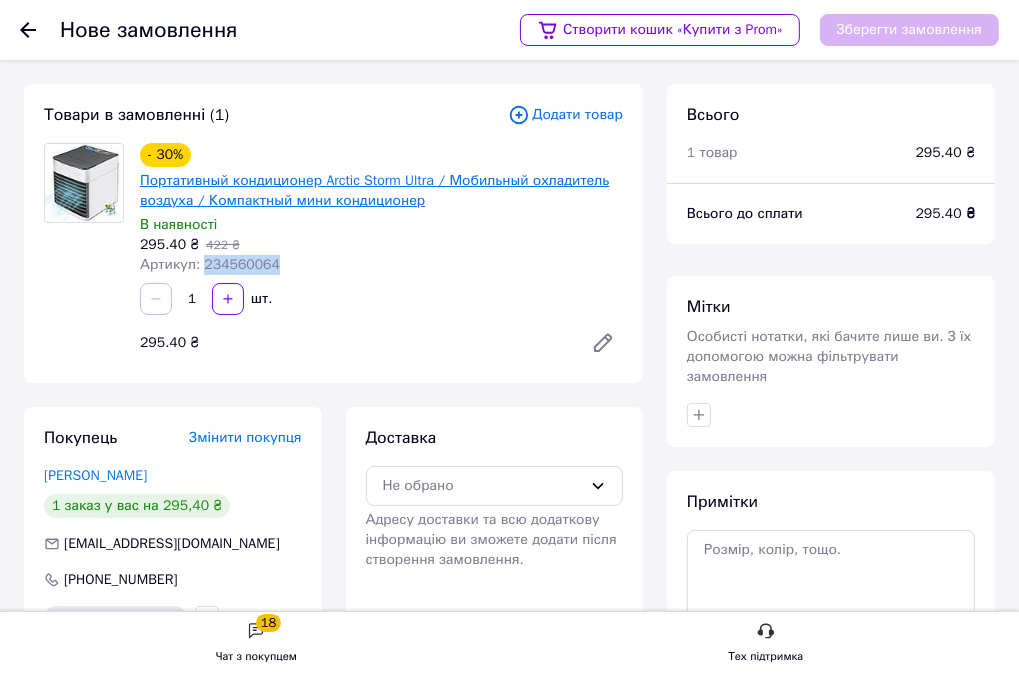 click on "Портативный кондиционер Arctic Storm Ultra / Мобильный охладитель воздуха / Компактный мини кондиционер" at bounding box center [374, 190] 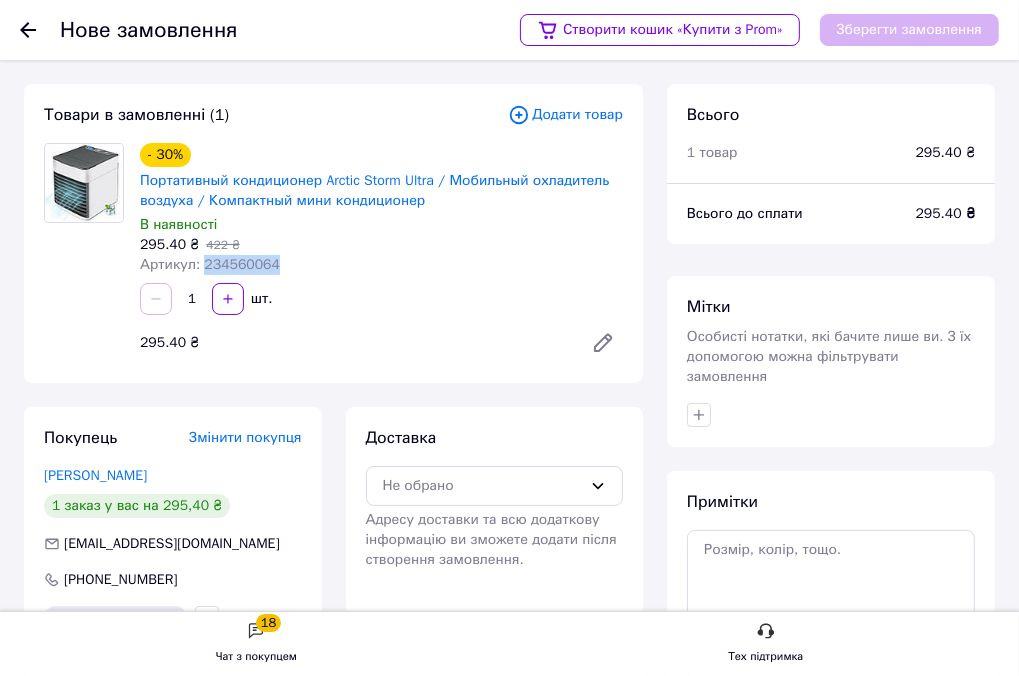 scroll, scrollTop: 200, scrollLeft: 0, axis: vertical 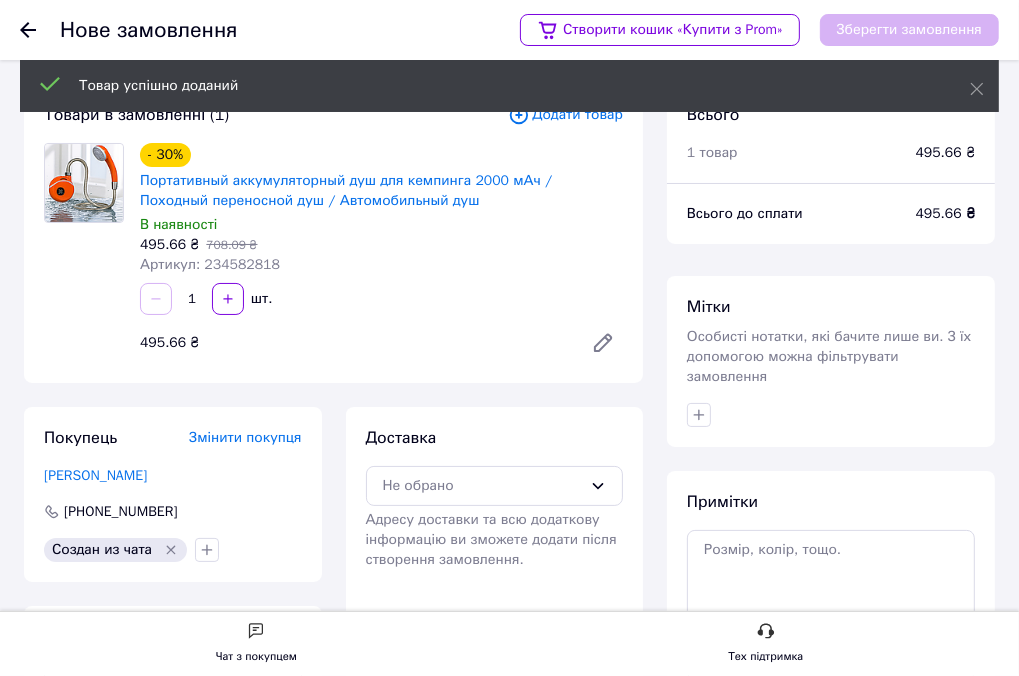 click on "Артикул: 234582818" at bounding box center (210, 264) 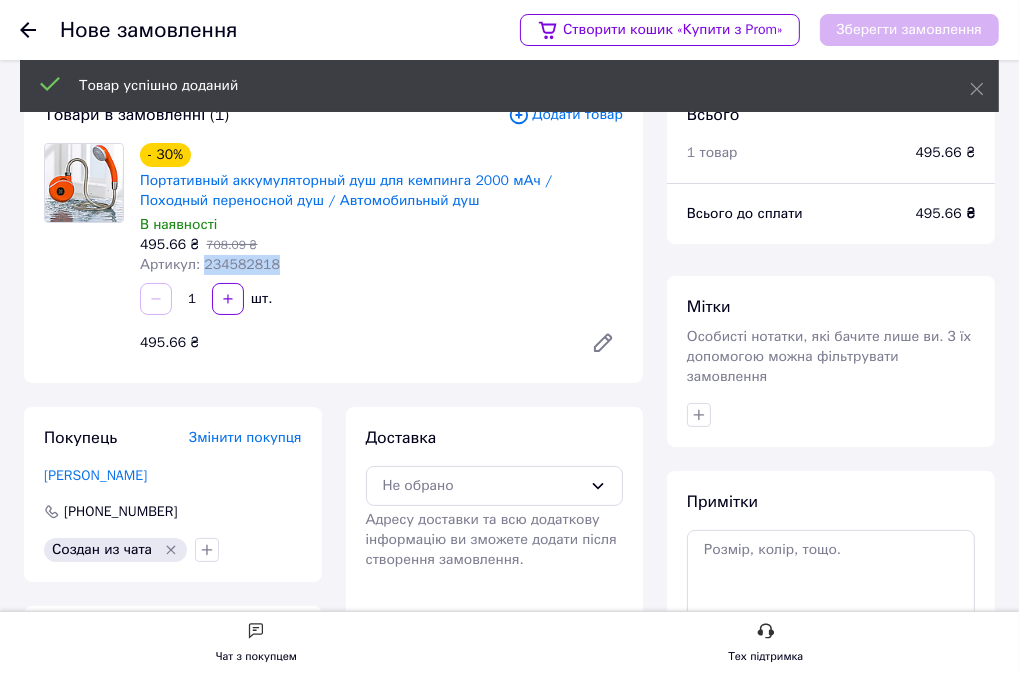 click on "Артикул: 234582818" at bounding box center (210, 264) 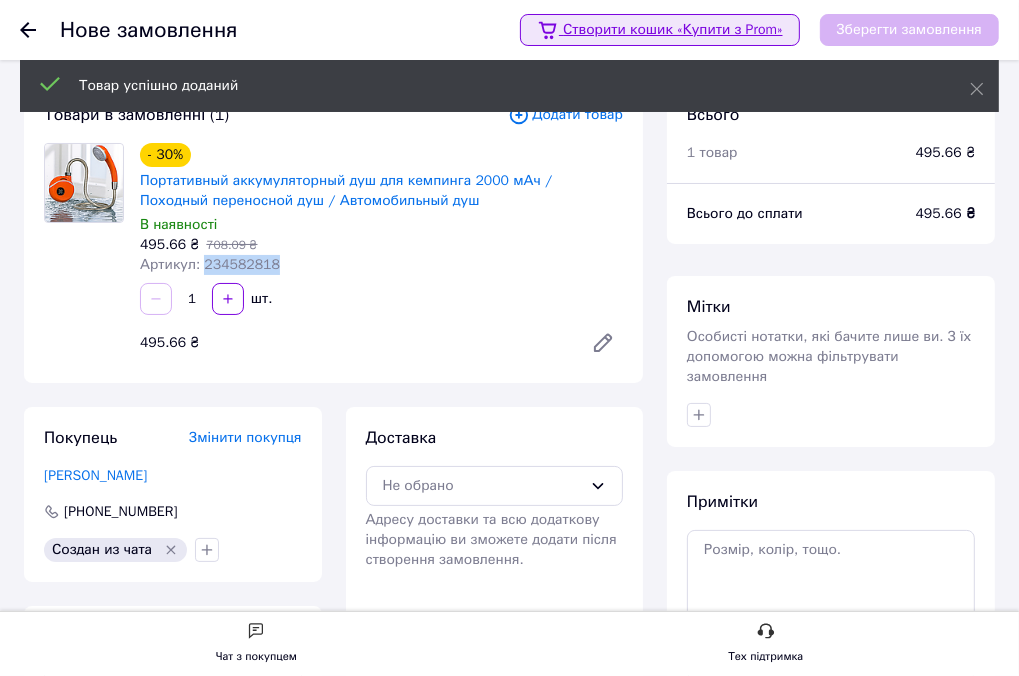 copy on "234582818" 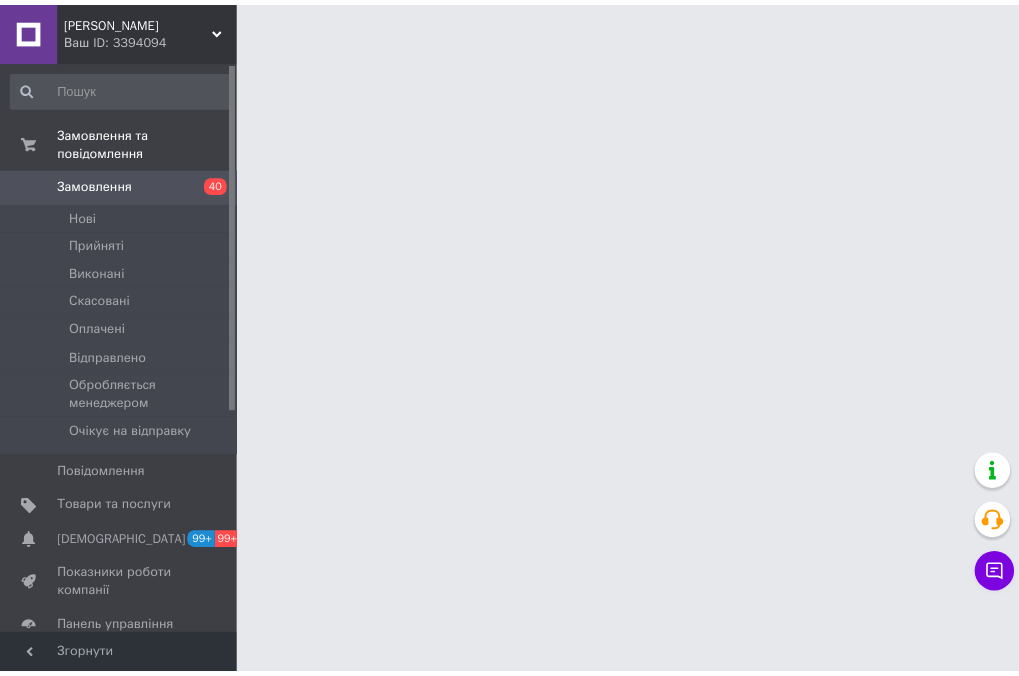 scroll, scrollTop: 0, scrollLeft: 0, axis: both 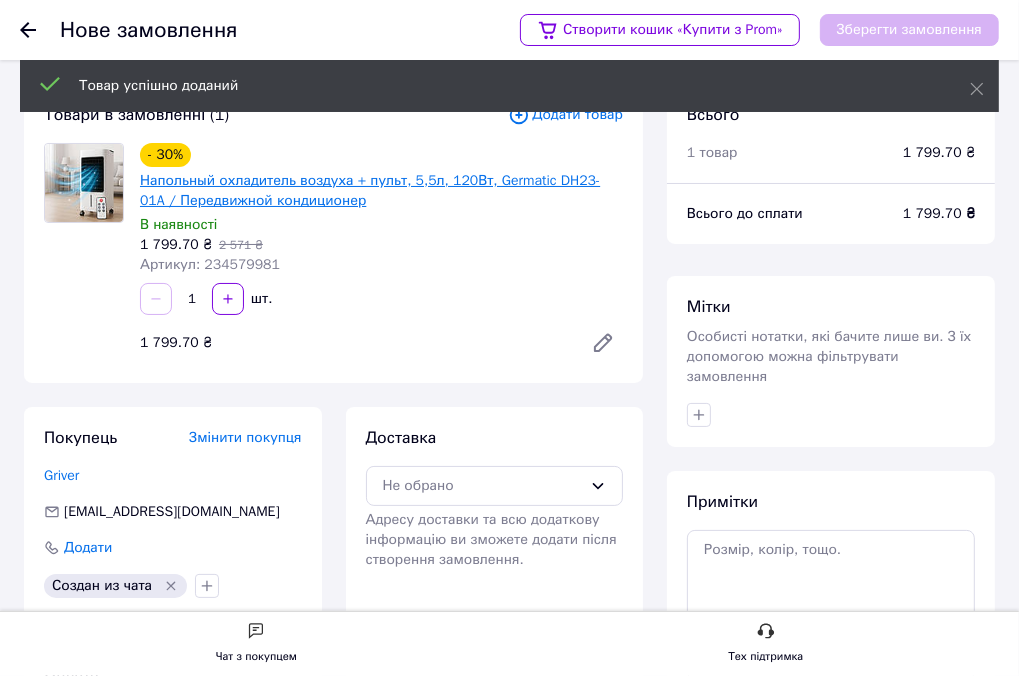 click on "Напольный охладитель воздуха + пульт, 5,5л, 120Вт, Germatic DH23-01A / Передвижной кондиционер" at bounding box center [370, 190] 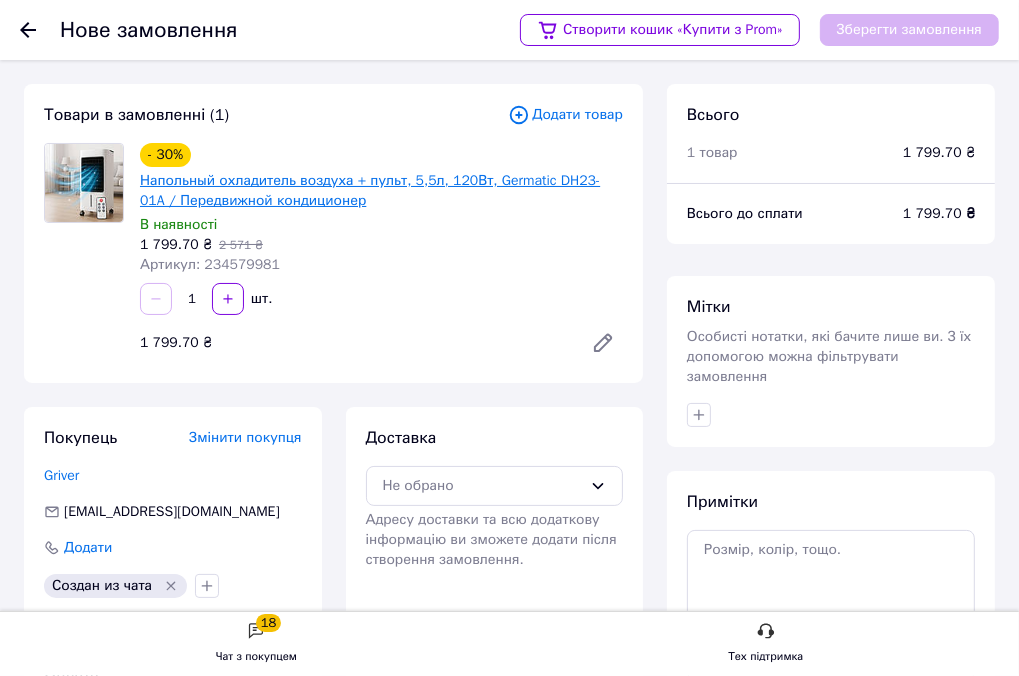 click on "Напольный охладитель воздуха + пульт, 5,5л, 120Вт, Germatic DH23-01A / Передвижной кондиционер" at bounding box center (370, 190) 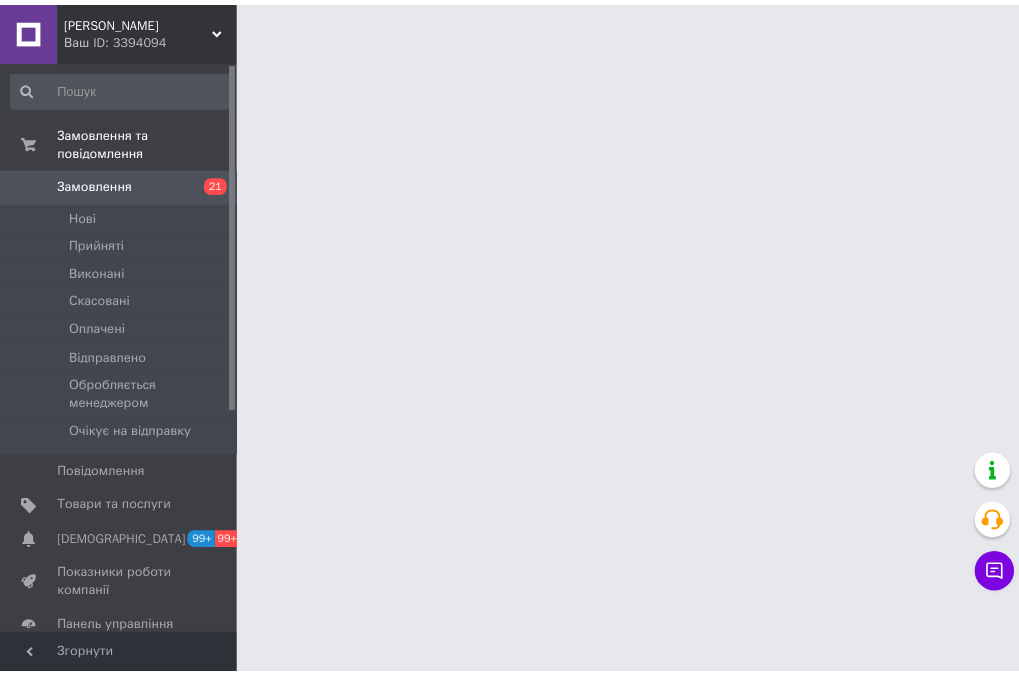 scroll, scrollTop: 0, scrollLeft: 0, axis: both 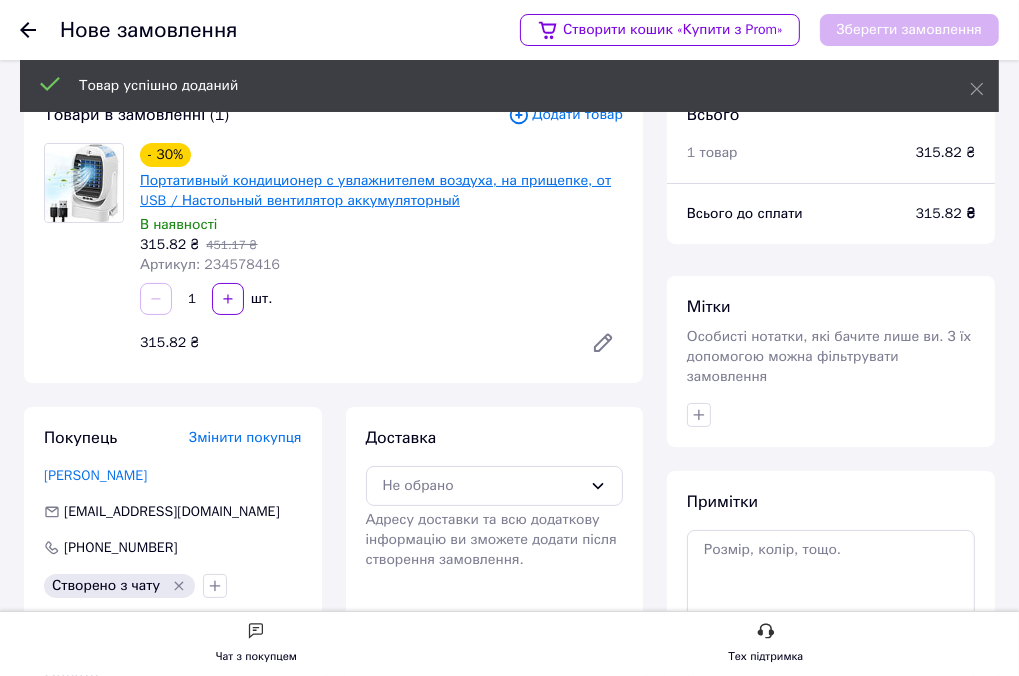 click on "Портативный кондиционер с увлажнителем воздуха, на прищепке, от USB / Настольный вентилятор аккумуляторный" at bounding box center [375, 190] 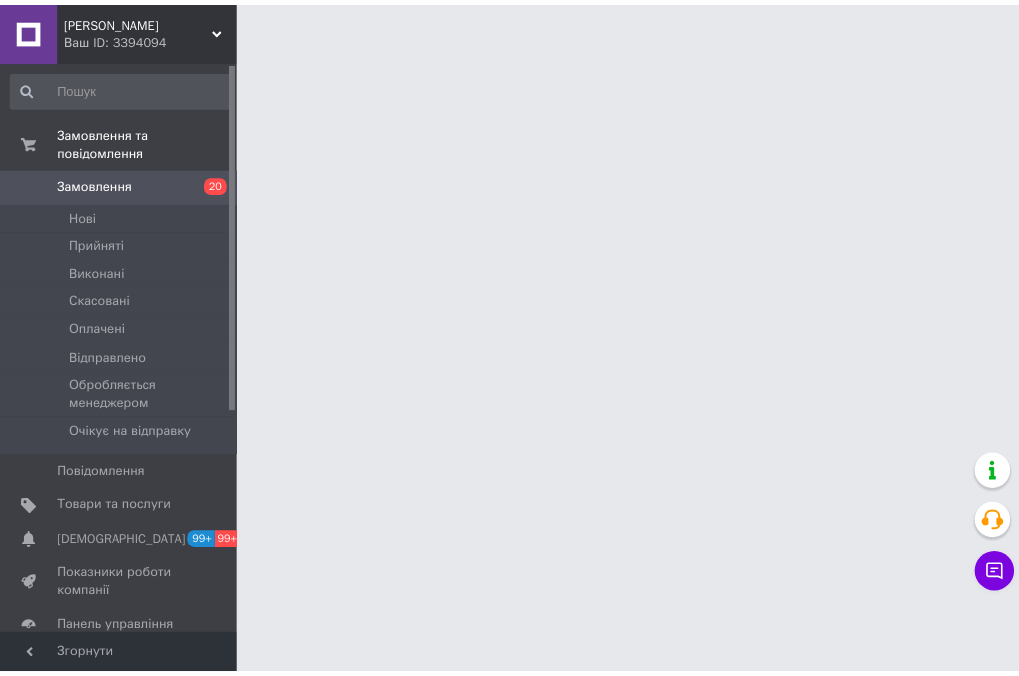 scroll, scrollTop: 0, scrollLeft: 0, axis: both 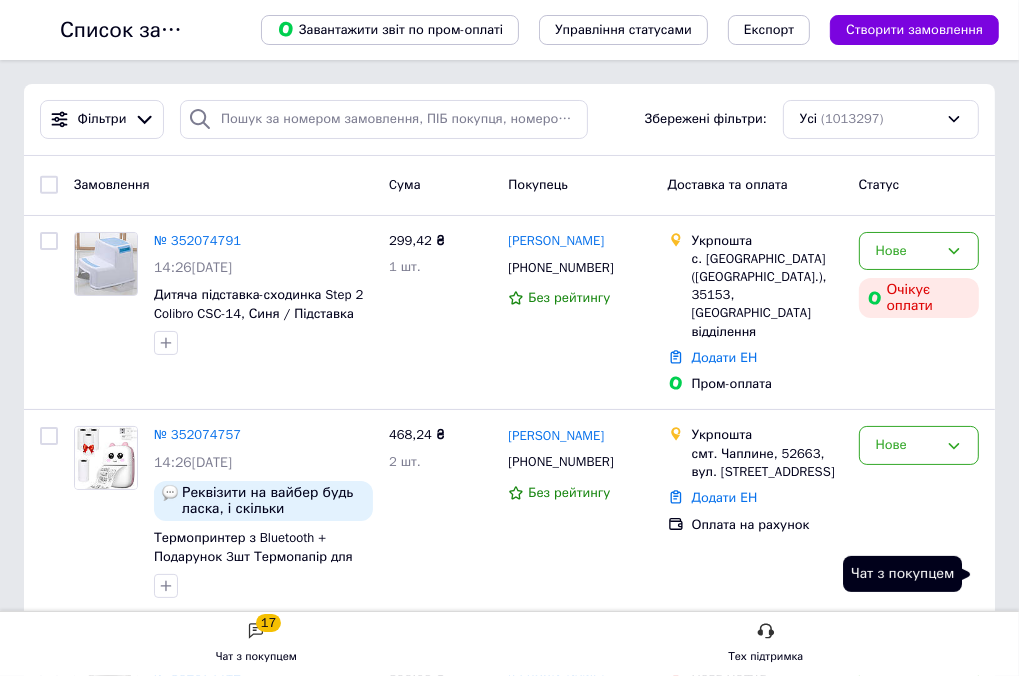 click 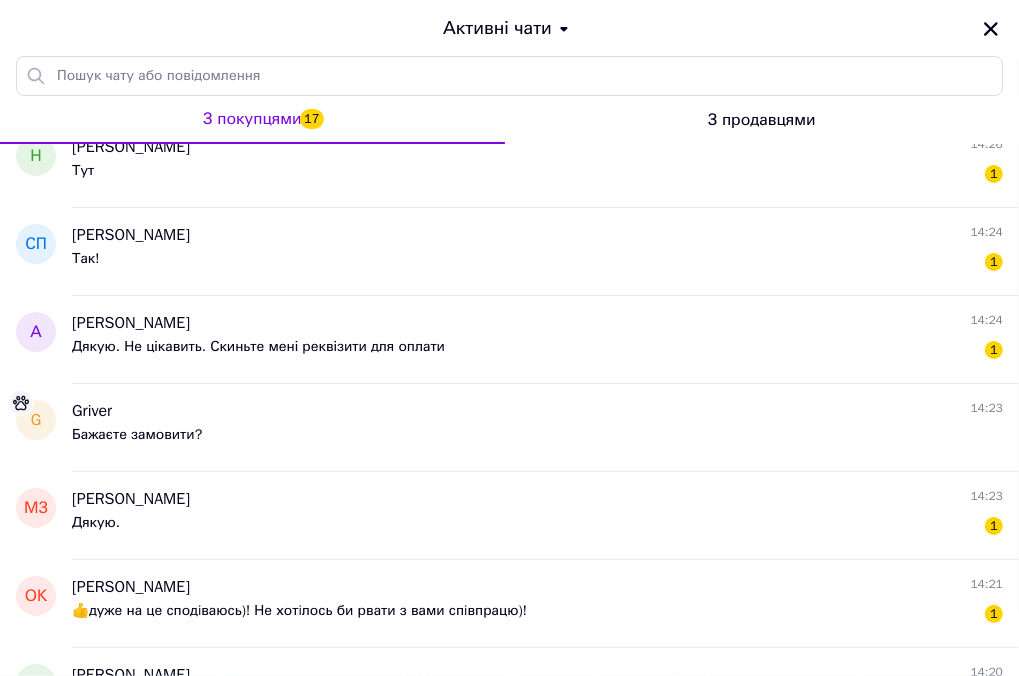 scroll, scrollTop: 0, scrollLeft: 0, axis: both 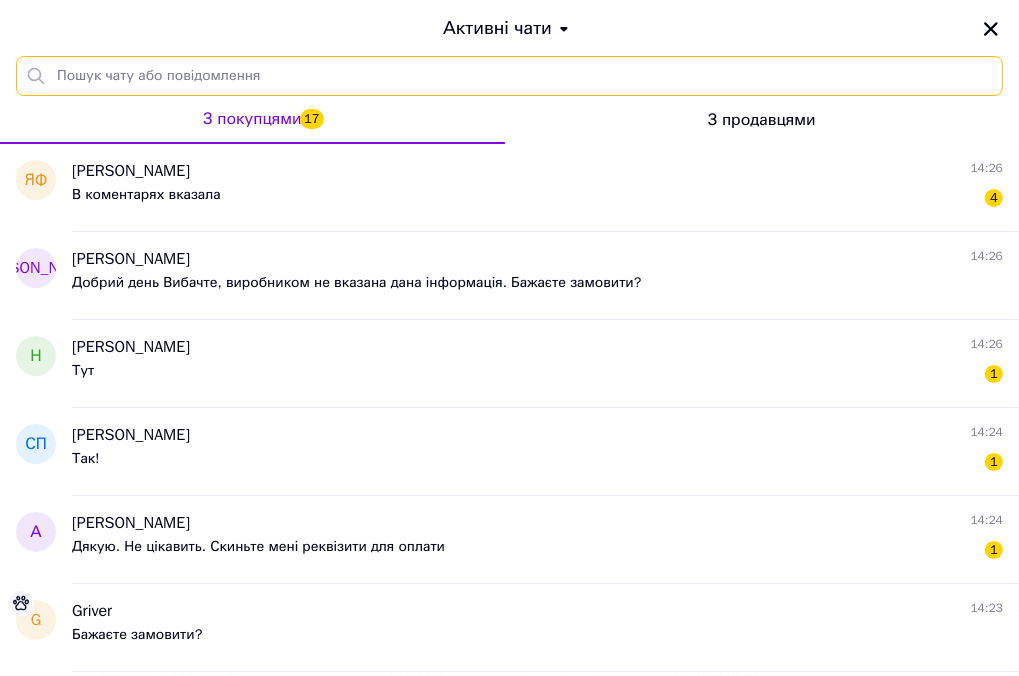 click at bounding box center (509, 76) 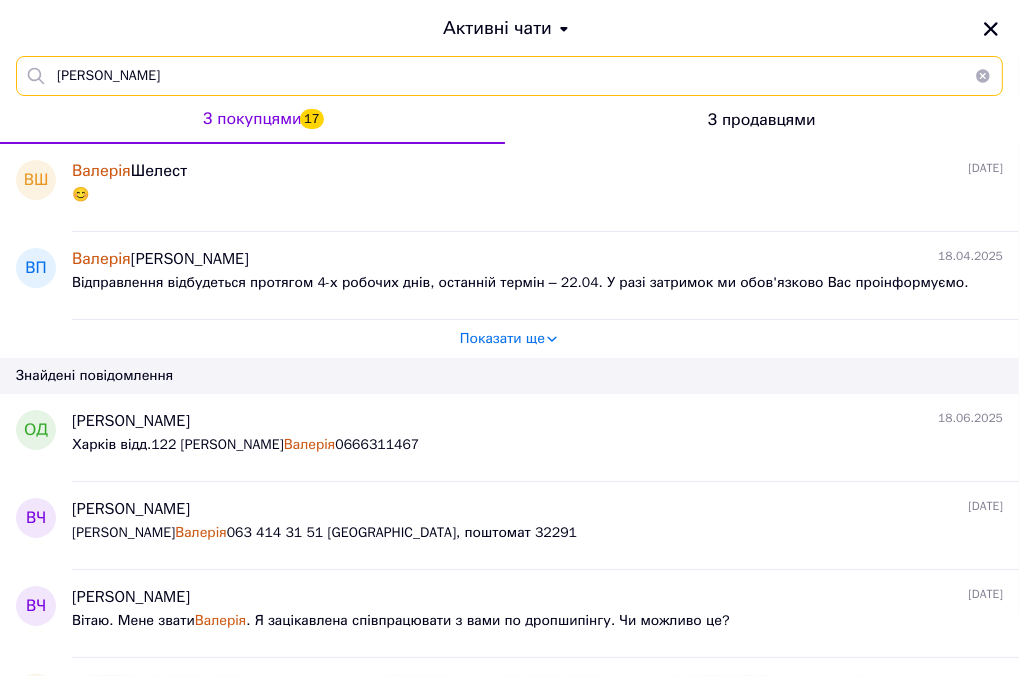 scroll, scrollTop: 0, scrollLeft: 0, axis: both 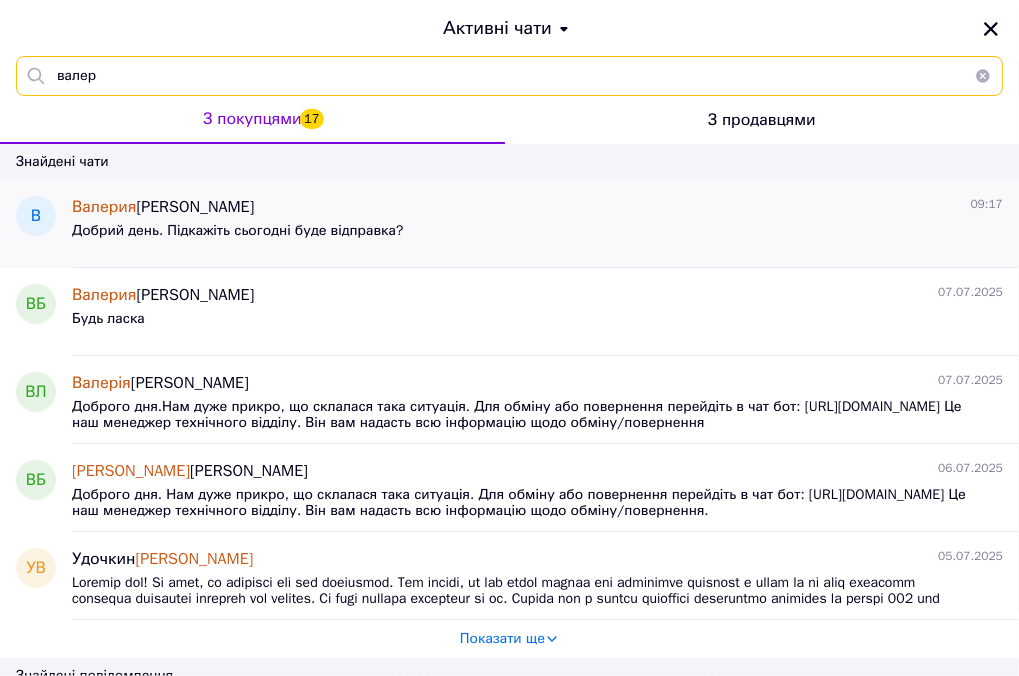type on "валер" 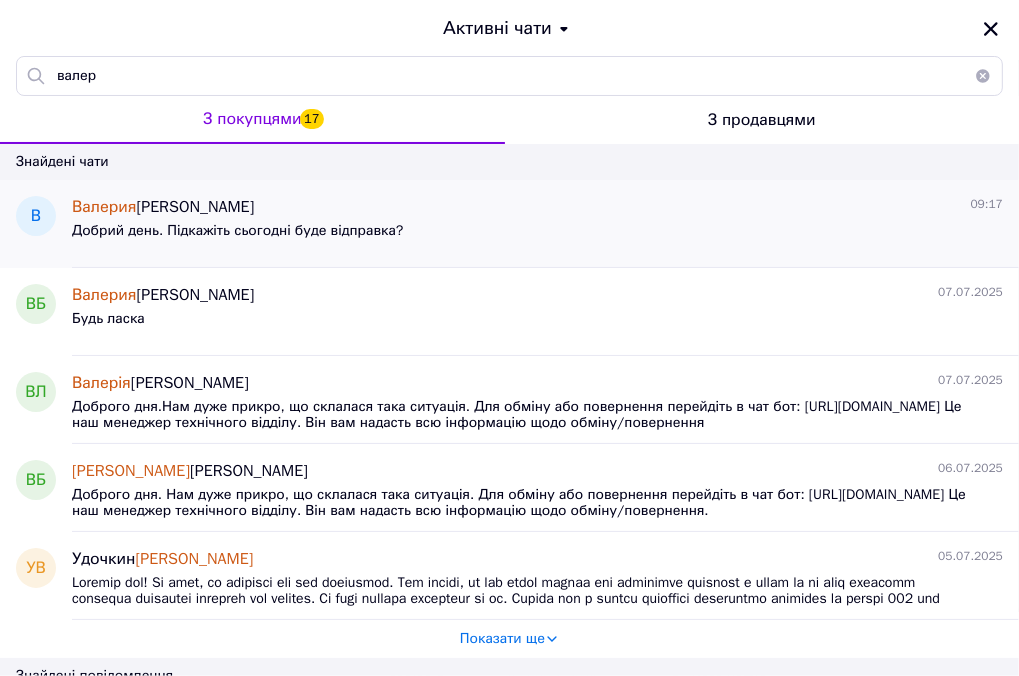 click on "Добрий день.
Підкажіть сьогодні буде відправка?" at bounding box center (537, 235) 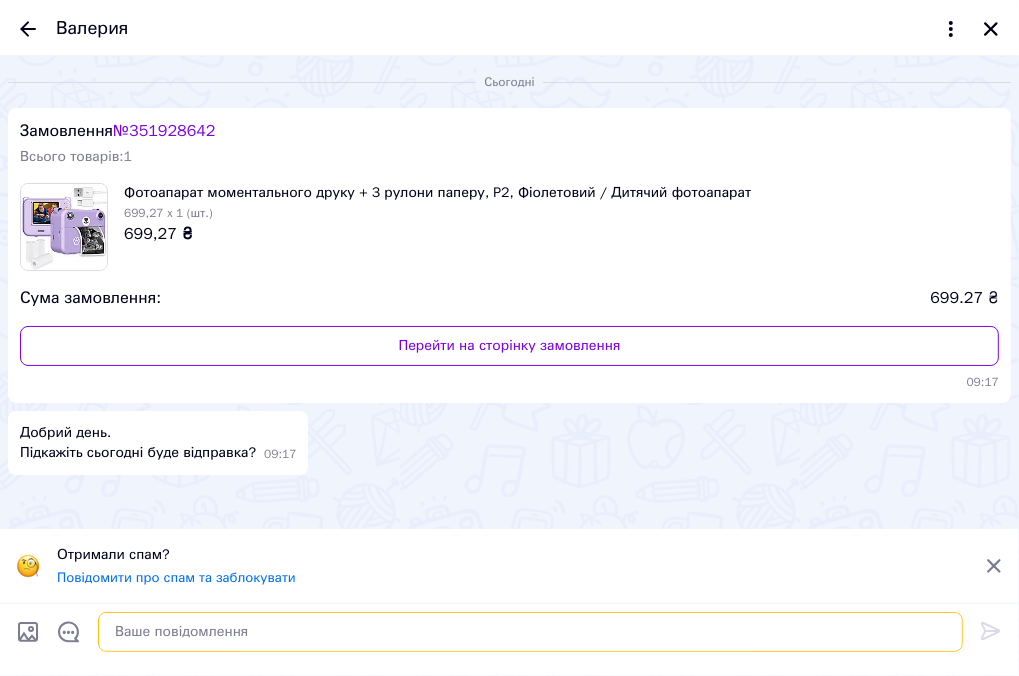 click at bounding box center (530, 632) 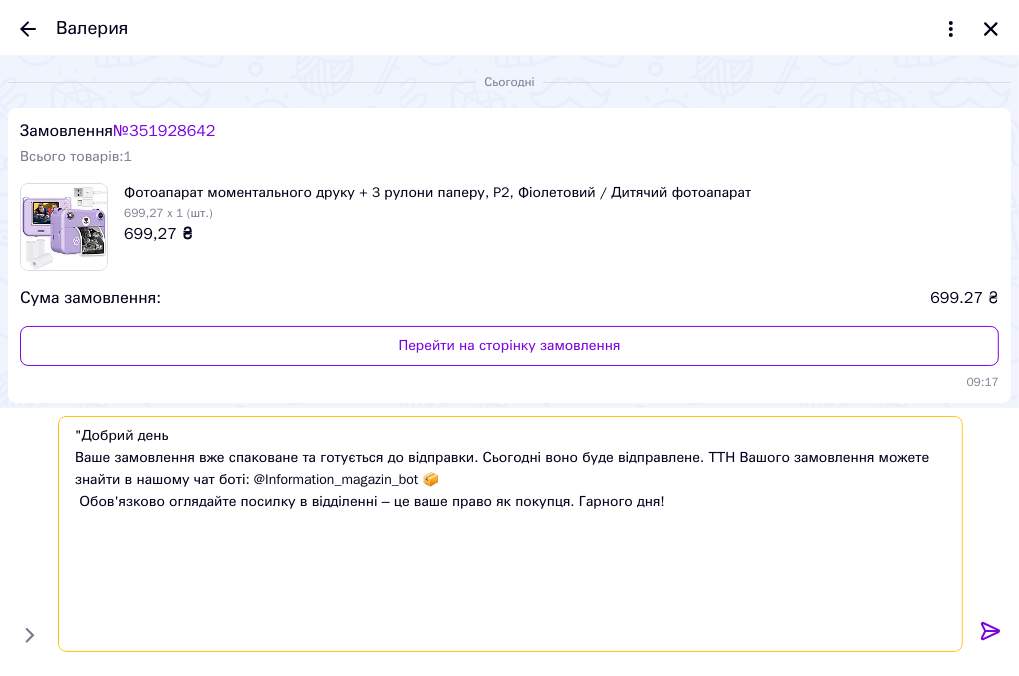 scroll, scrollTop: 13, scrollLeft: 0, axis: vertical 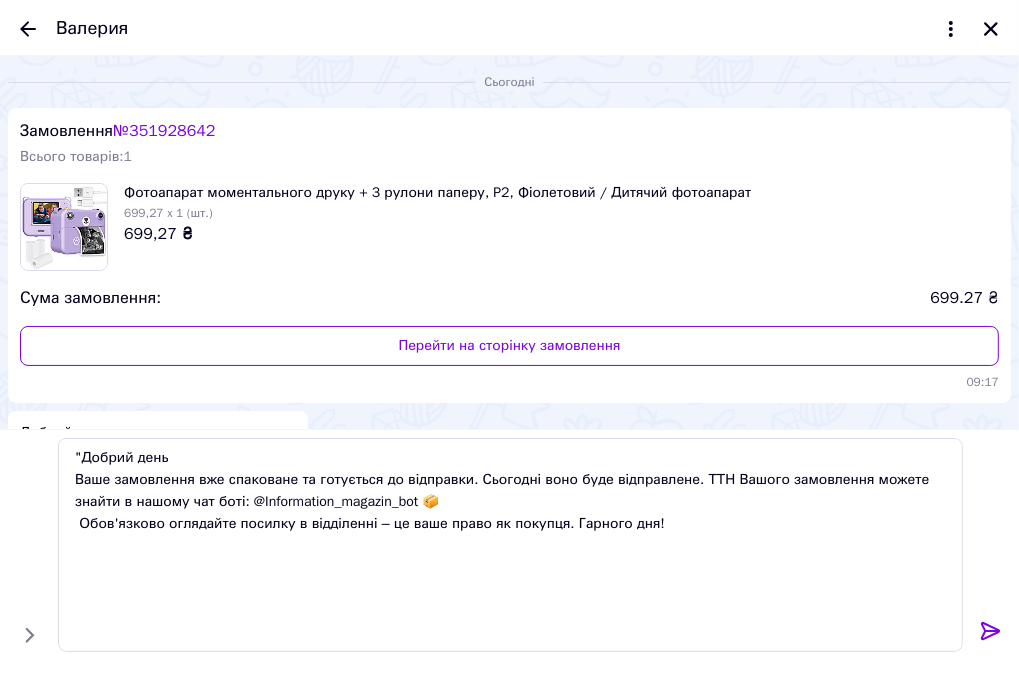 click on ""Добрий день
Ваше замовлення вже спаковане та готується до відправки. Сьогодні воно буде відправлене. ТТН Вашого замовлення можете знайти в нашому чат боті: @Information_magazin_bot 📦
Обов'язково оглядайте посилку в відділенні – це ваше право як покупця. Гарного дня! "Добрий день
Ваше замовлення вже спаковане та готується до відправки. Сьогодні воно буде відправлене. ТТН Вашого замовлення можете знайти в нашому чат боті: @Information_magazin_bot 📦
Обов'язково оглядайте посилку в відділенні – це ваше право як покупця. Гарного дня!" at bounding box center (510, 545) 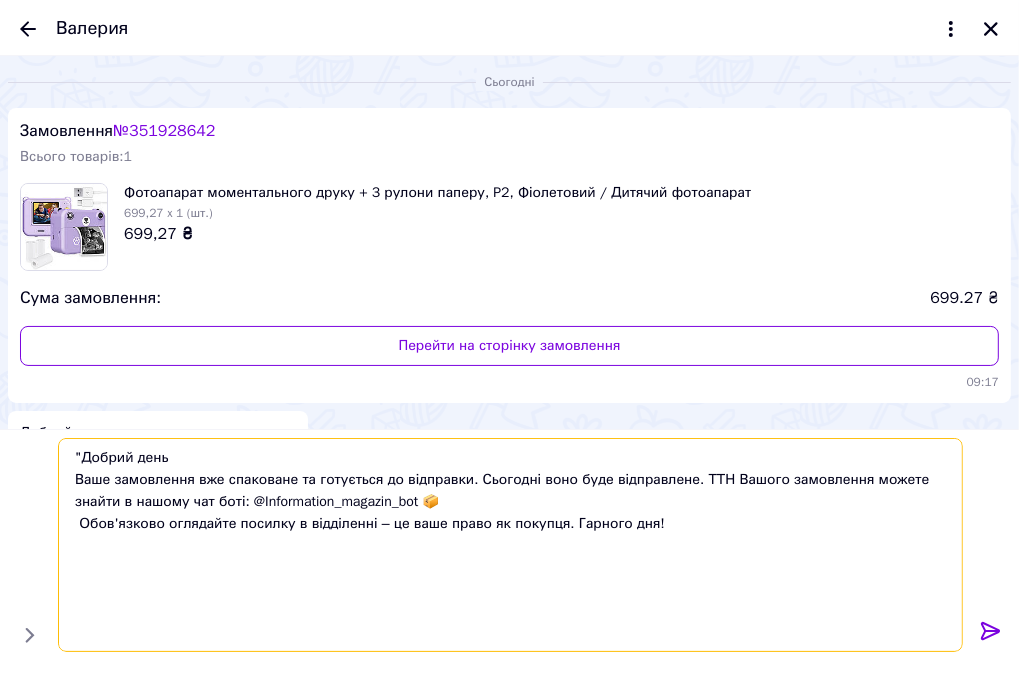 click on ""Добрий день
Ваше замовлення вже спаковане та готується до відправки. Сьогодні воно буде відправлене. ТТН Вашого замовлення можете знайти в нашому чат боті: @Information_magazin_bot 📦
Обов'язково оглядайте посилку в відділенні – це ваше право як покупця. Гарного дня!" at bounding box center (510, 545) 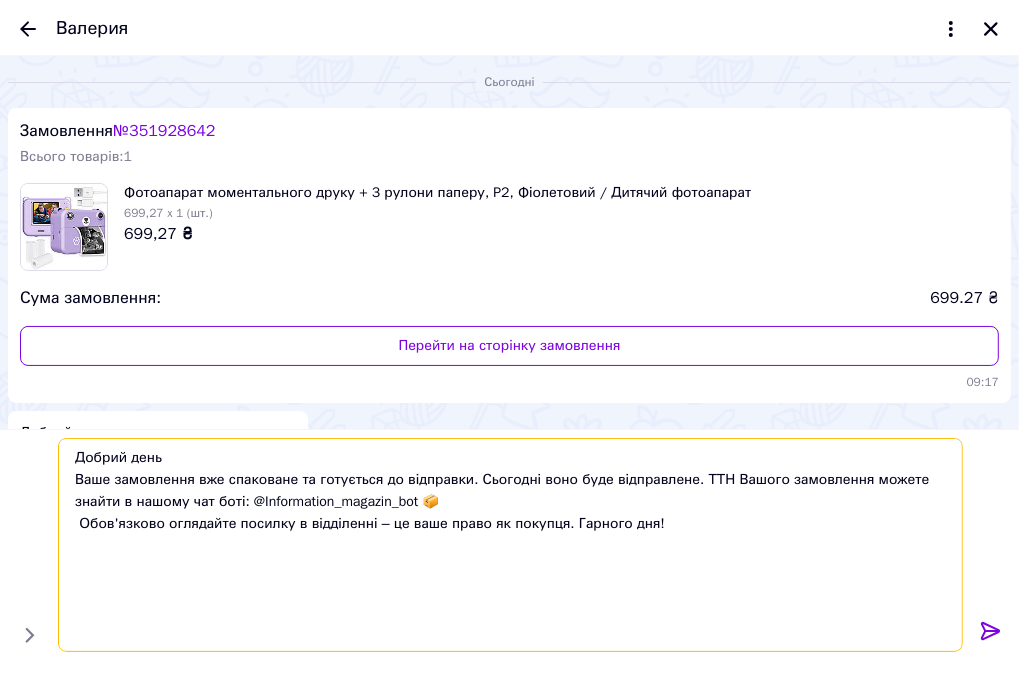 scroll, scrollTop: 9, scrollLeft: 0, axis: vertical 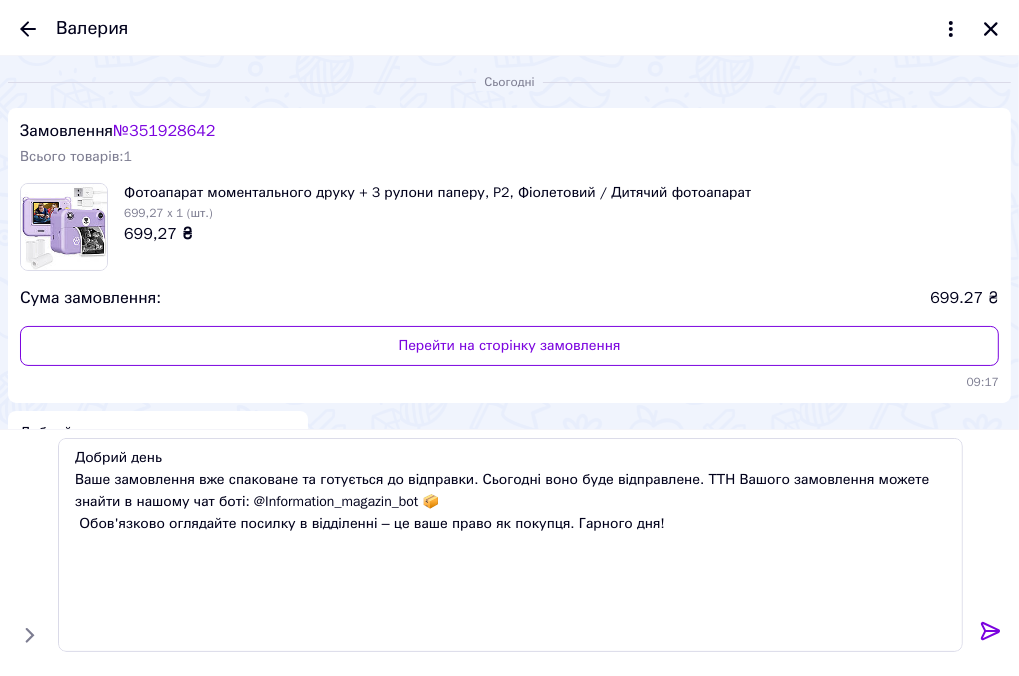 click 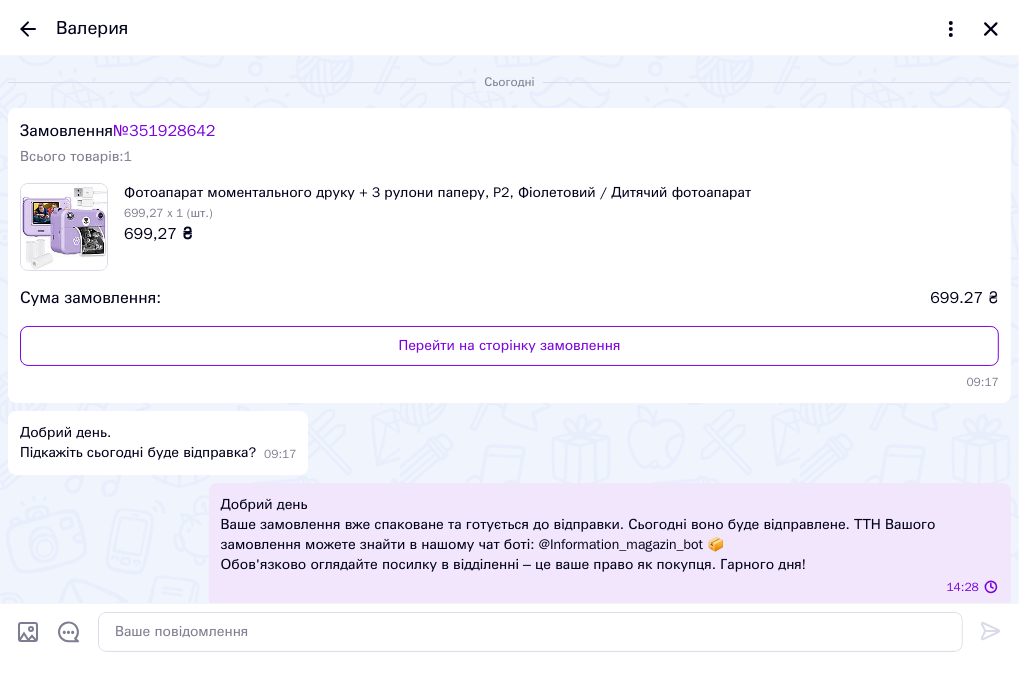 scroll, scrollTop: 0, scrollLeft: 0, axis: both 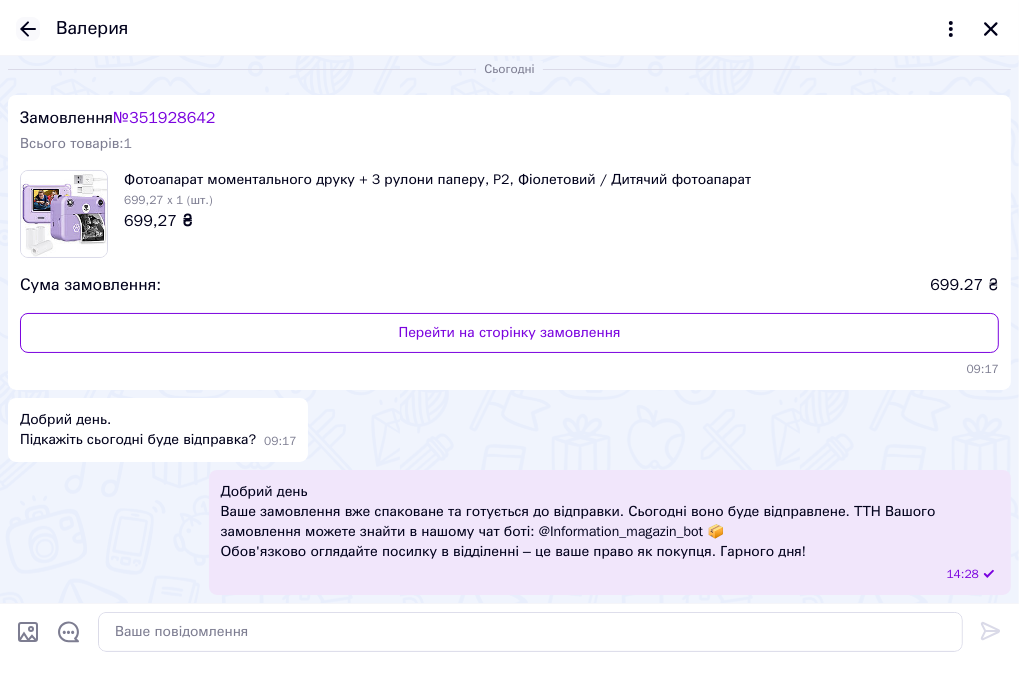 click 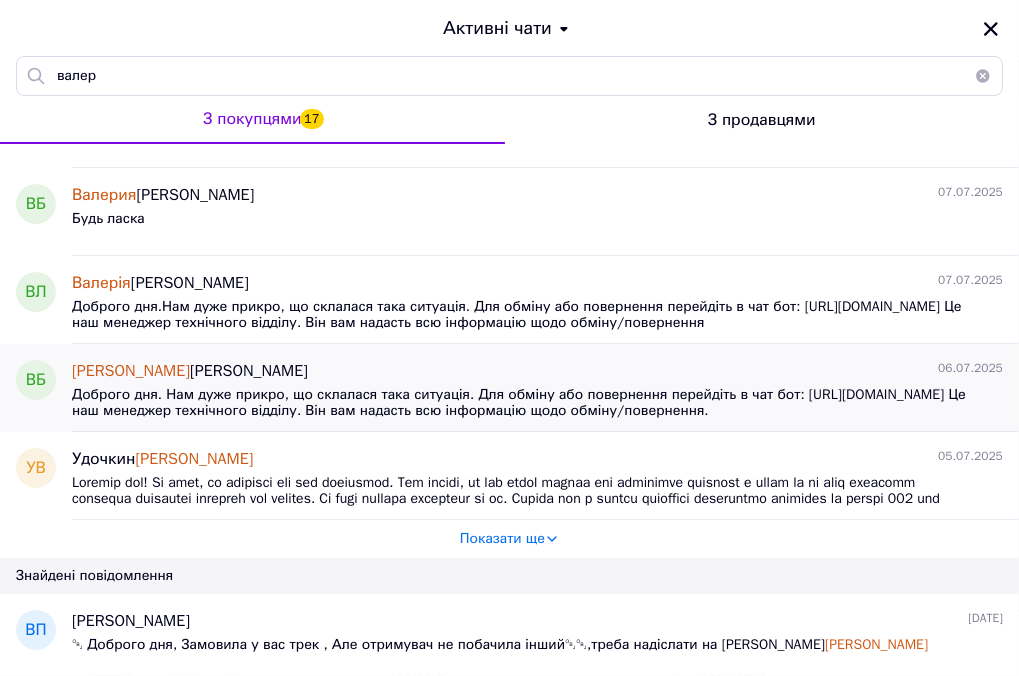 scroll, scrollTop: 400, scrollLeft: 0, axis: vertical 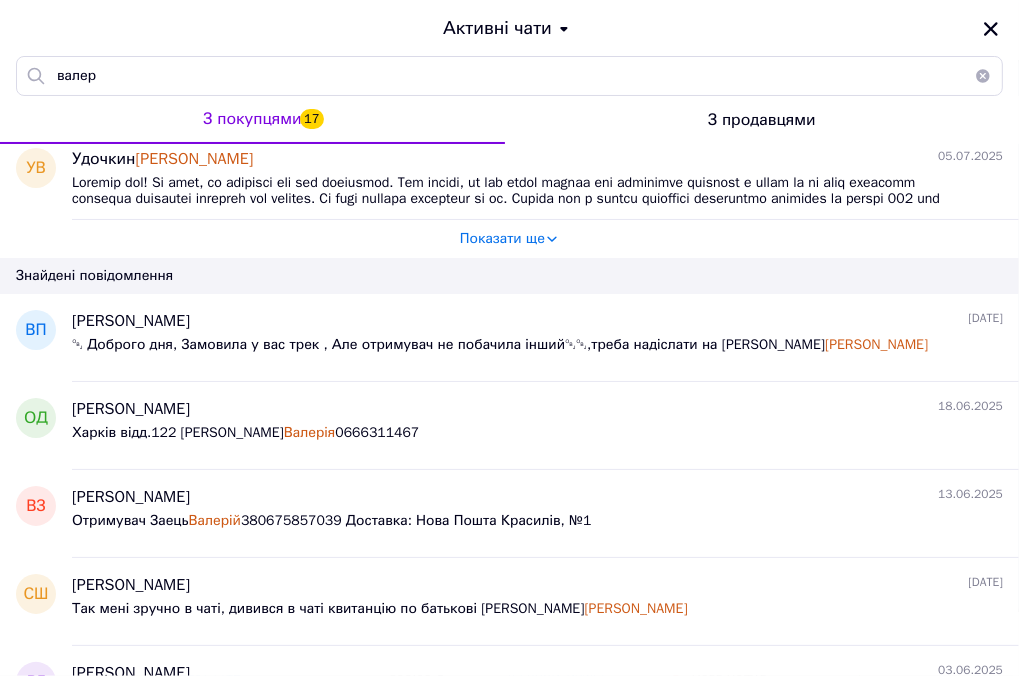 click at bounding box center [983, 76] 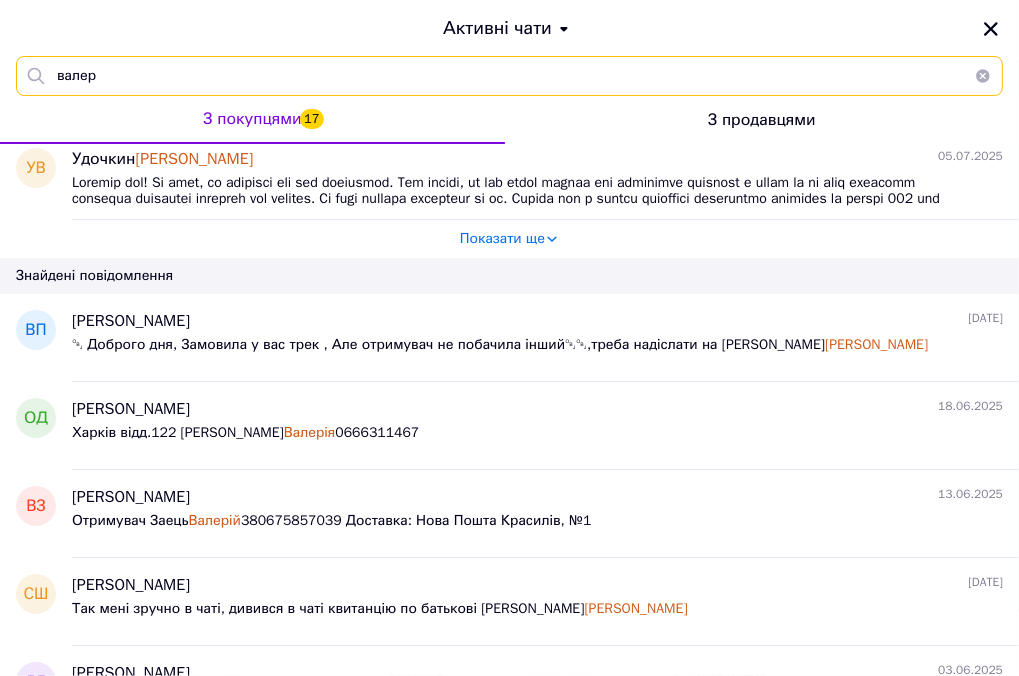 type 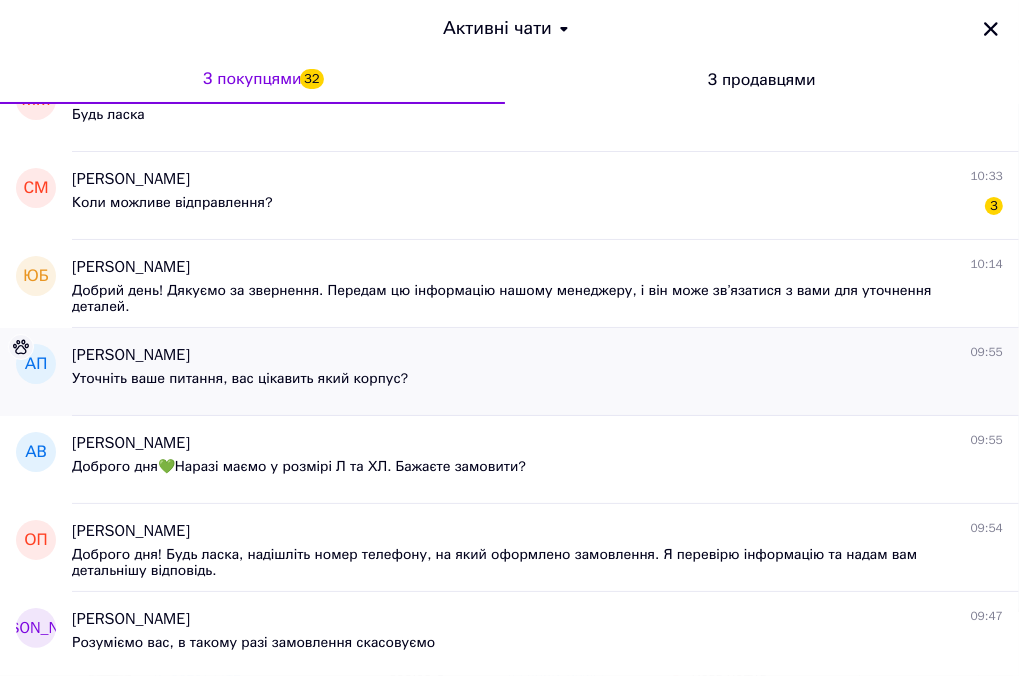 scroll, scrollTop: 5308, scrollLeft: 0, axis: vertical 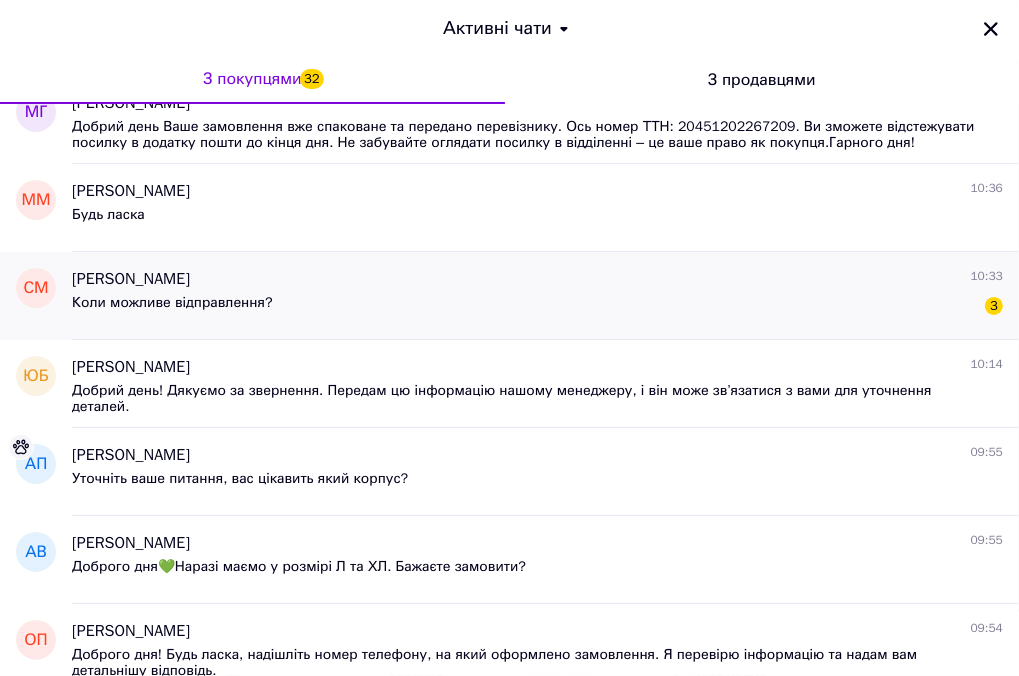 click on "Сергій Матюшенко" at bounding box center [131, 279] 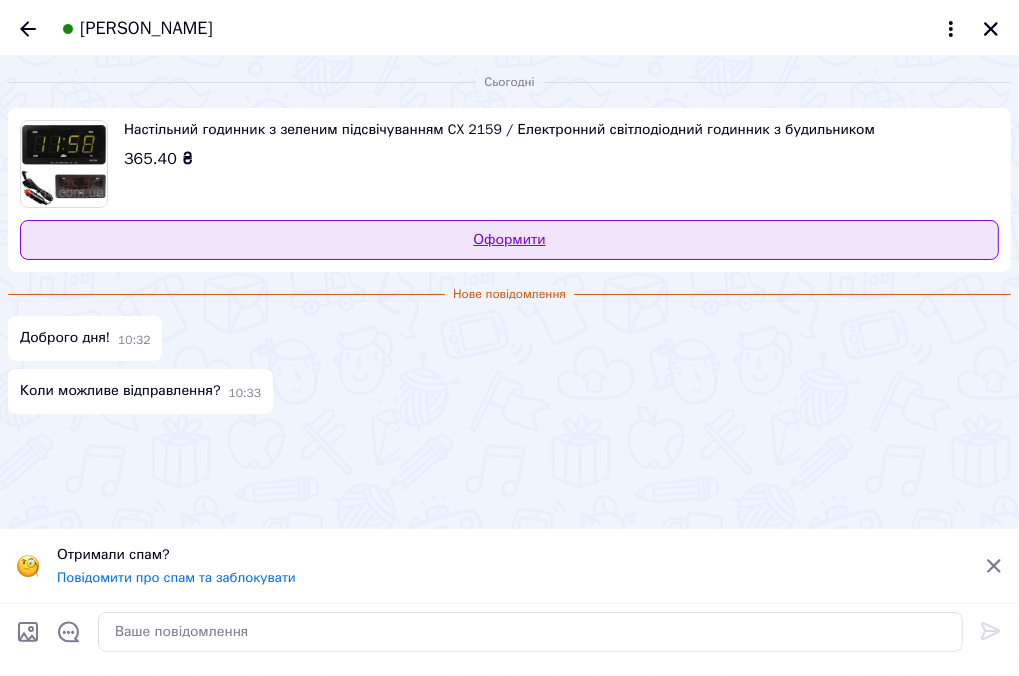 click on "Оформити" at bounding box center [509, 240] 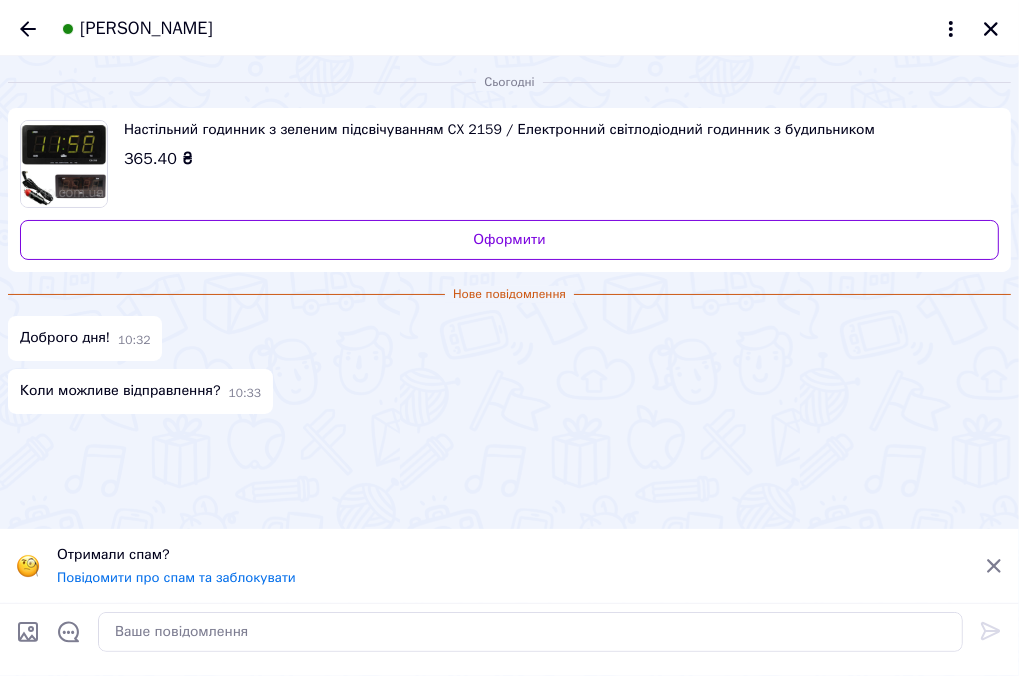 drag, startPoint x: 821, startPoint y: 658, endPoint x: 818, endPoint y: 642, distance: 16.27882 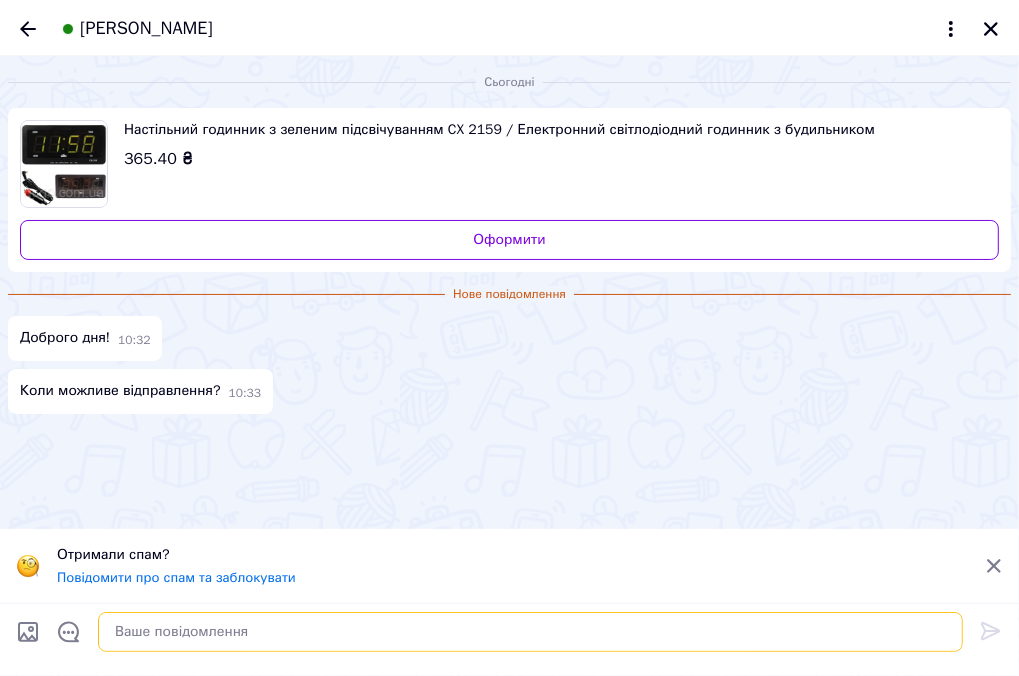 click at bounding box center (530, 632) 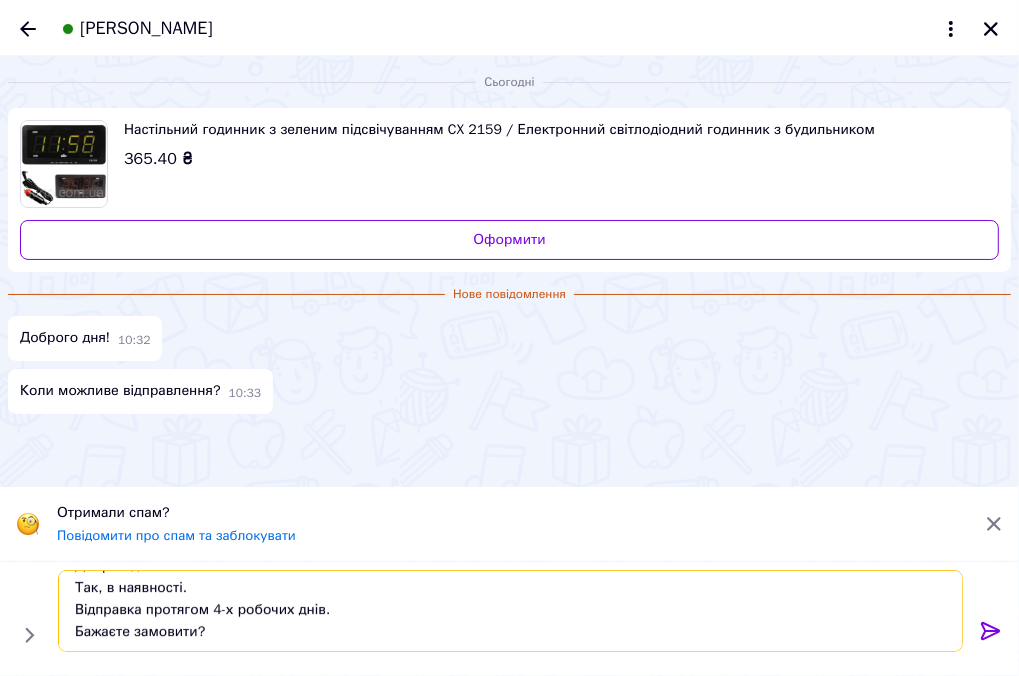 scroll, scrollTop: 0, scrollLeft: 0, axis: both 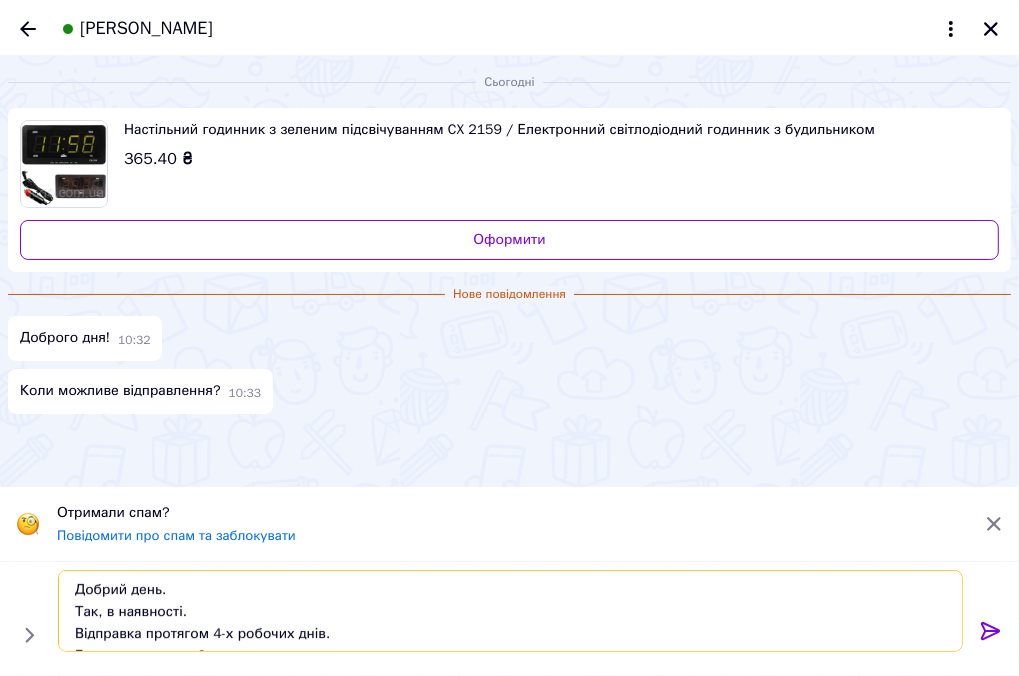 click on "Добрий день.
Так, в наявності.
Відправка протягом 4-х робочих днів.
Бажаєте замовити?" at bounding box center [510, 611] 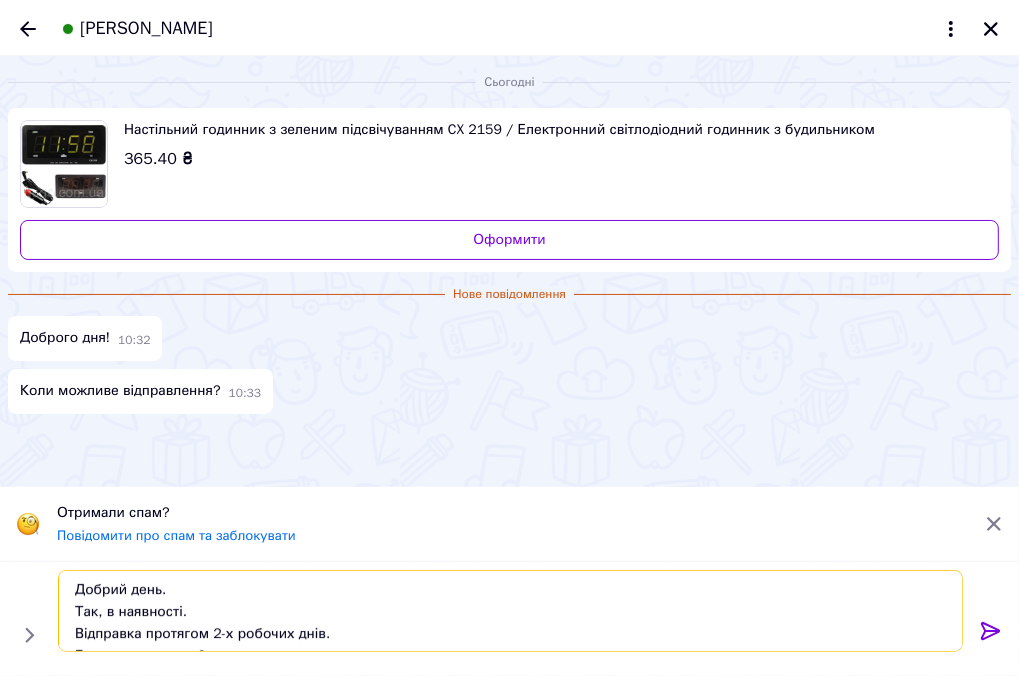 drag, startPoint x: 797, startPoint y: 608, endPoint x: 652, endPoint y: 619, distance: 145.41664 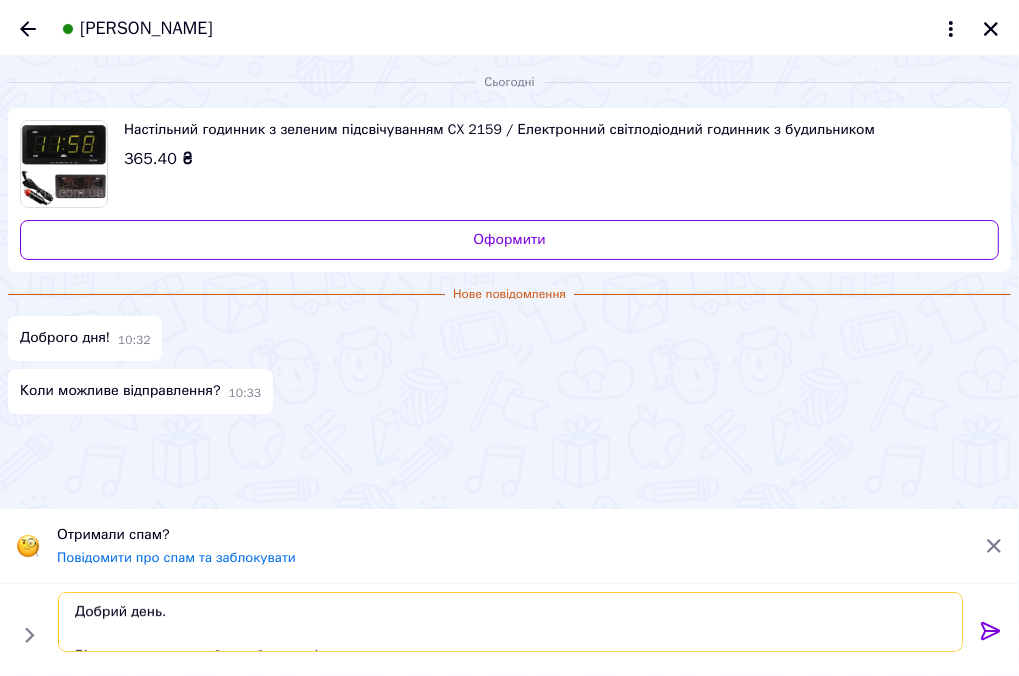 type on "Добрий день.
Відправка протягом 2-х робочих днів.
Бажаєте замовити?" 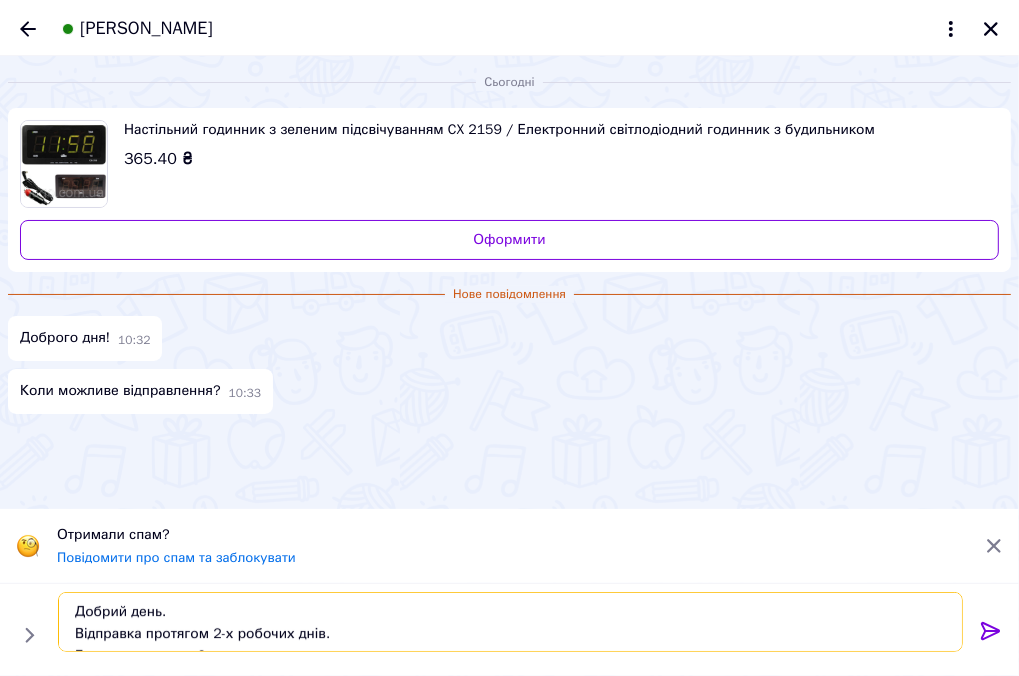 type 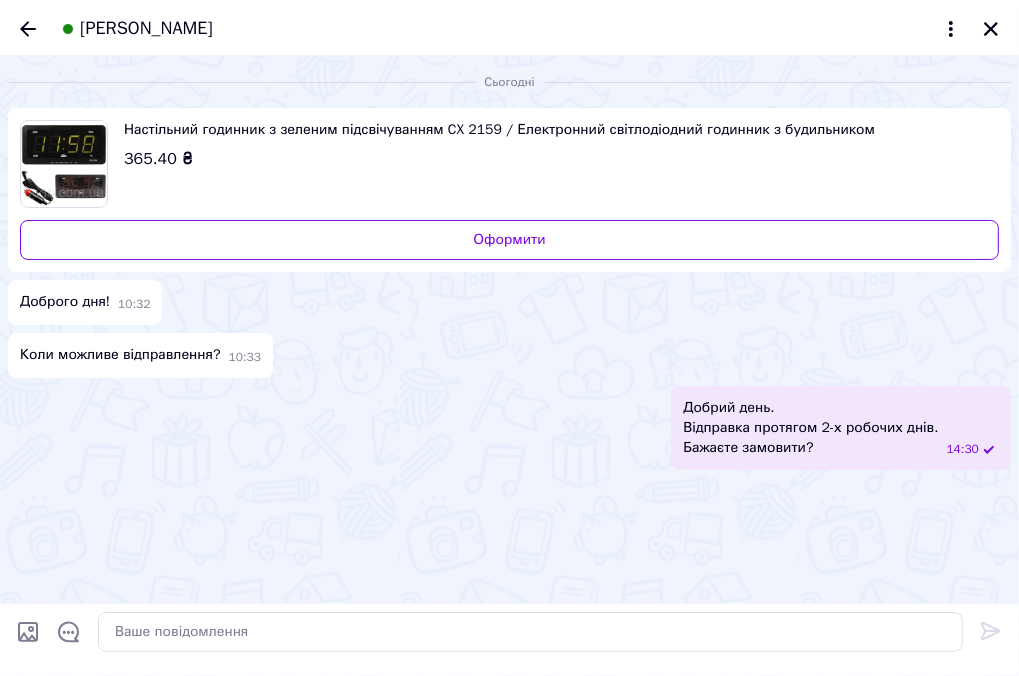 click on "Ваш ID: 3394094" at bounding box center (-88, 39) 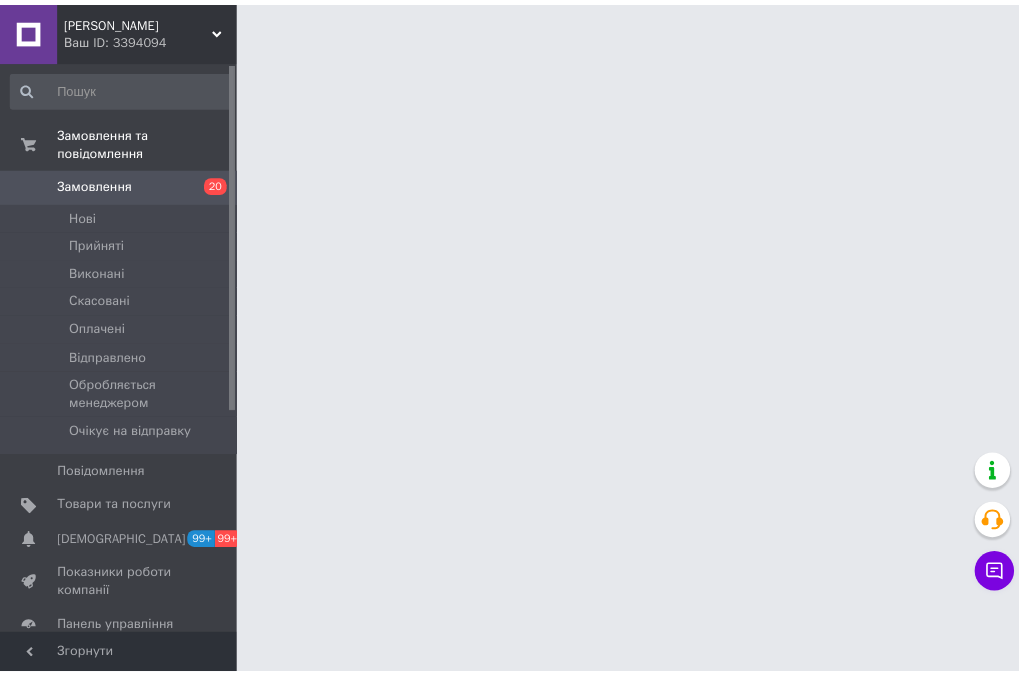scroll, scrollTop: 0, scrollLeft: 0, axis: both 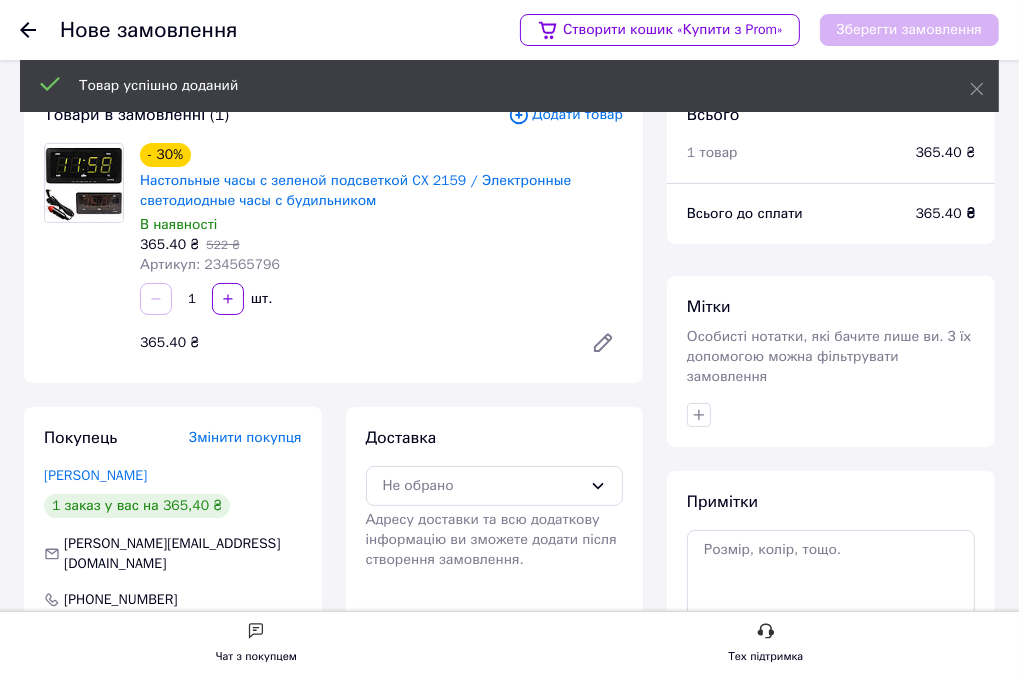 click on "Артикул: 234565796" at bounding box center (210, 264) 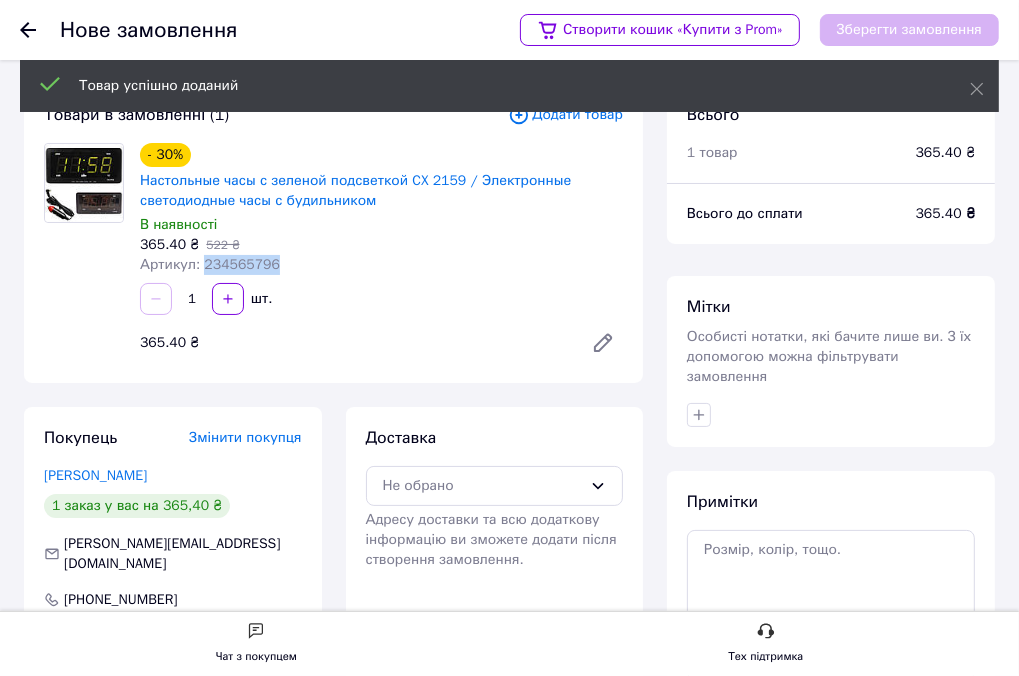 click on "Артикул: 234565796" at bounding box center (210, 264) 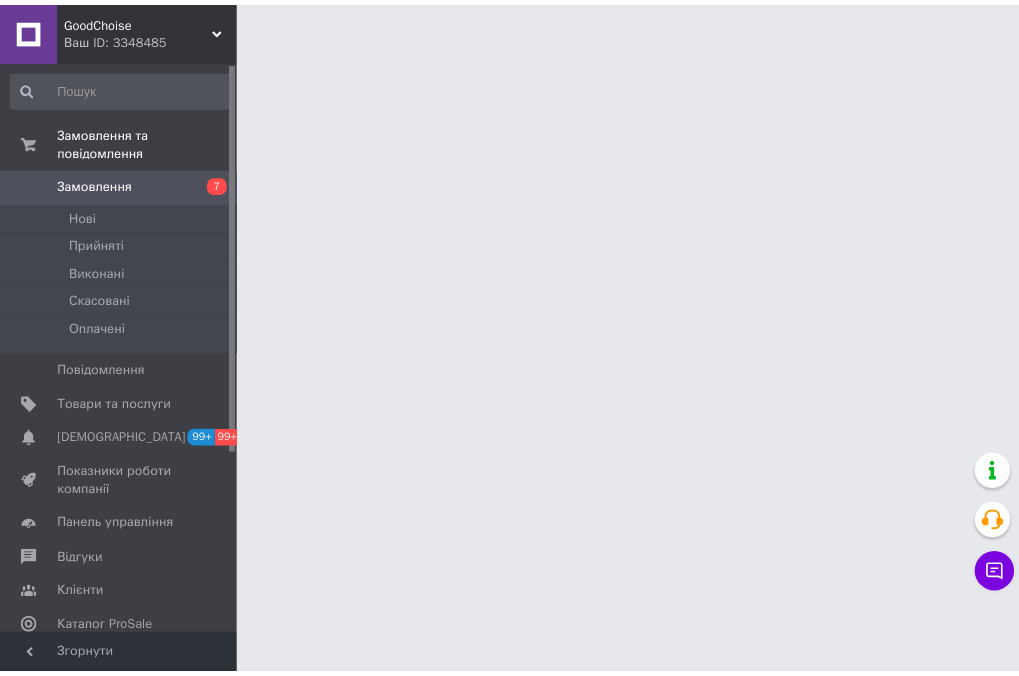 scroll, scrollTop: 0, scrollLeft: 0, axis: both 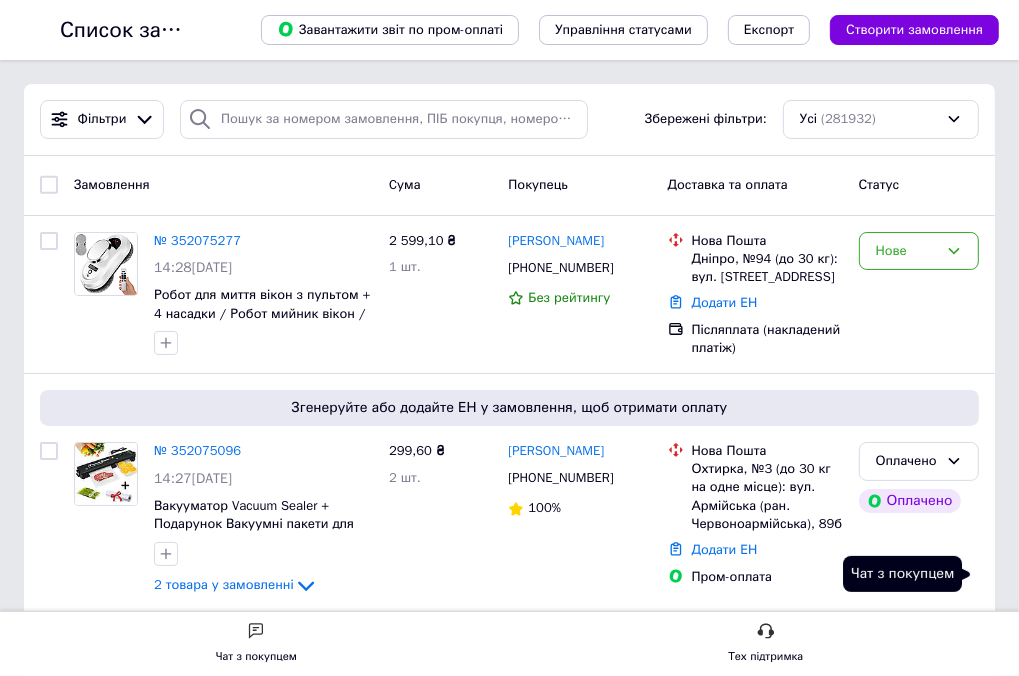 click 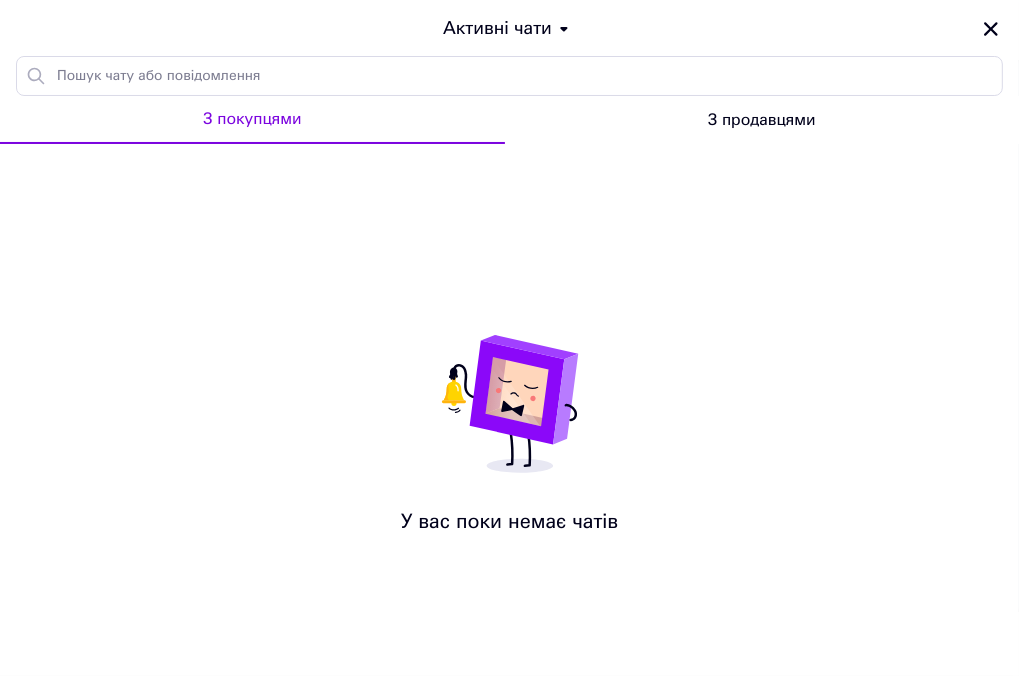 scroll, scrollTop: 3500, scrollLeft: 0, axis: vertical 